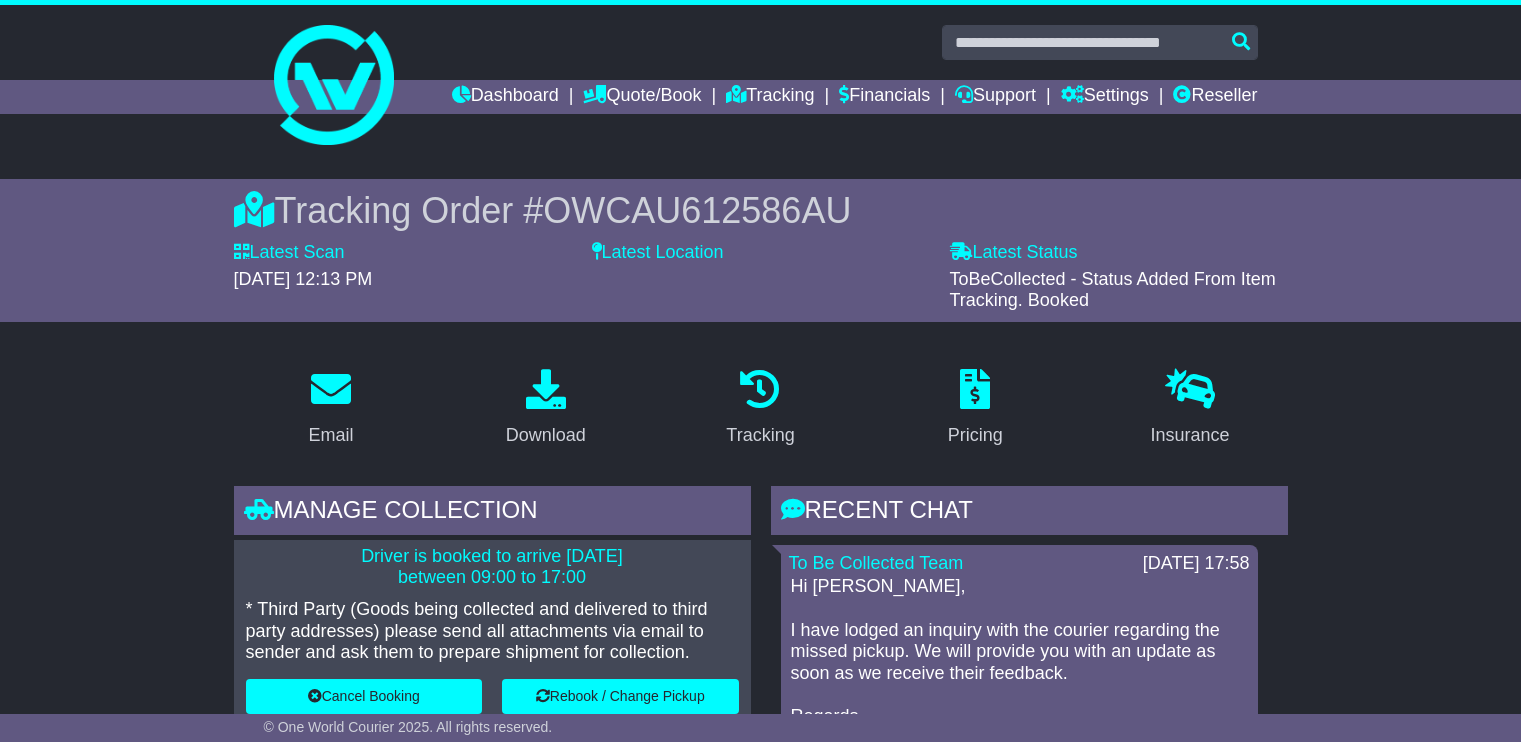 scroll, scrollTop: 1352, scrollLeft: 0, axis: vertical 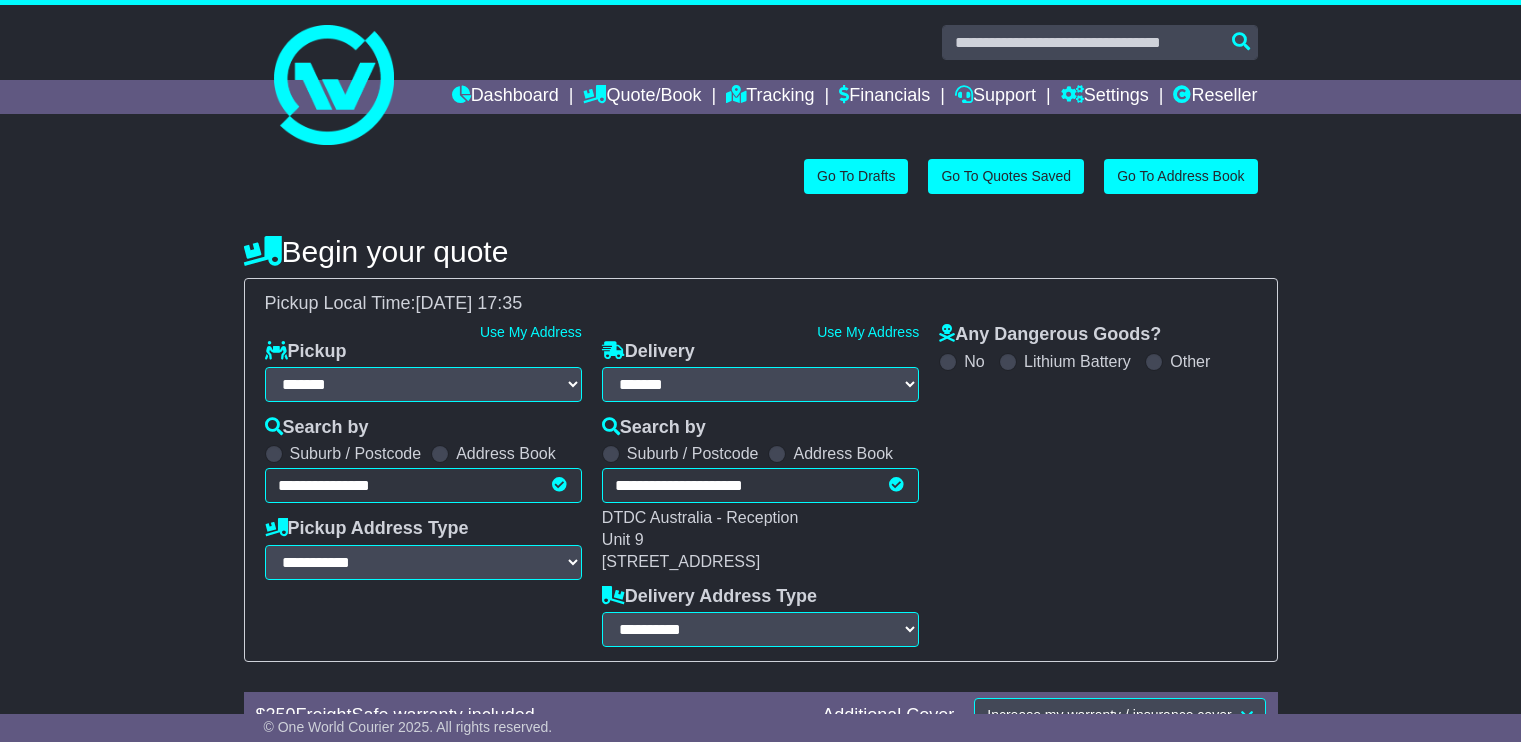 select on "**" 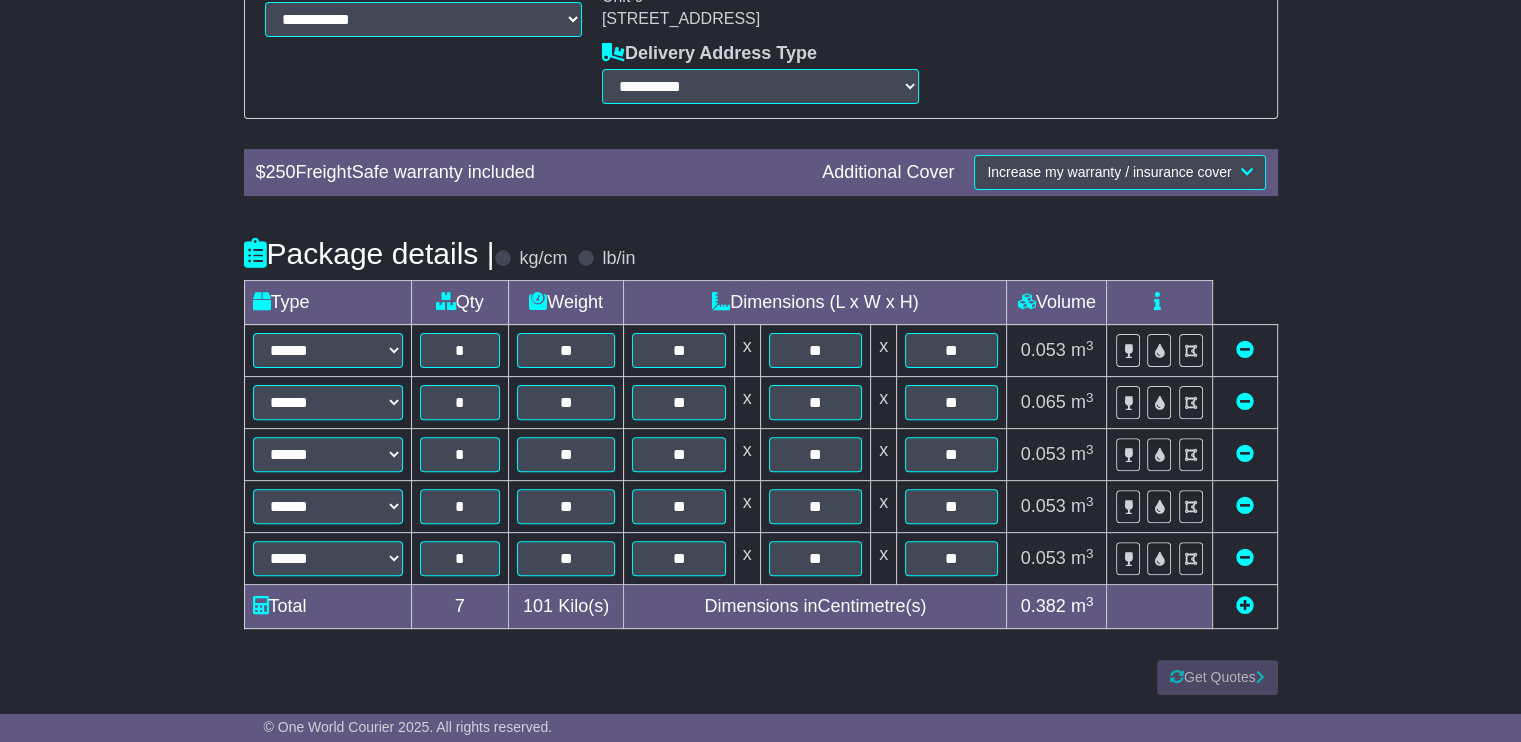 scroll, scrollTop: 0, scrollLeft: 0, axis: both 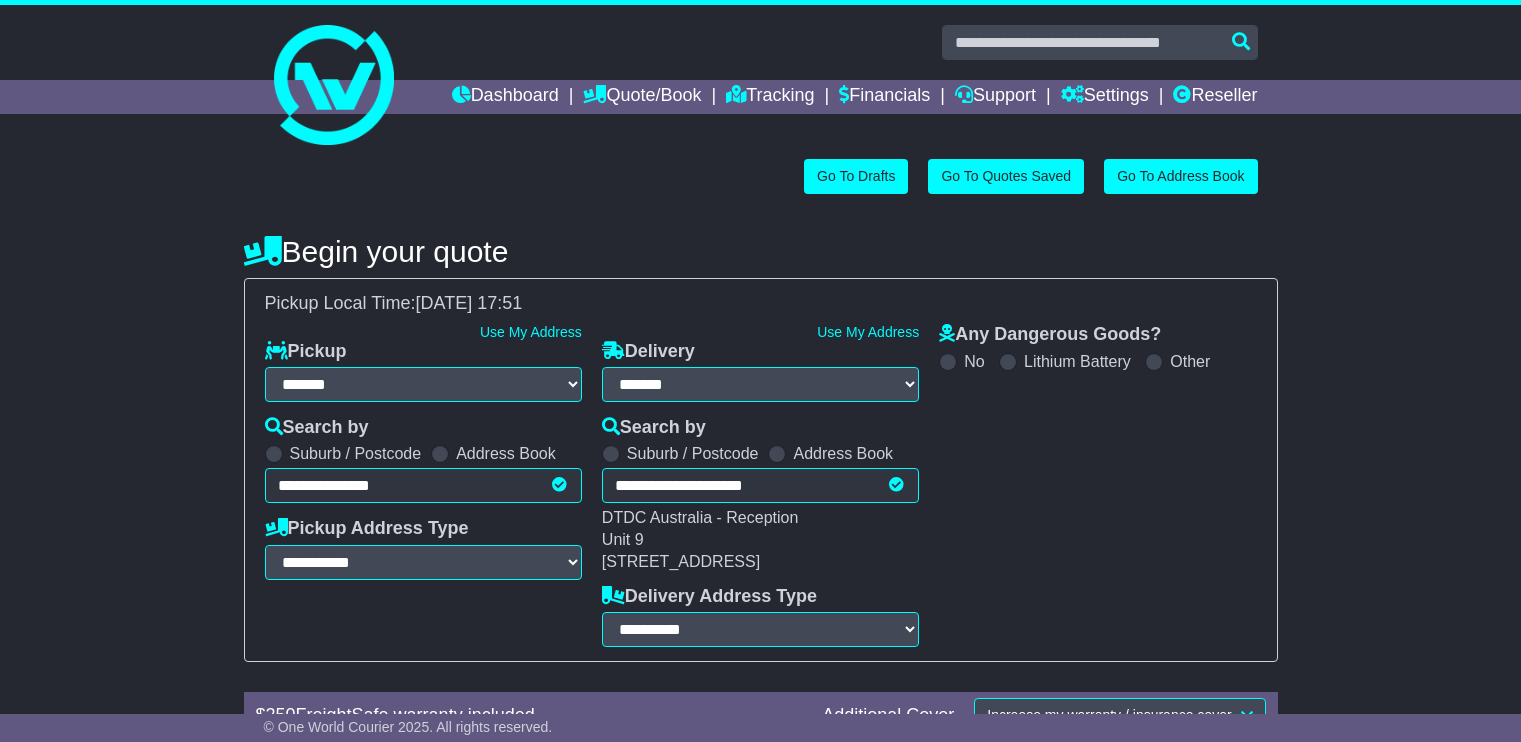 select on "**" 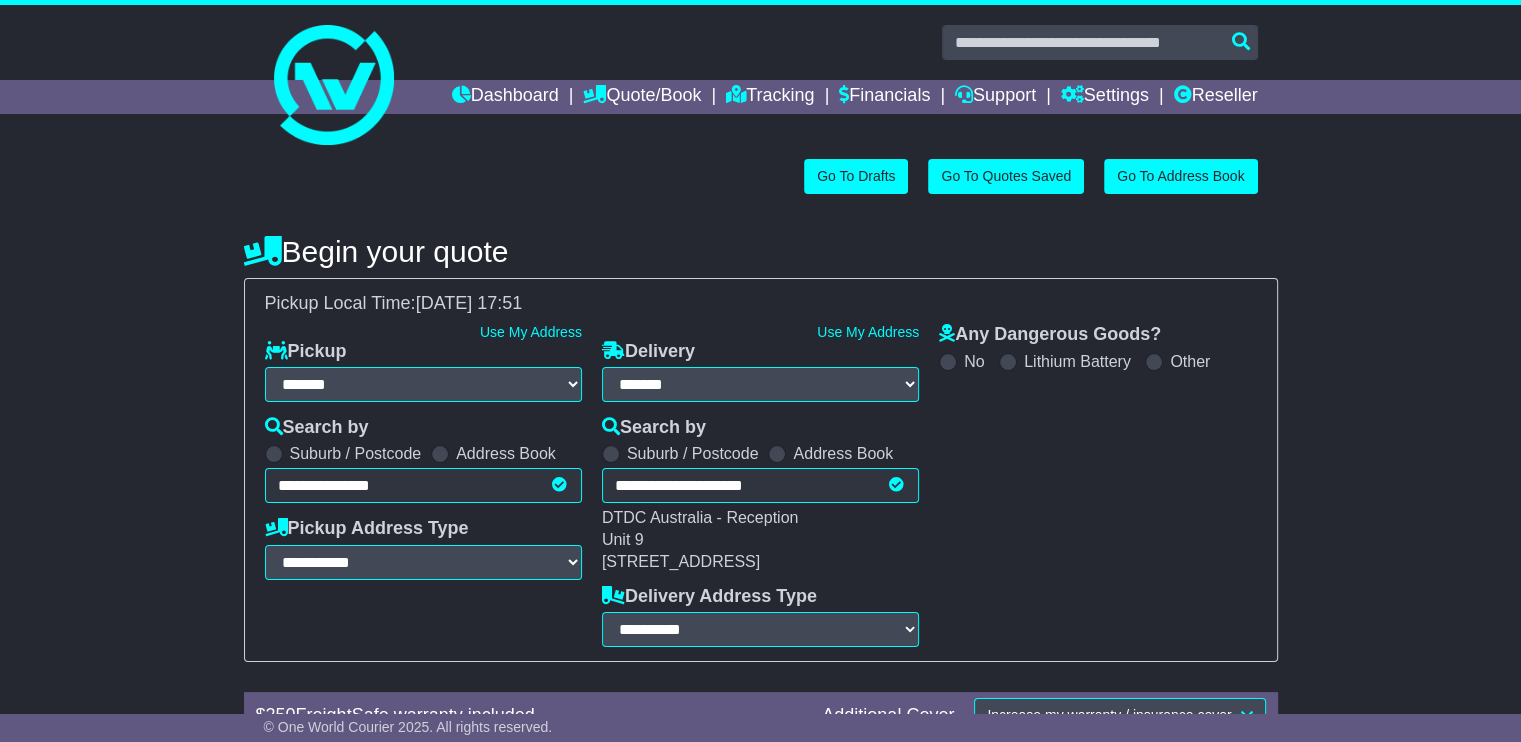 scroll, scrollTop: 0, scrollLeft: 0, axis: both 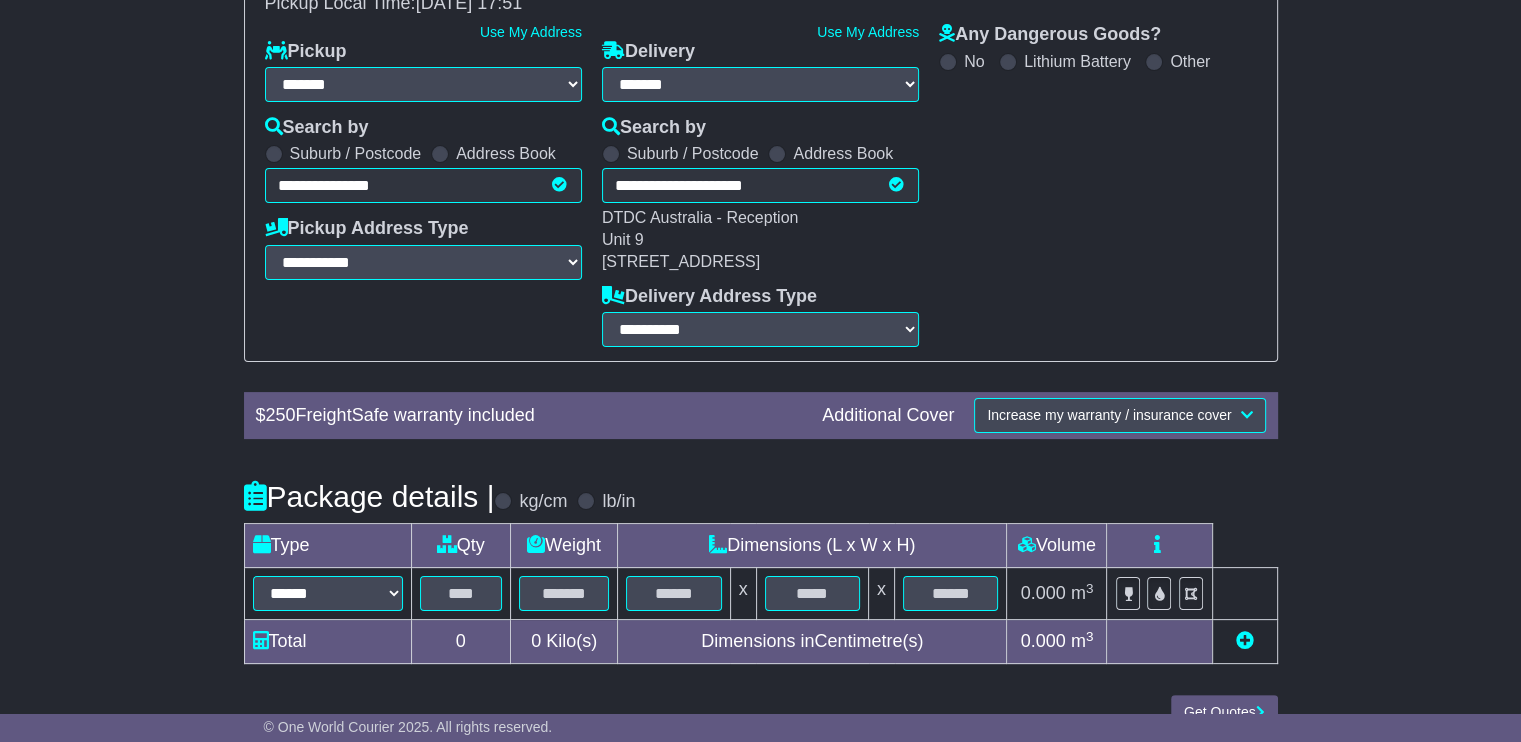 click on "Dimensions in
Centimetre(s)" at bounding box center (812, 642) 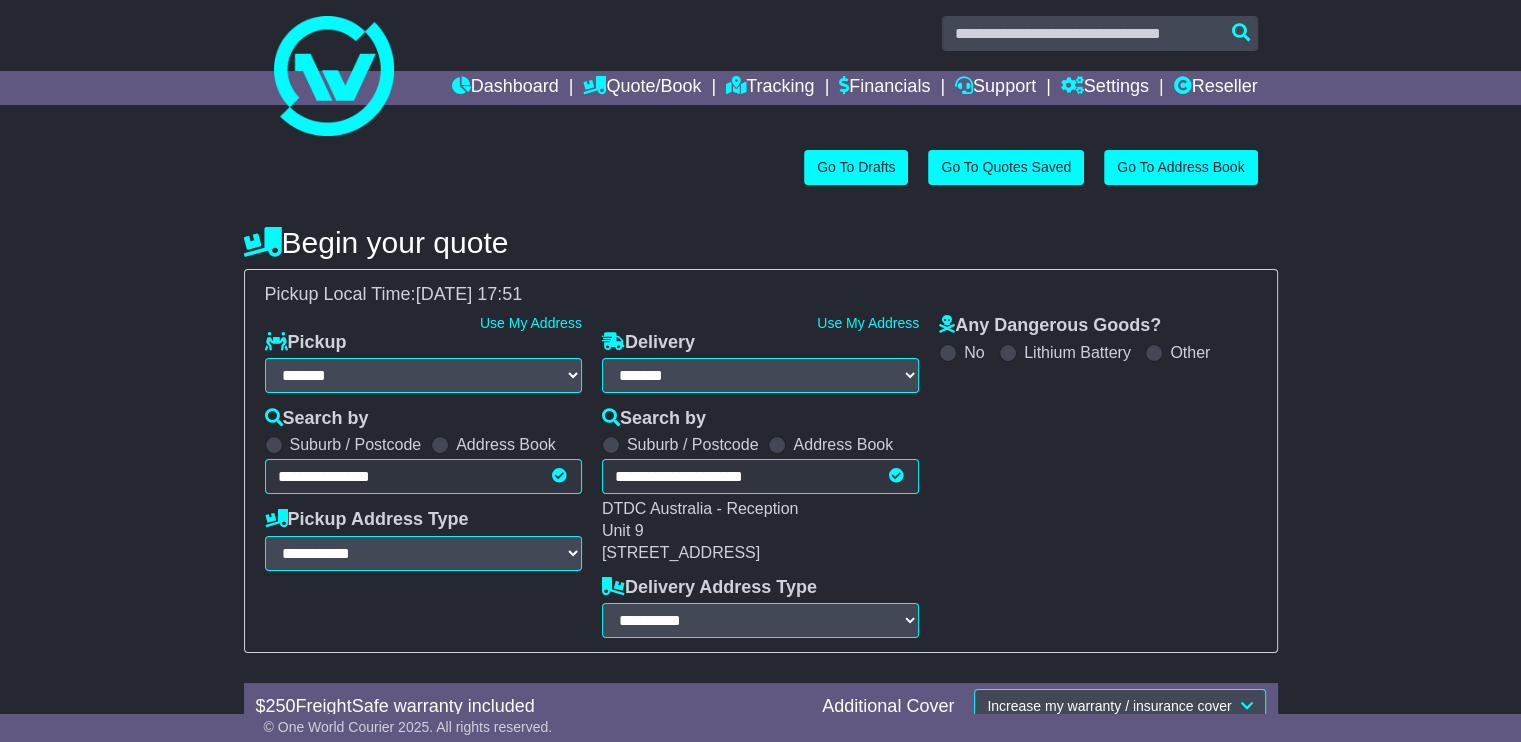 scroll, scrollTop: 0, scrollLeft: 0, axis: both 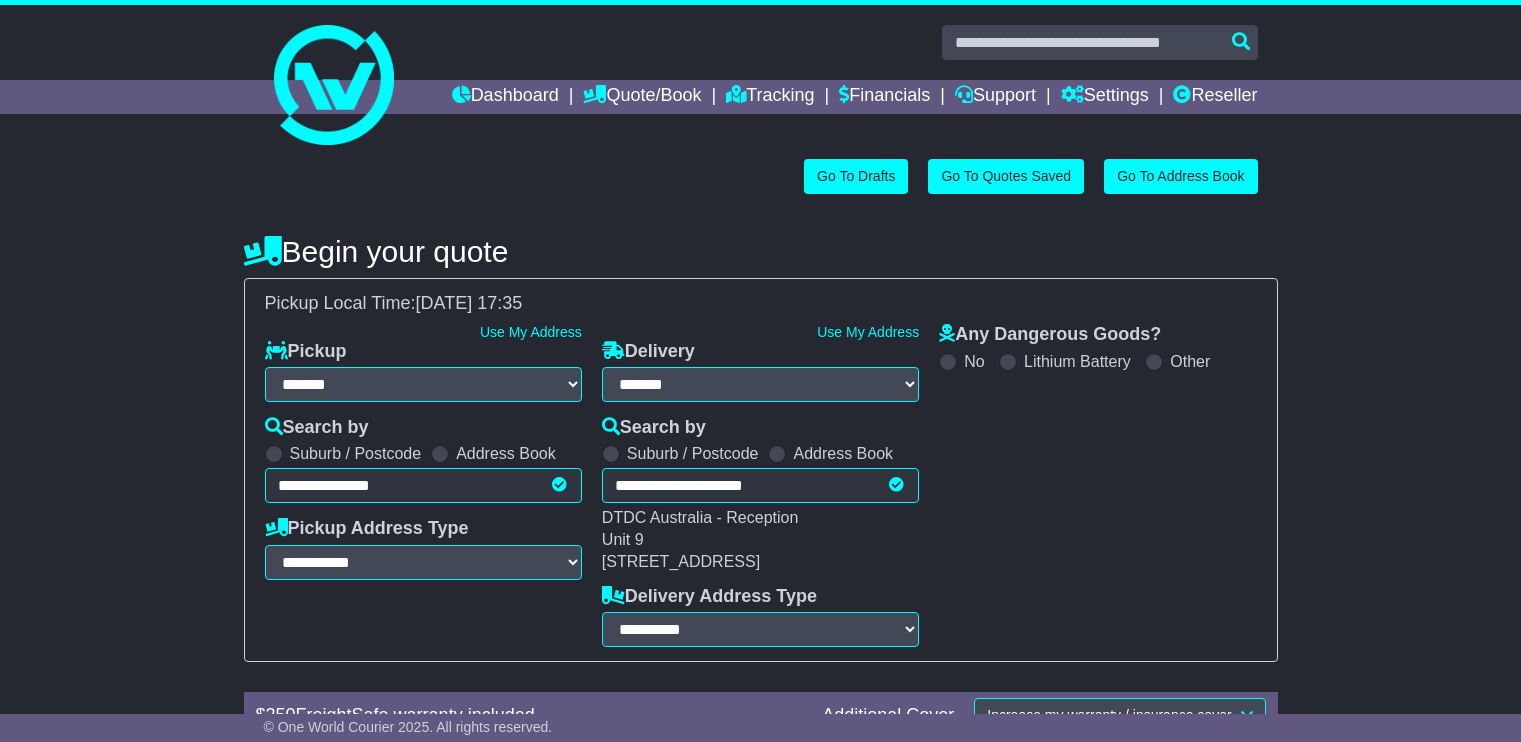 select on "**" 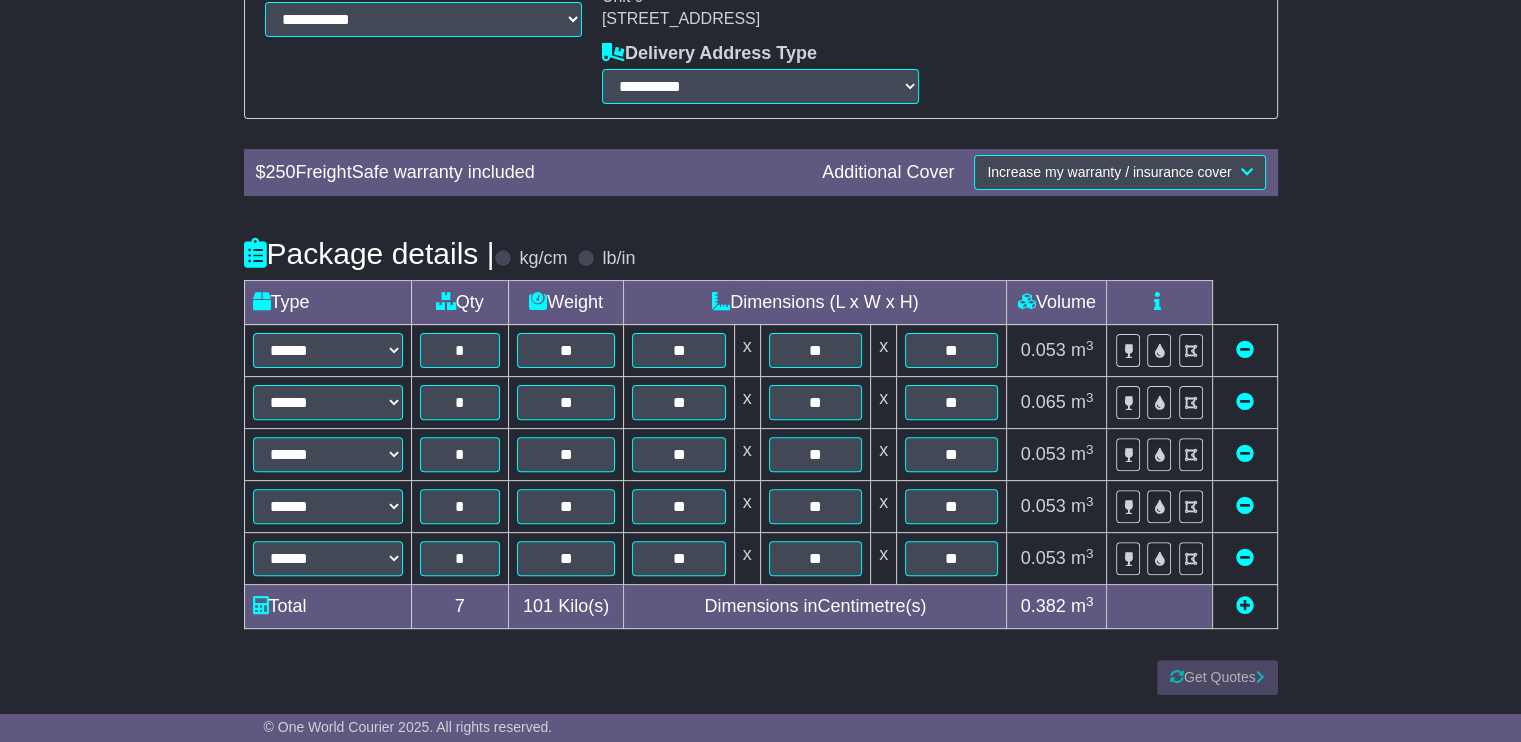 scroll, scrollTop: 0, scrollLeft: 0, axis: both 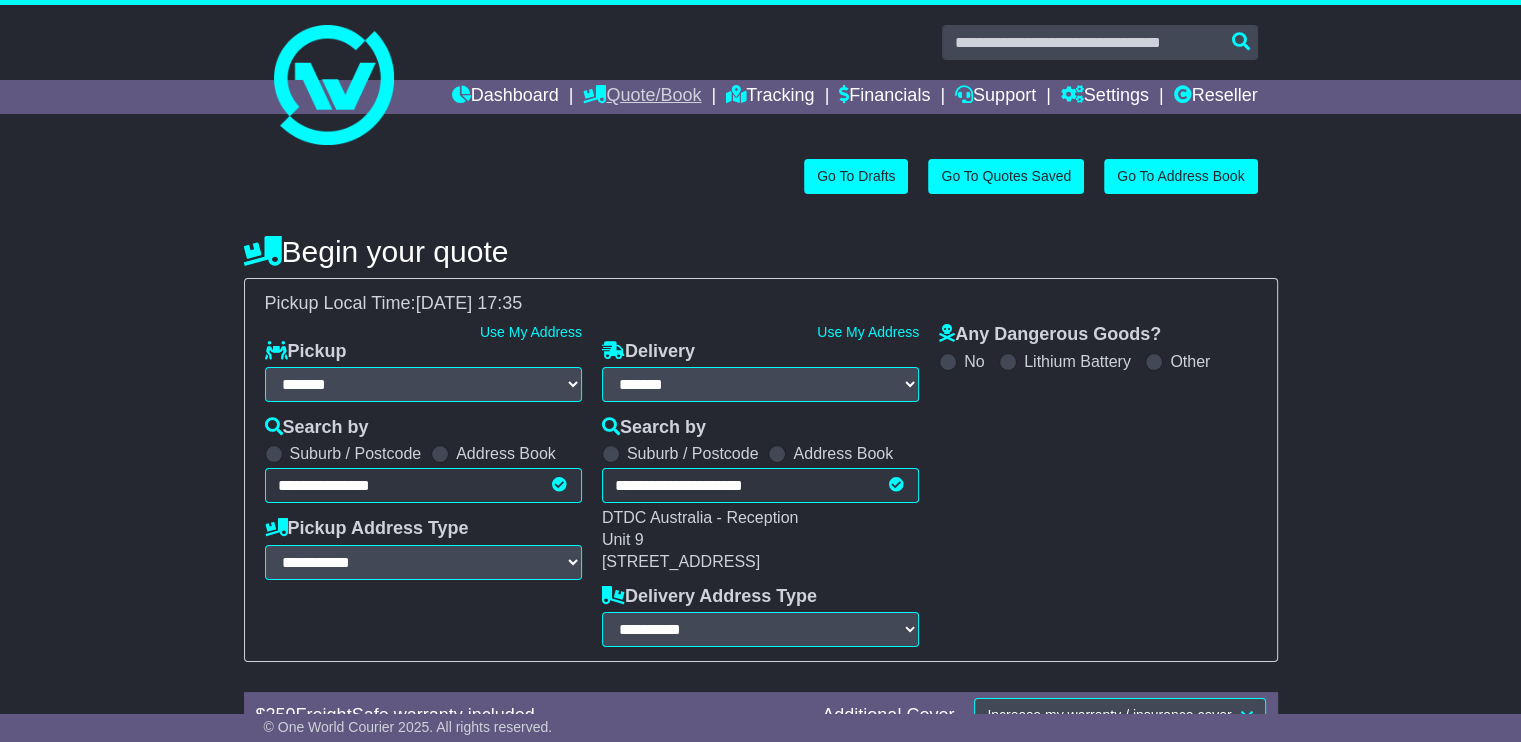 click on "Quote/Book" at bounding box center (642, 97) 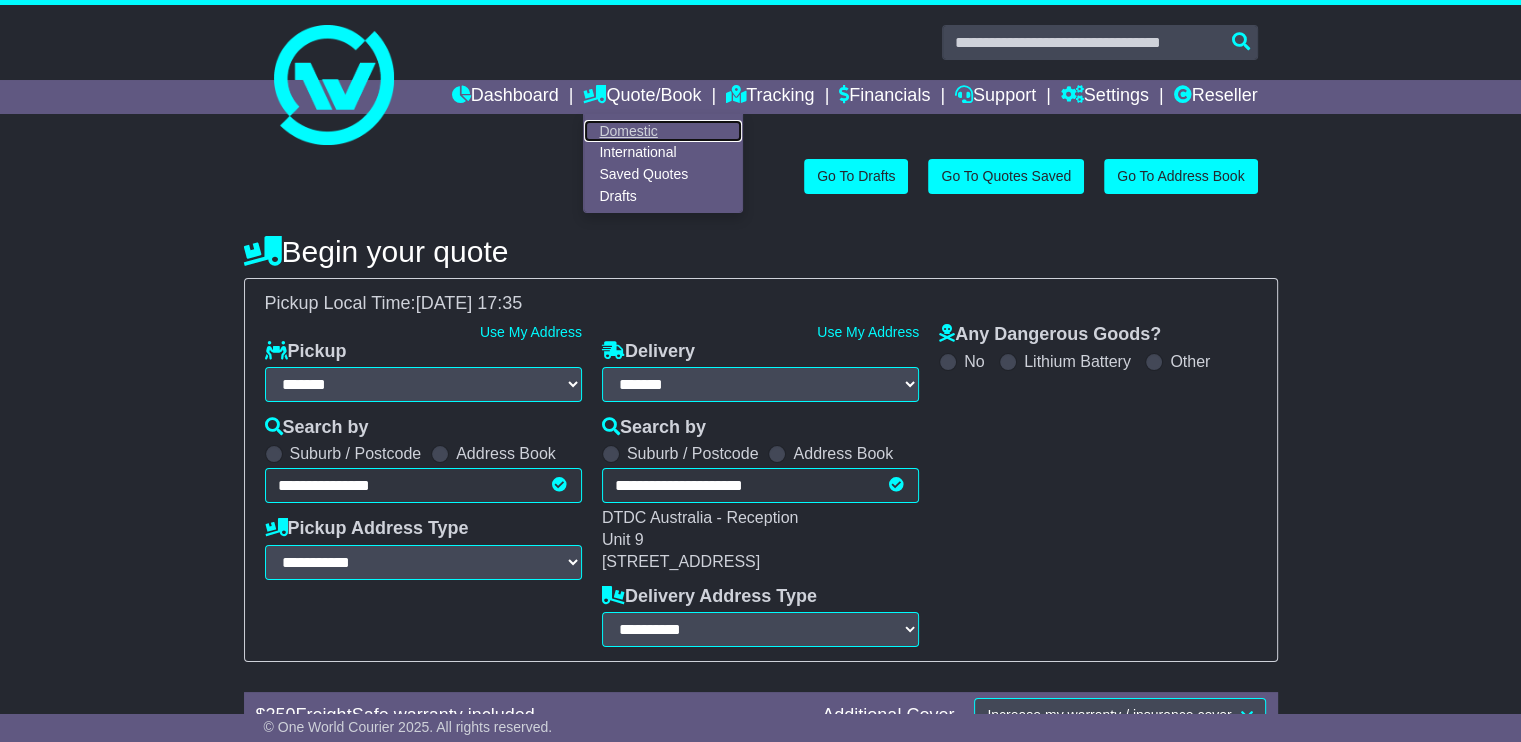 click on "Domestic" at bounding box center (663, 131) 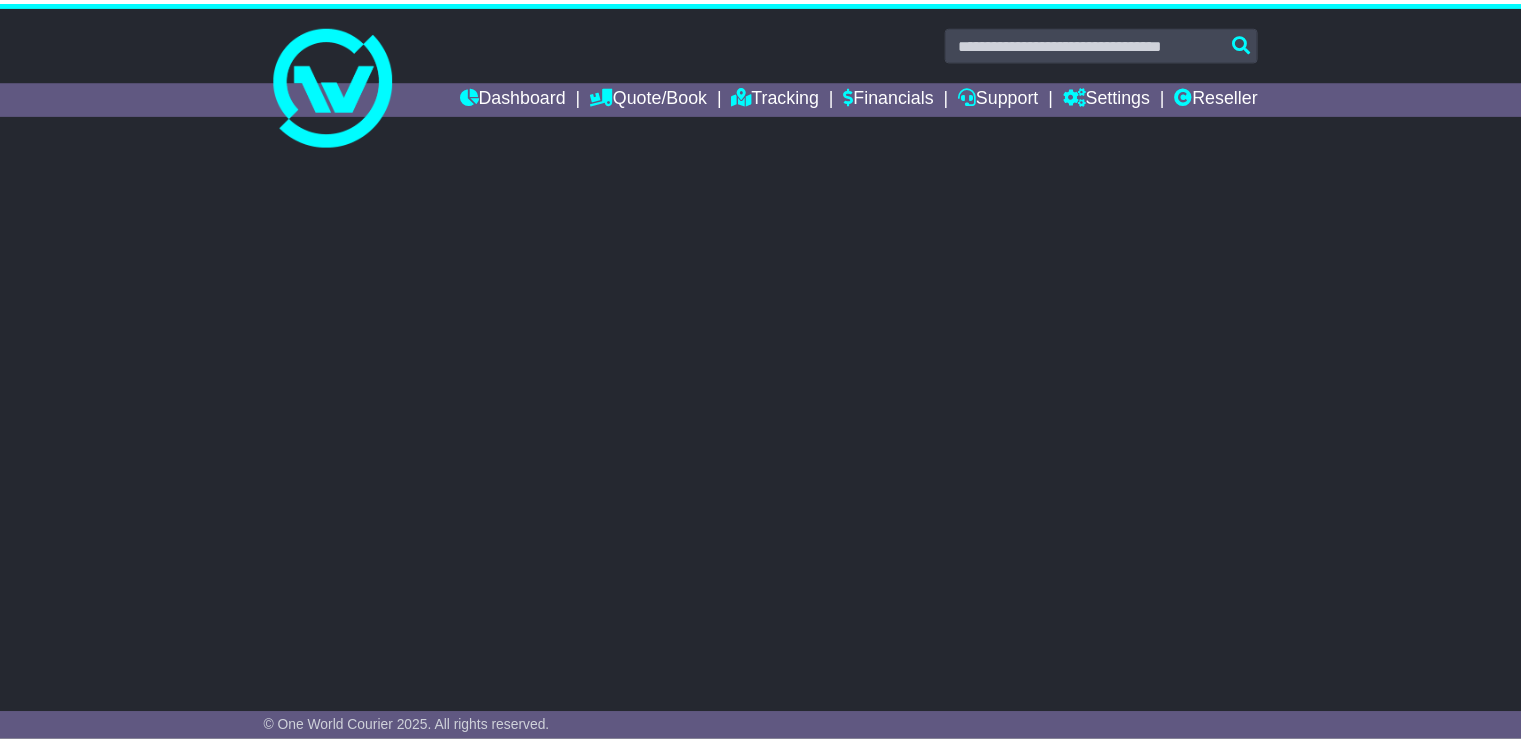 scroll, scrollTop: 0, scrollLeft: 0, axis: both 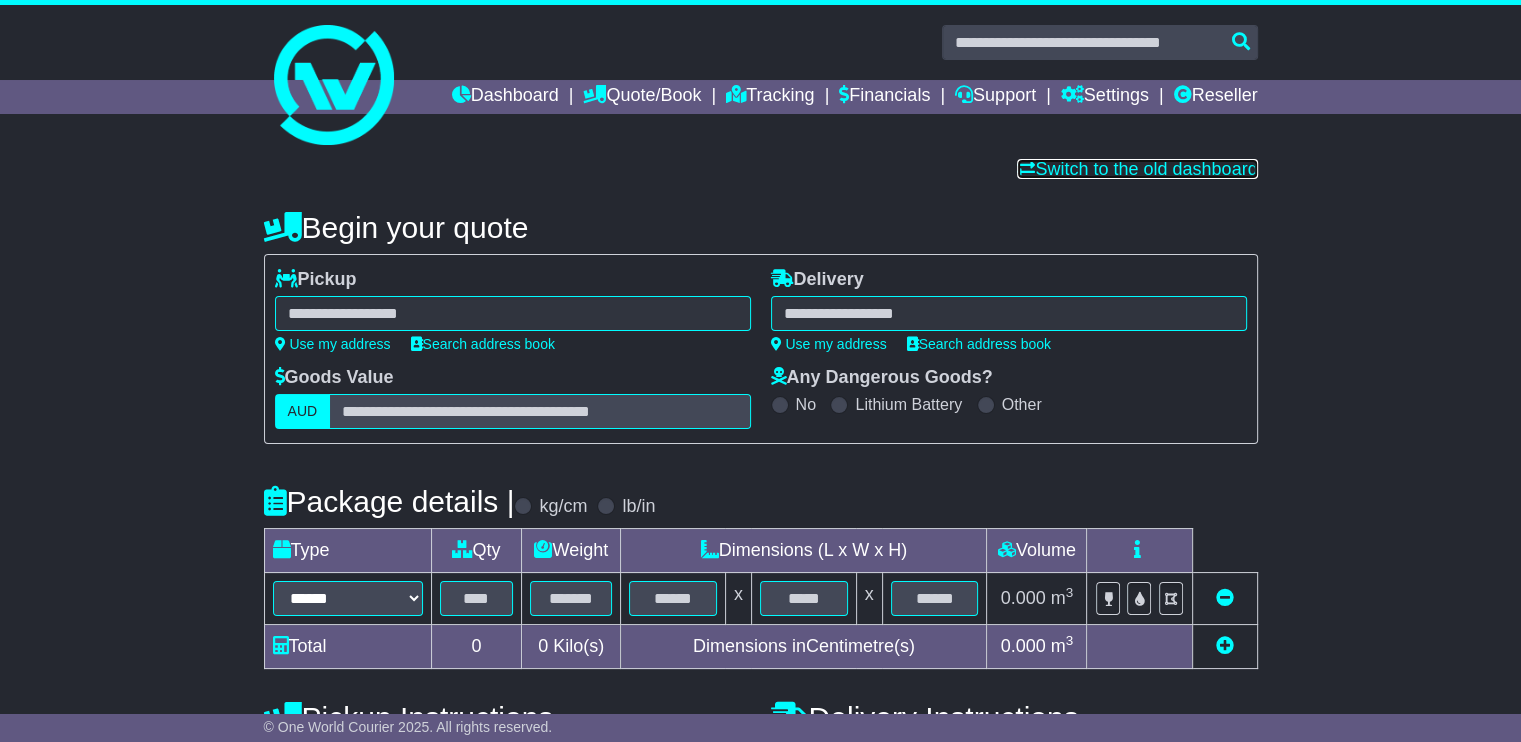 click on "Switch to the old dashboard" at bounding box center (1137, 169) 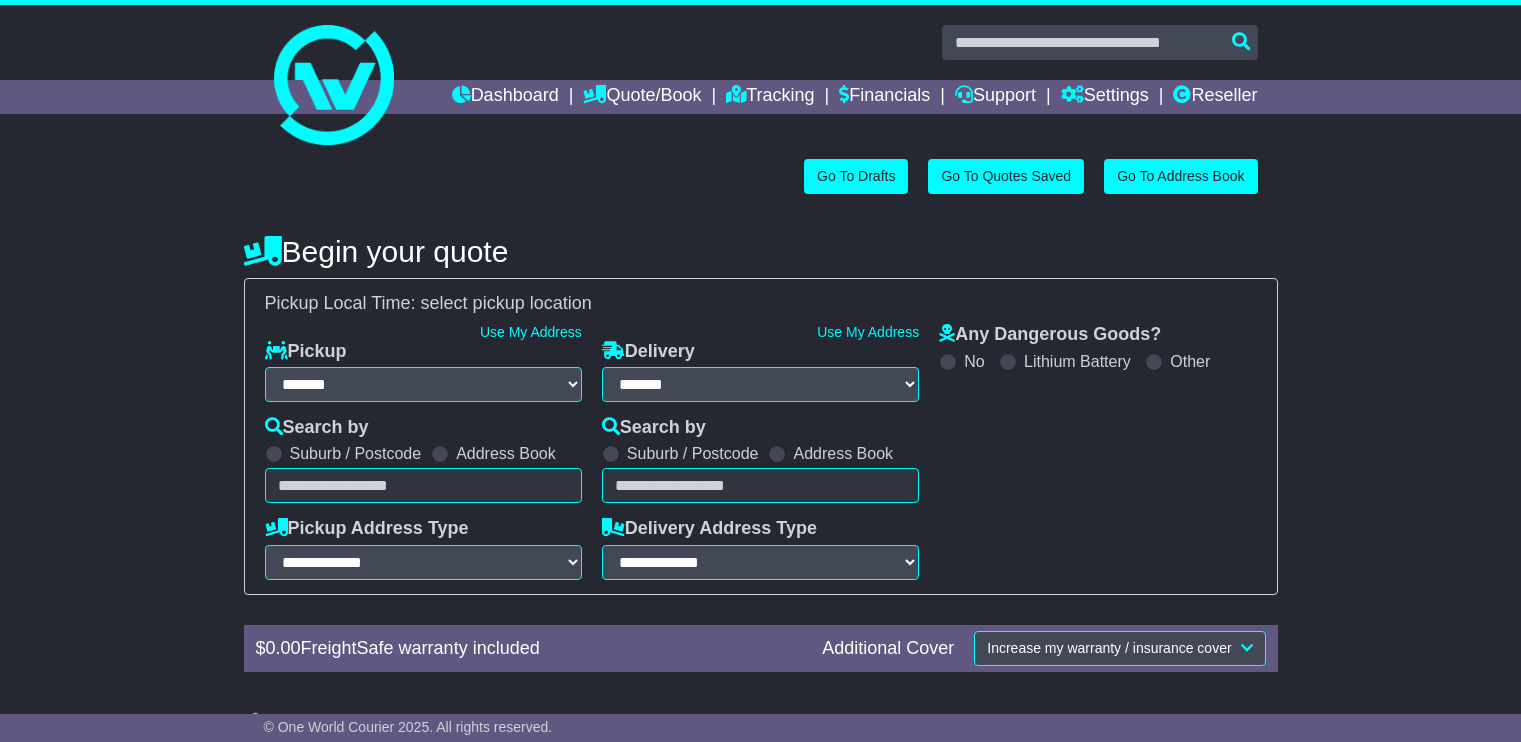 select on "**" 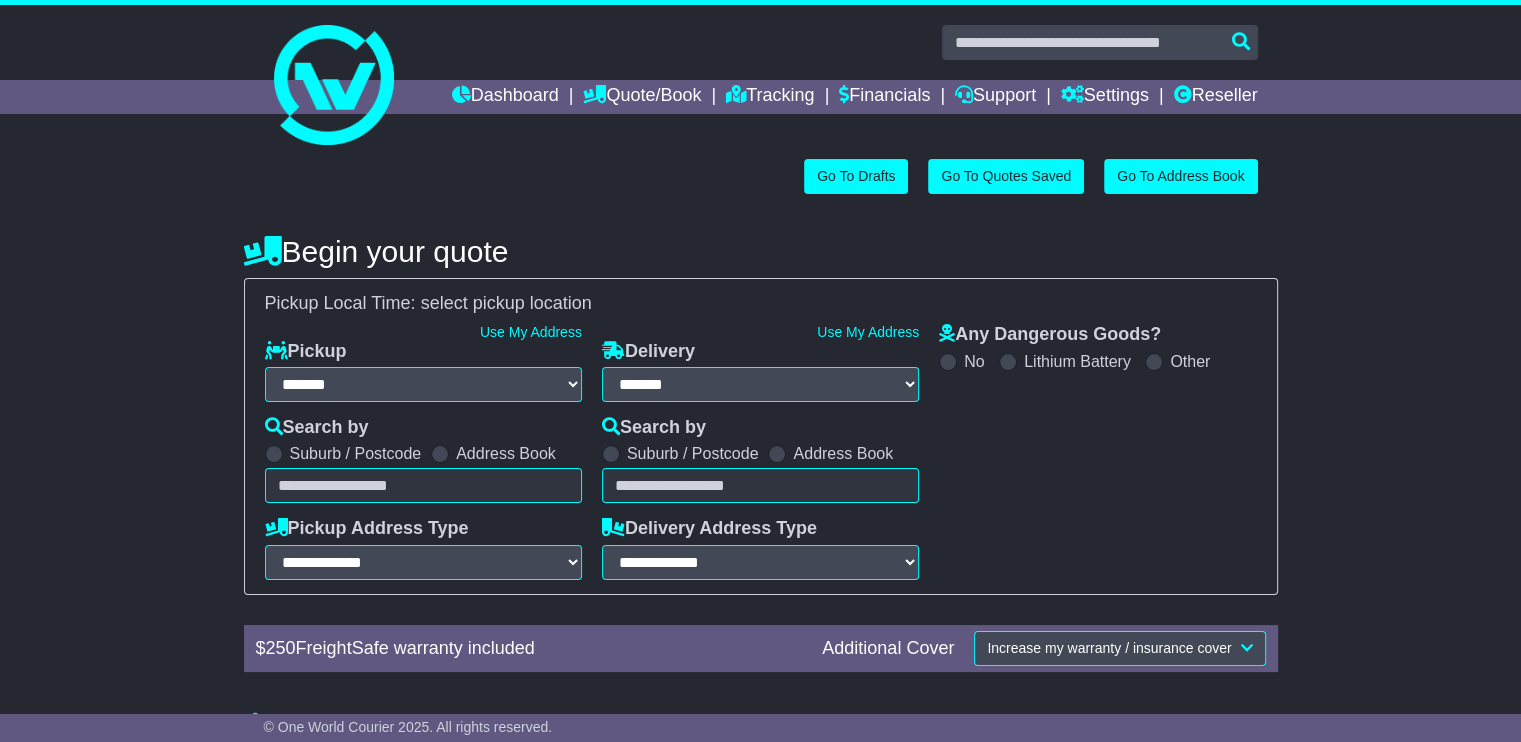 scroll, scrollTop: 0, scrollLeft: 0, axis: both 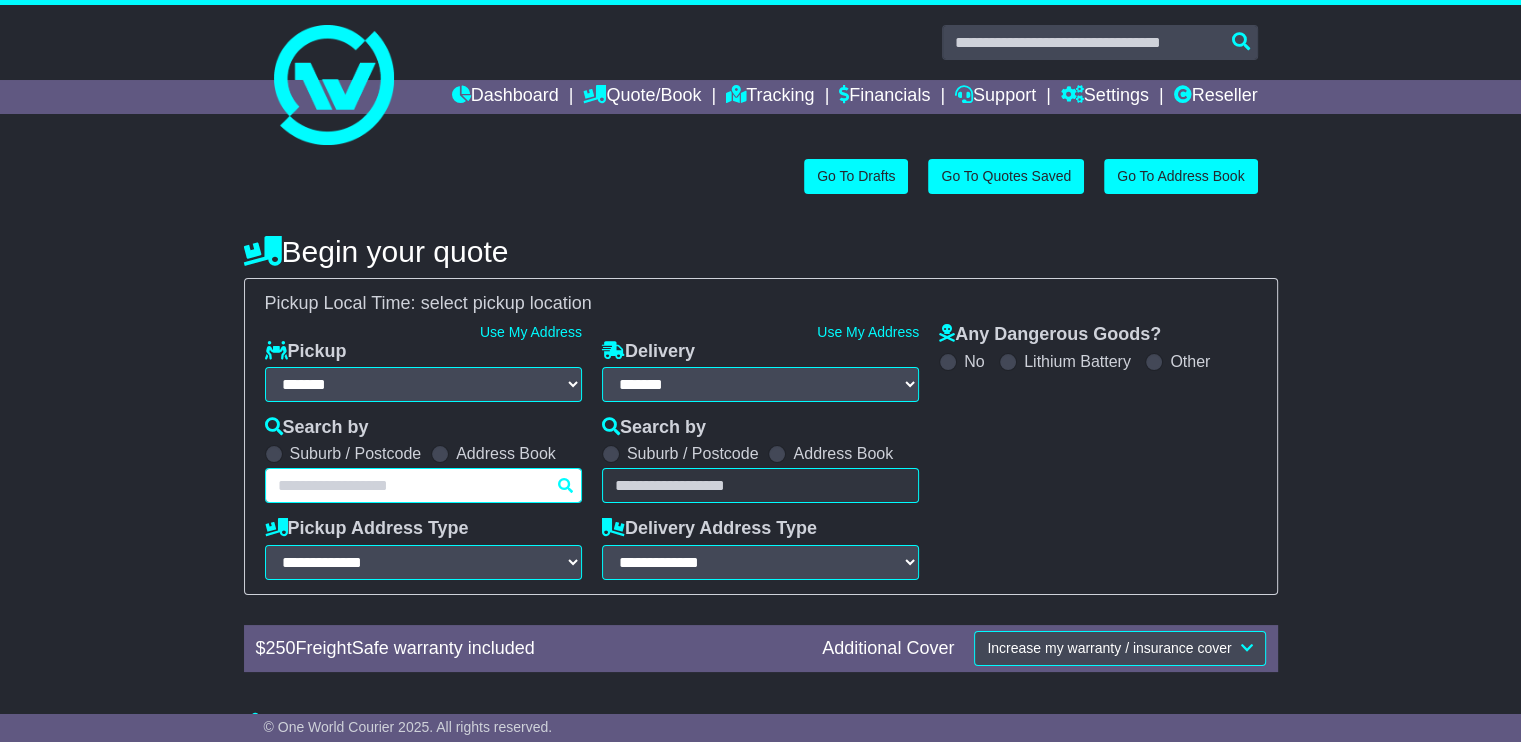 paste on "****" 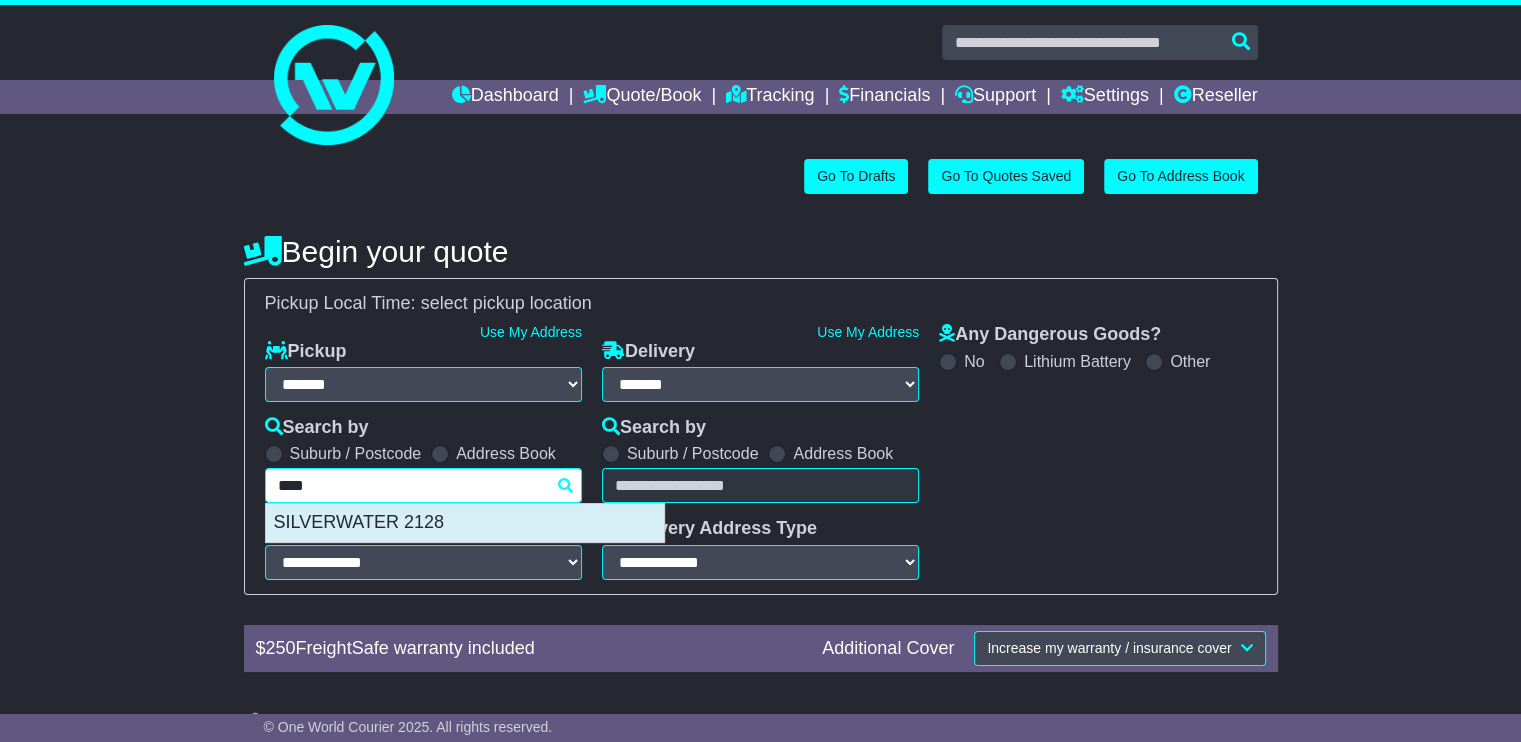 click on "SILVERWATER 2128" at bounding box center (465, 523) 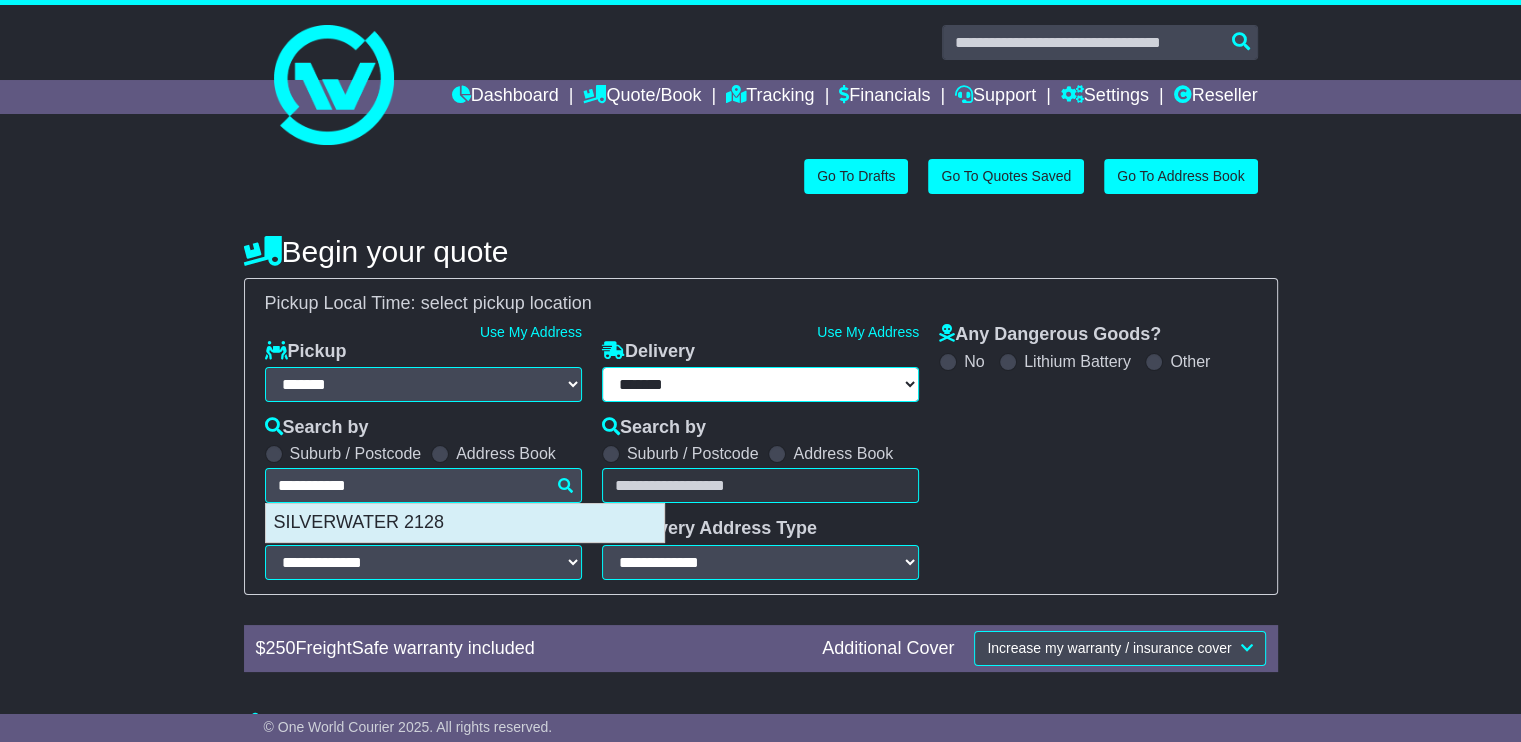 type on "**********" 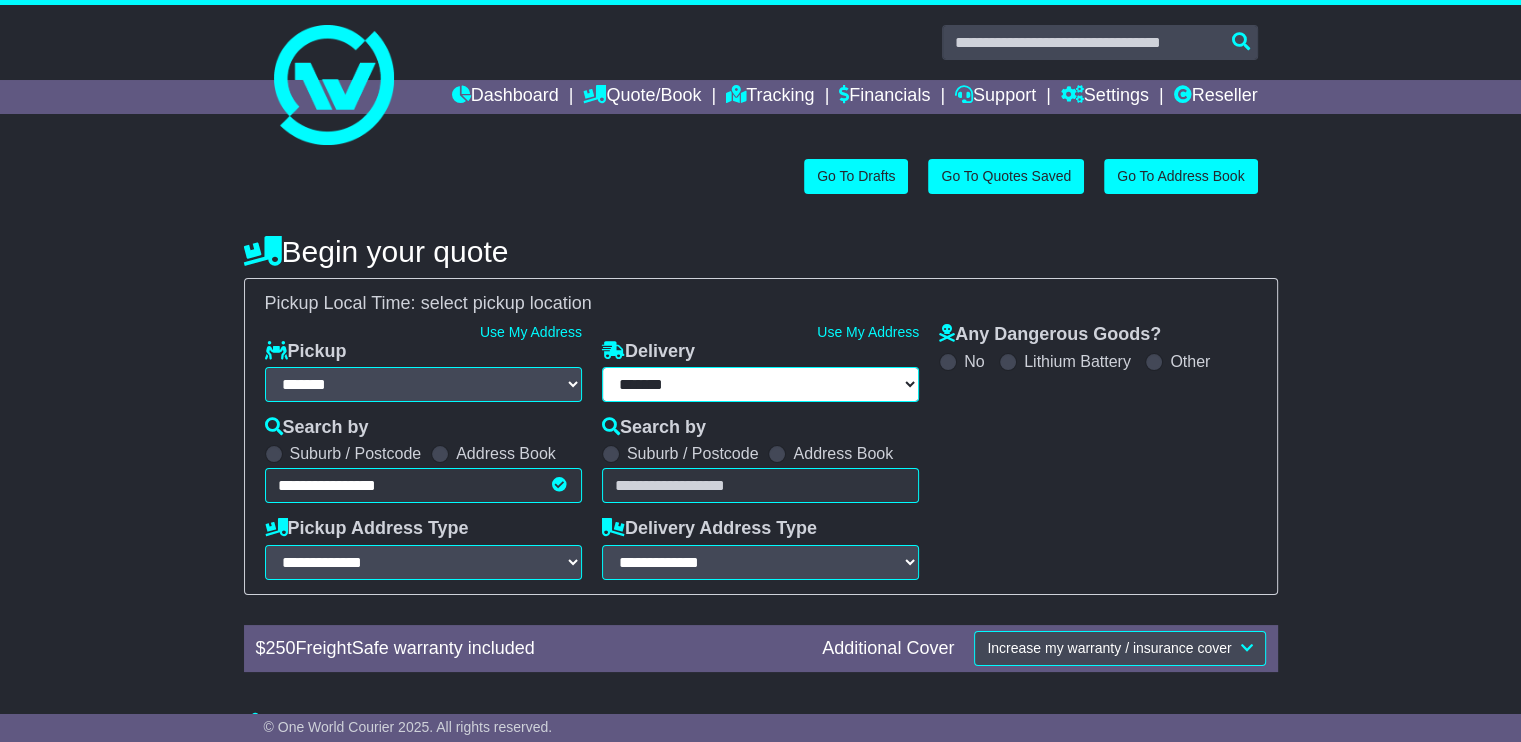 type on "**********" 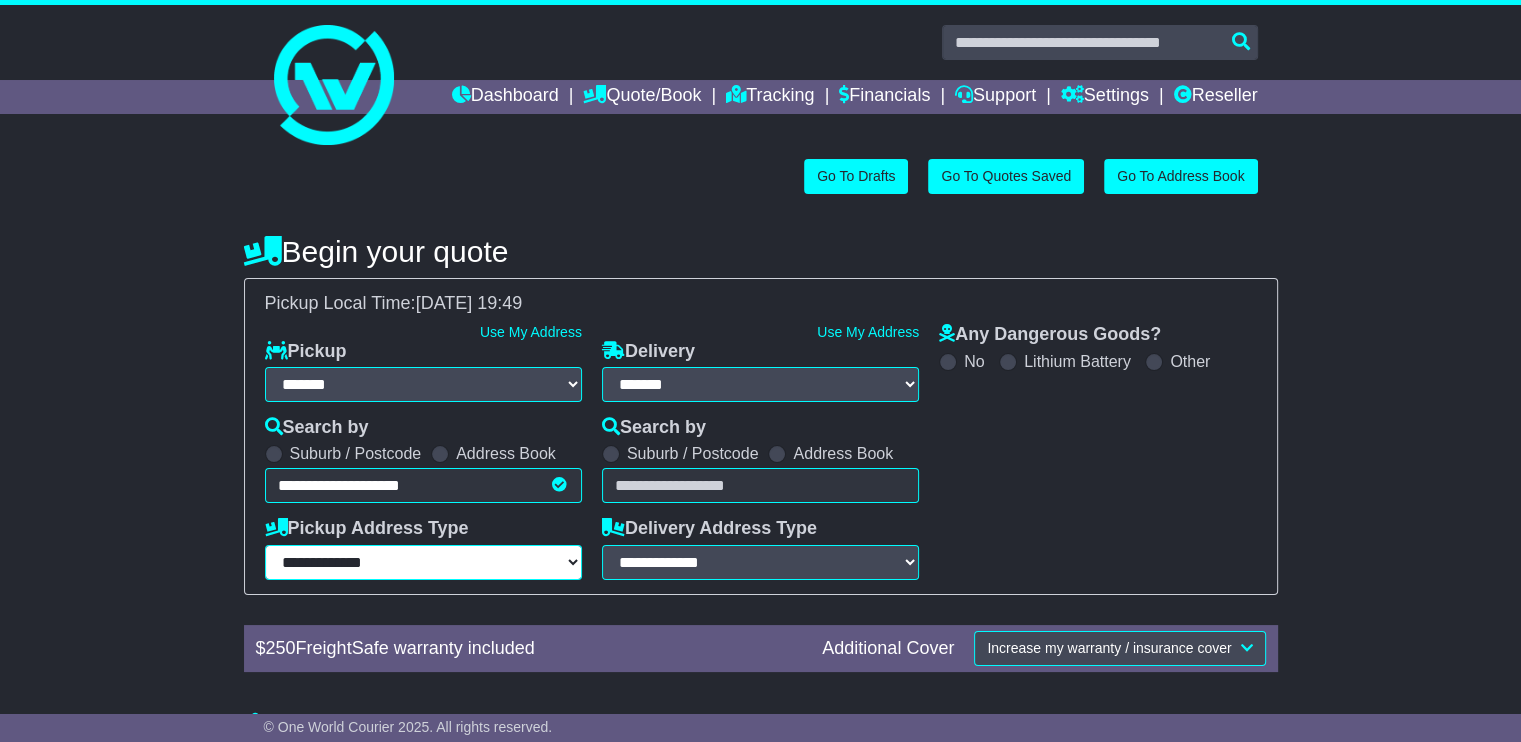 click on "**********" at bounding box center (423, 562) 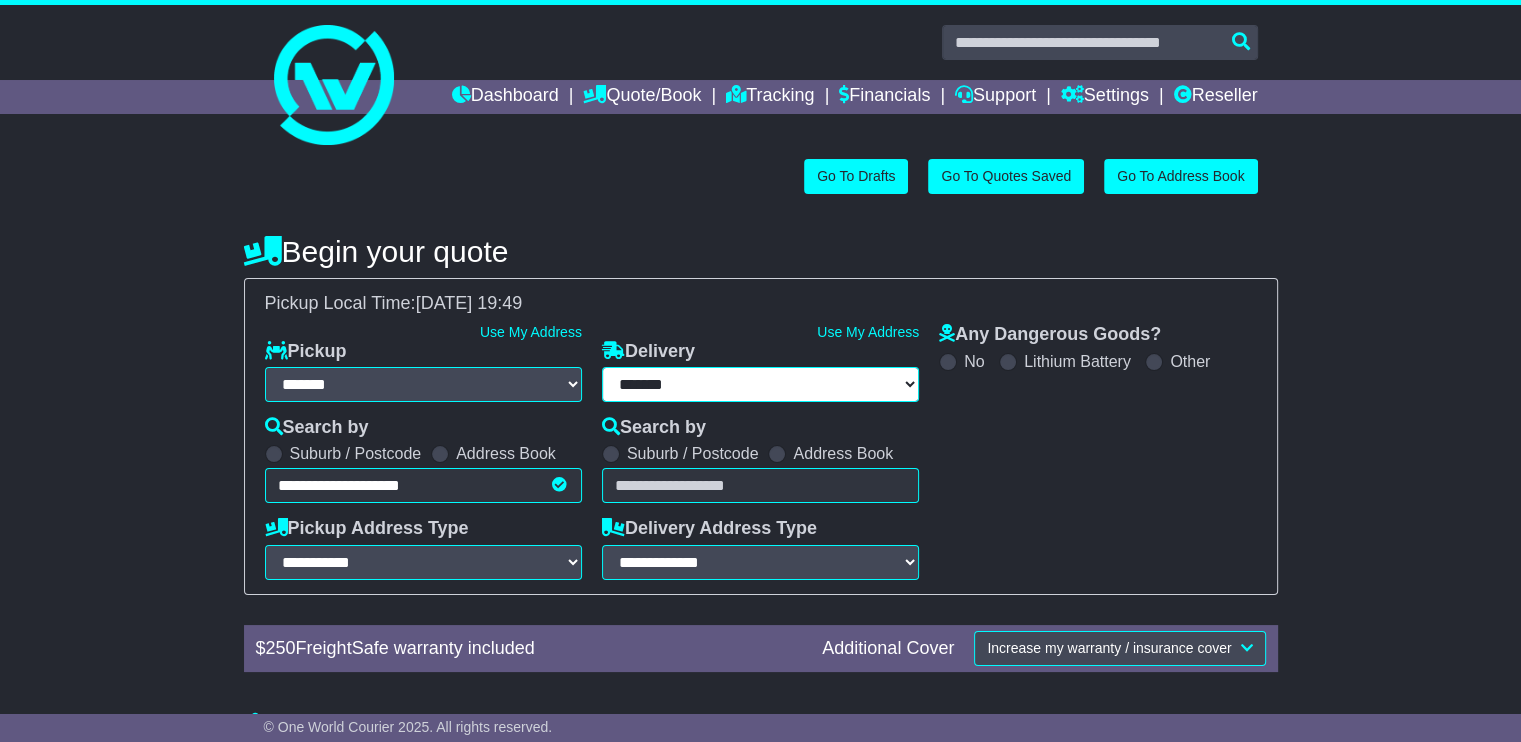 click on "**********" at bounding box center [760, 384] 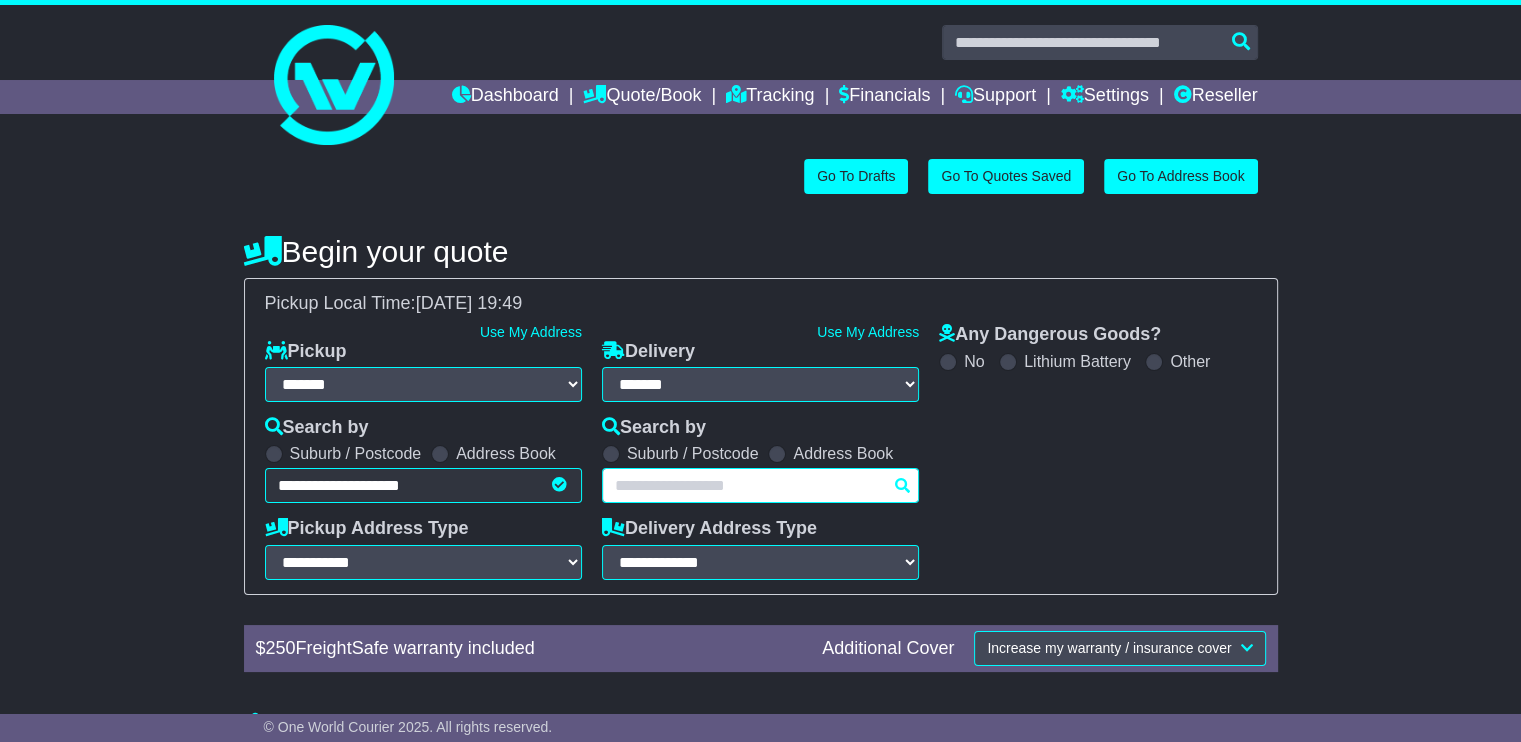 click at bounding box center (760, 485) 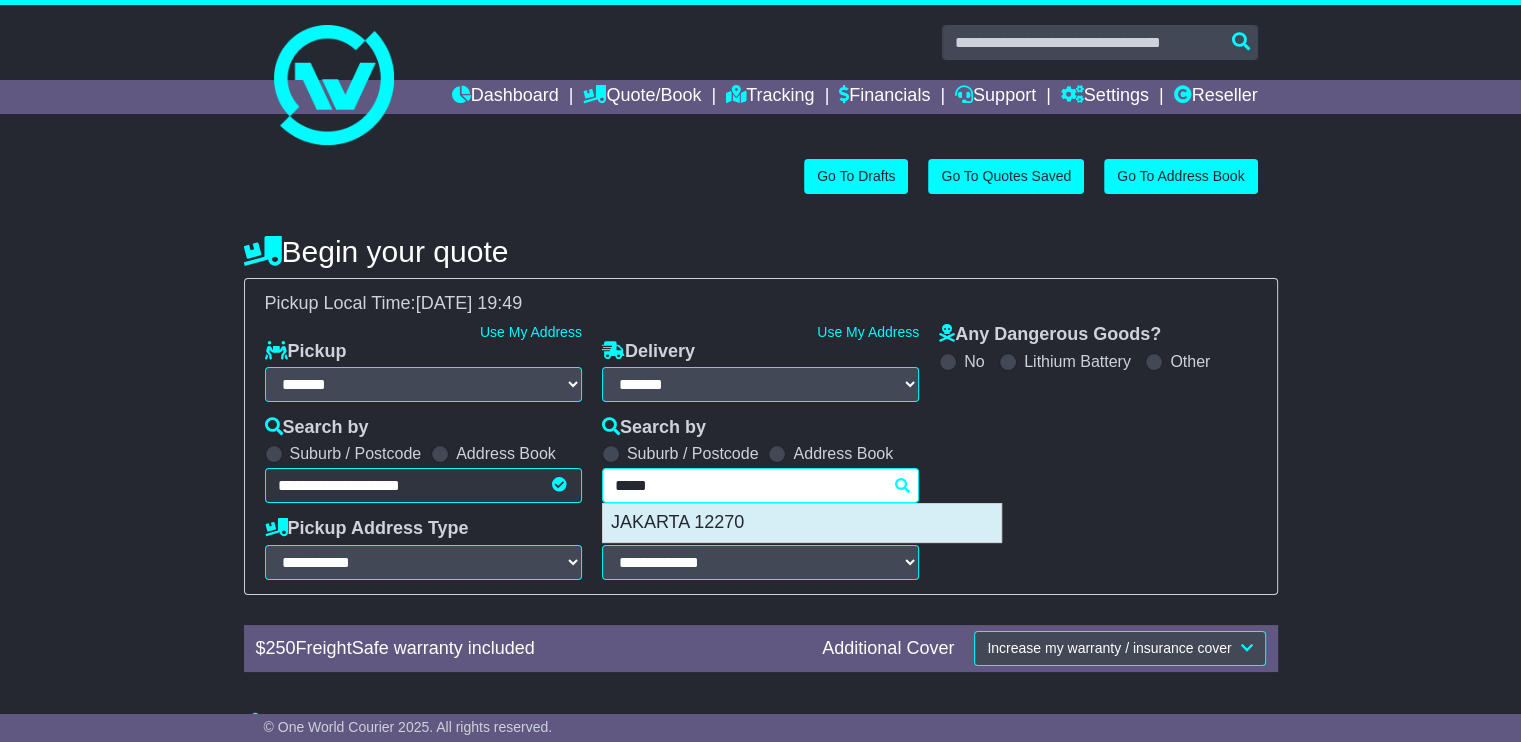 click on "JAKARTA 12270" at bounding box center (802, 523) 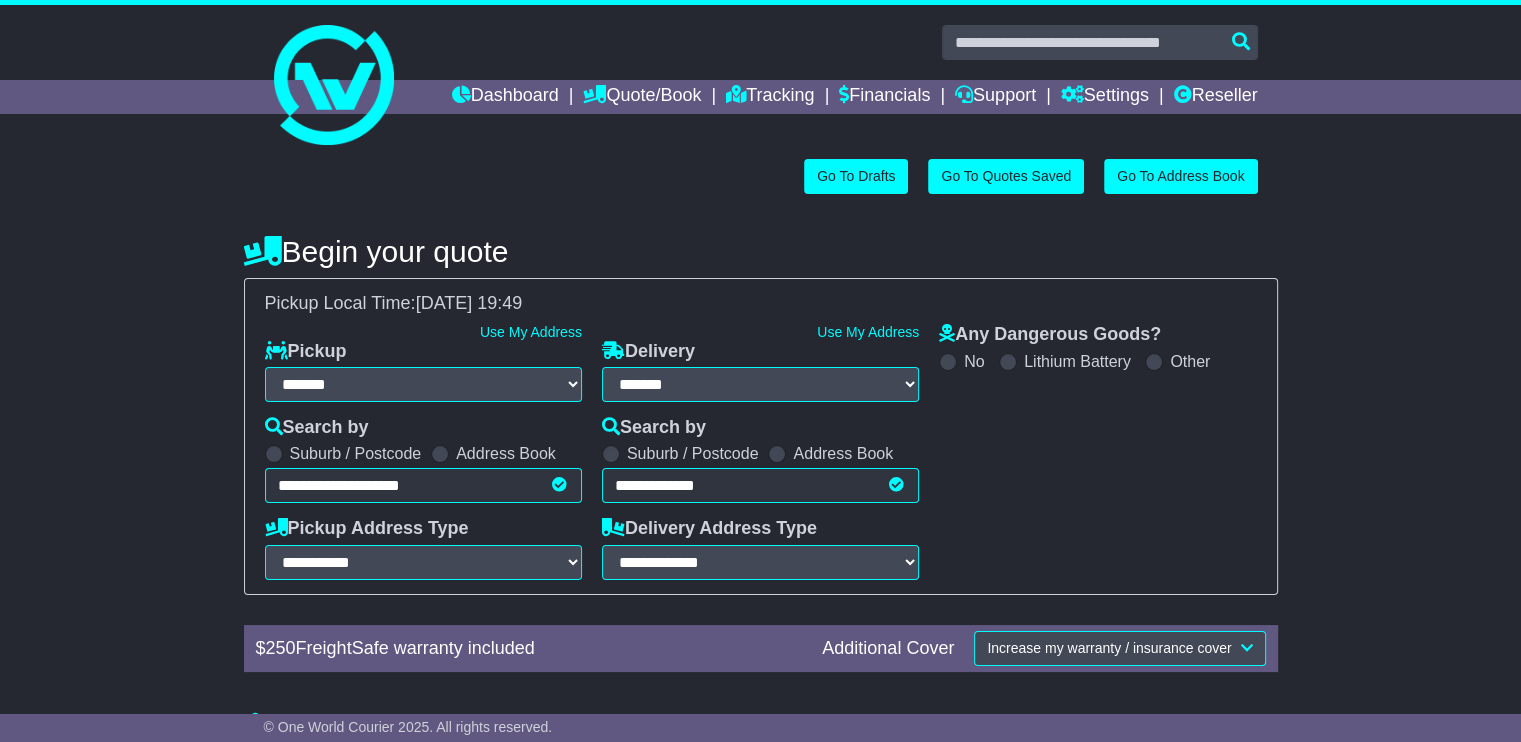 type on "**********" 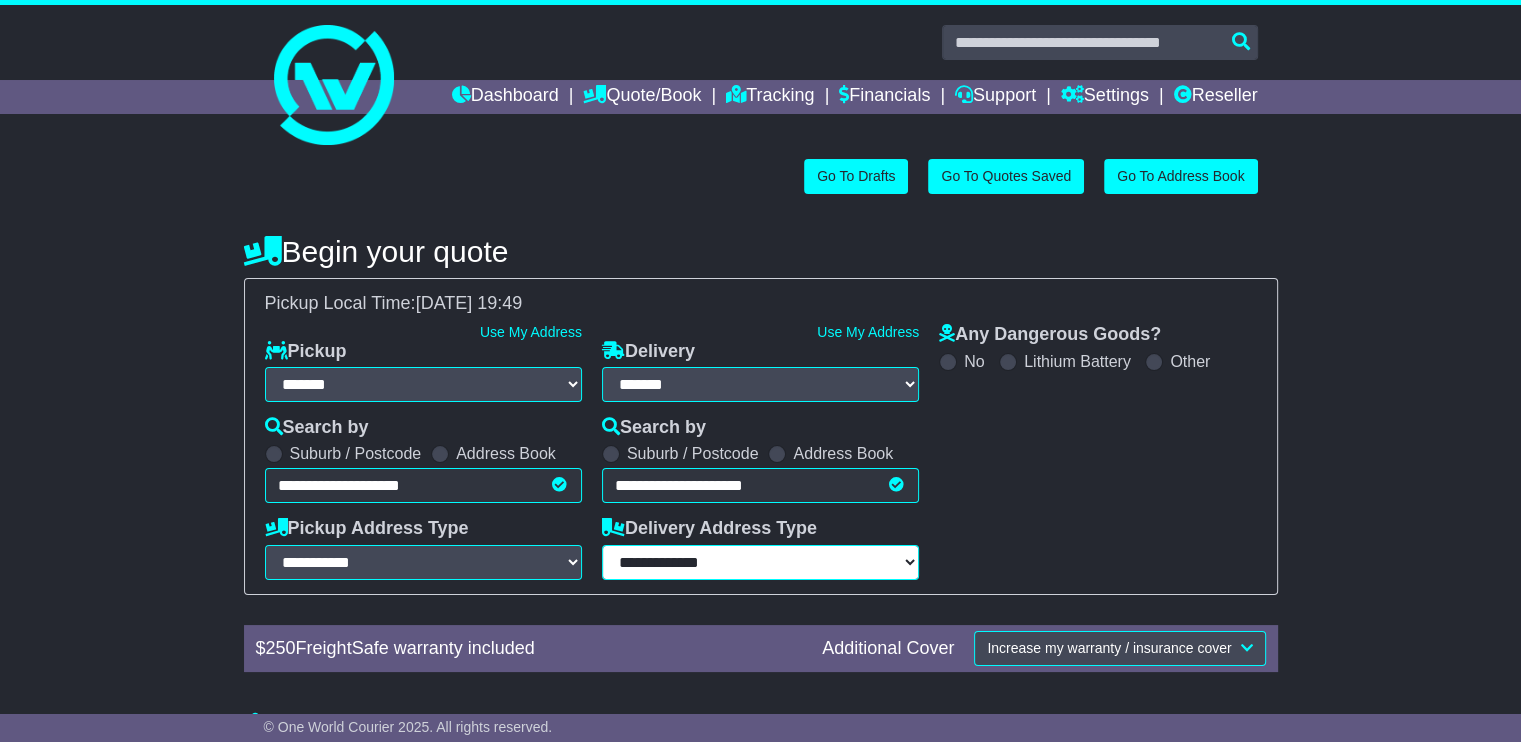 click on "**********" at bounding box center (760, 562) 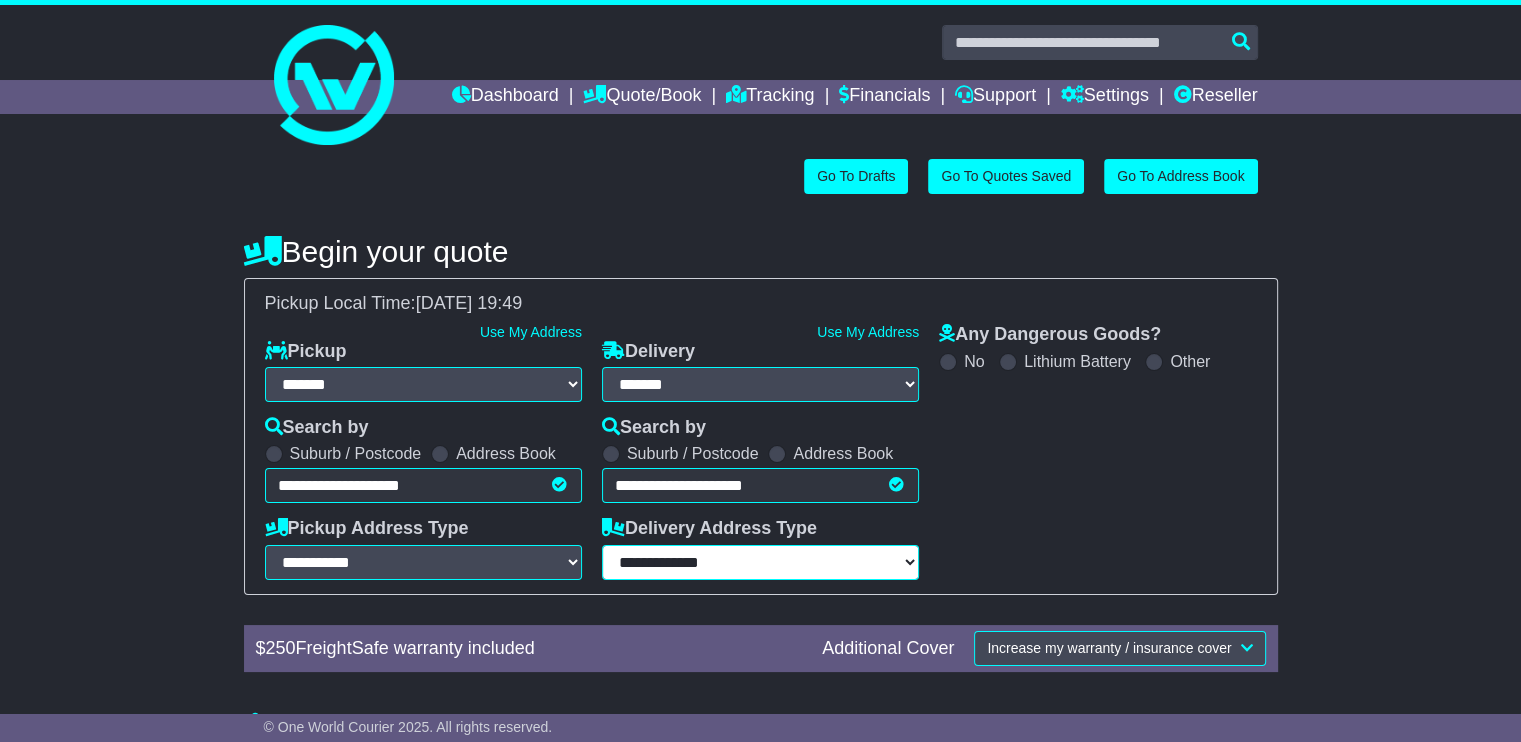 select on "**********" 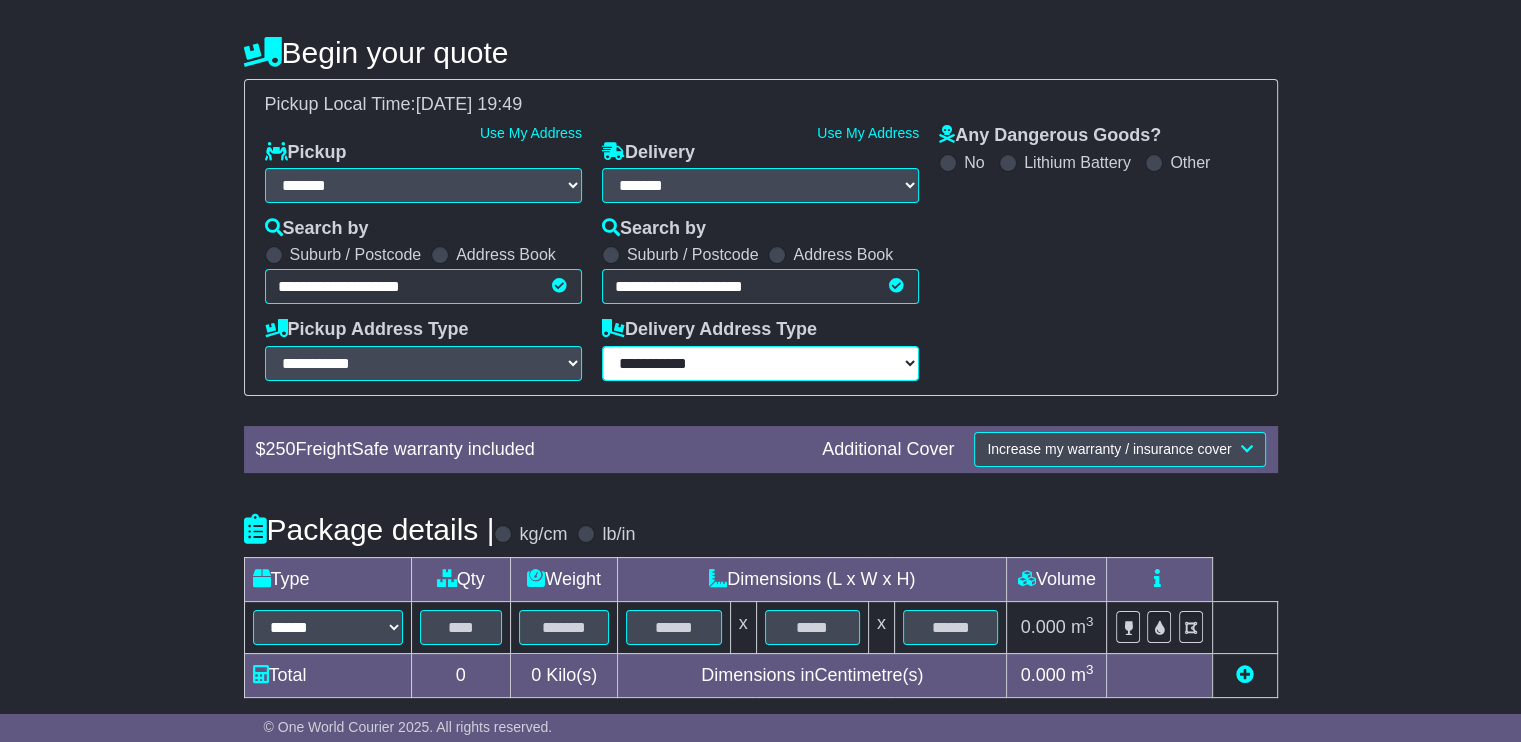 scroll, scrollTop: 200, scrollLeft: 0, axis: vertical 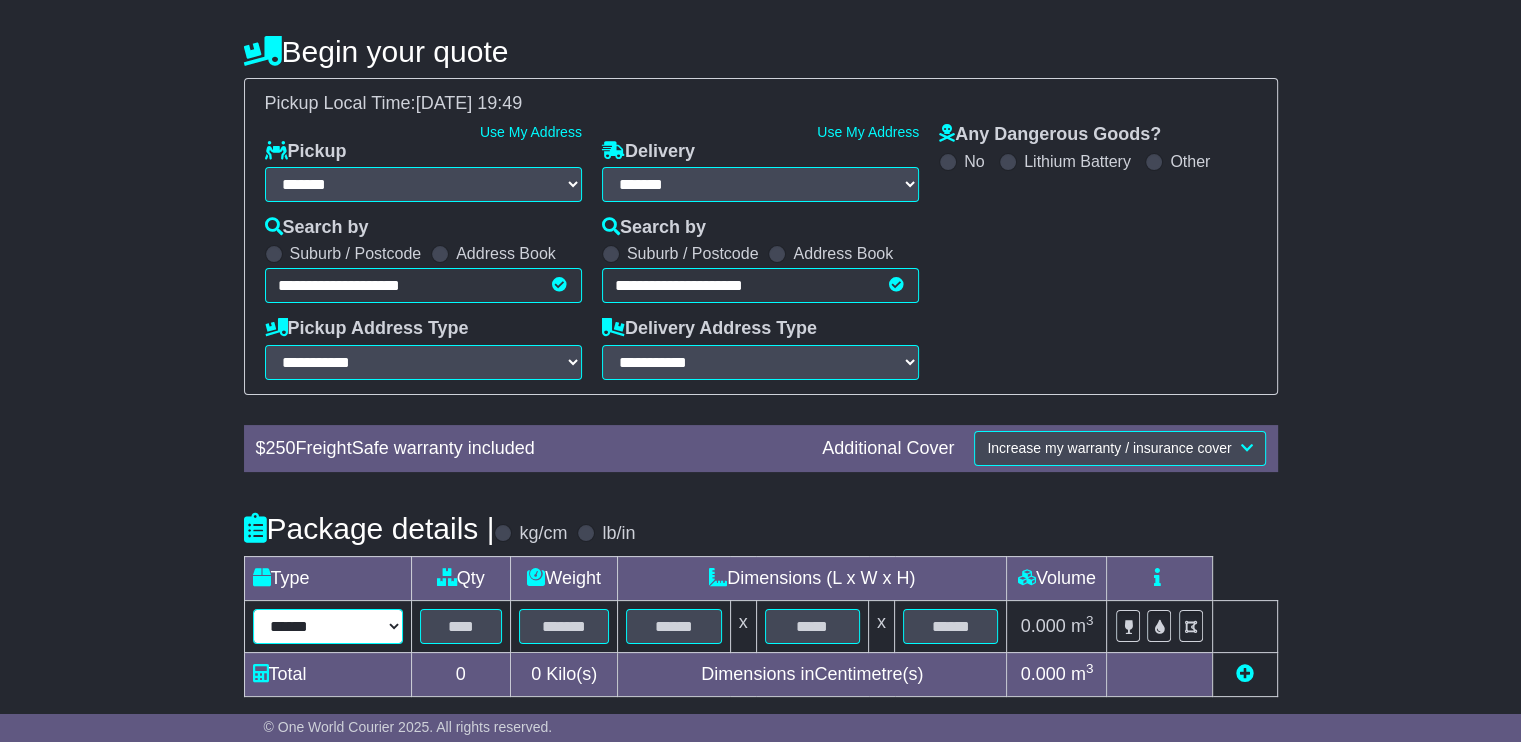 click on "****** ****** *** ******** ***** **** **** ****** *** *******" at bounding box center [328, 626] 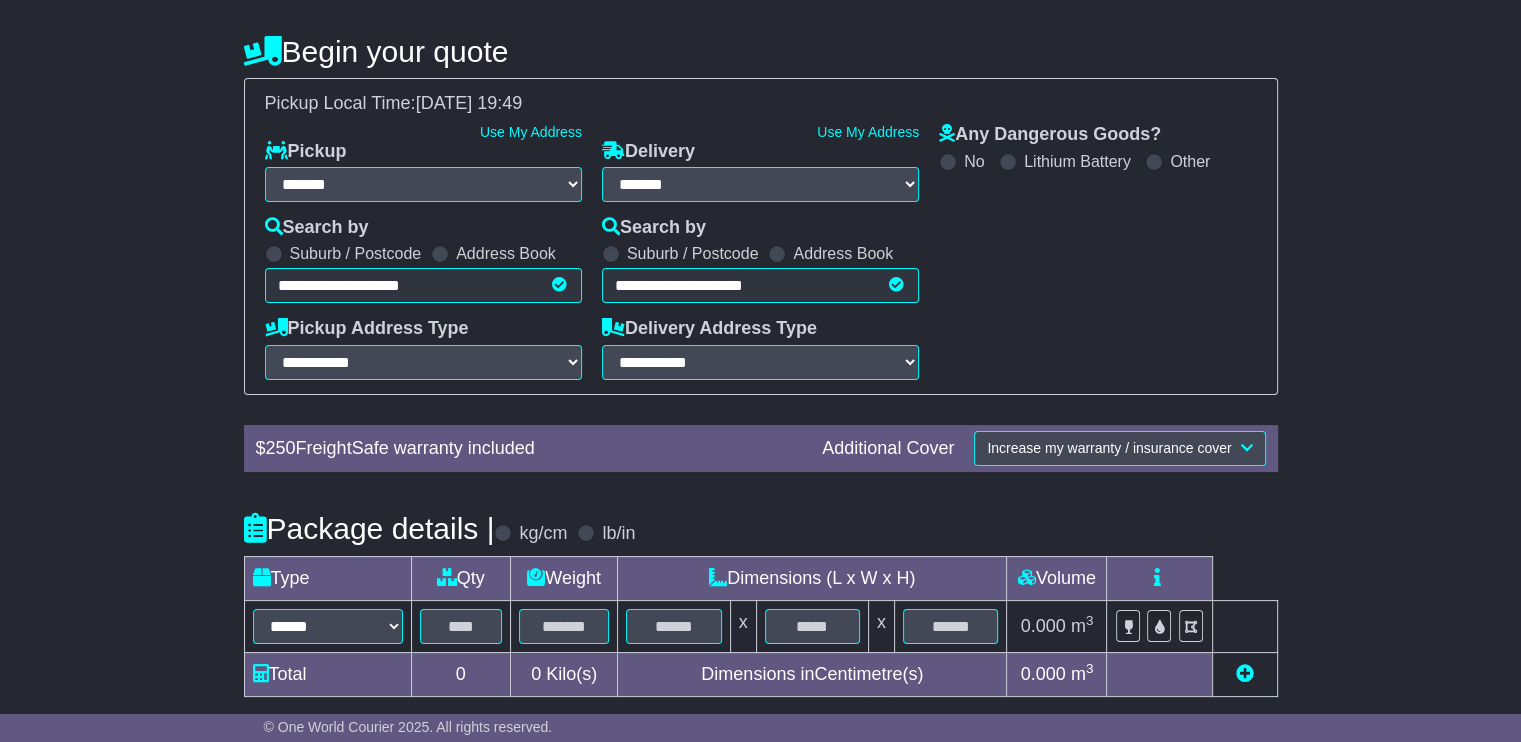 click at bounding box center (461, 626) 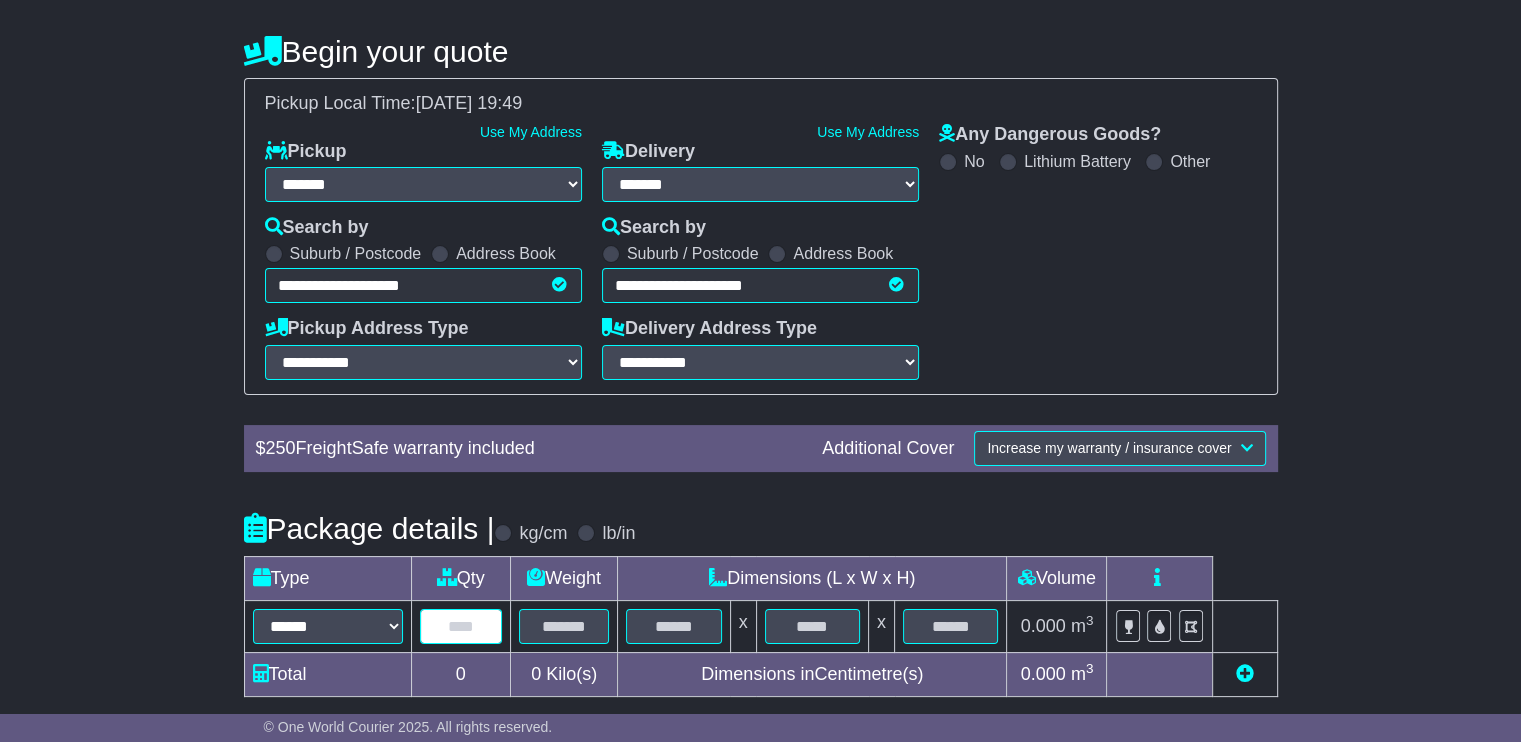 click at bounding box center [461, 626] 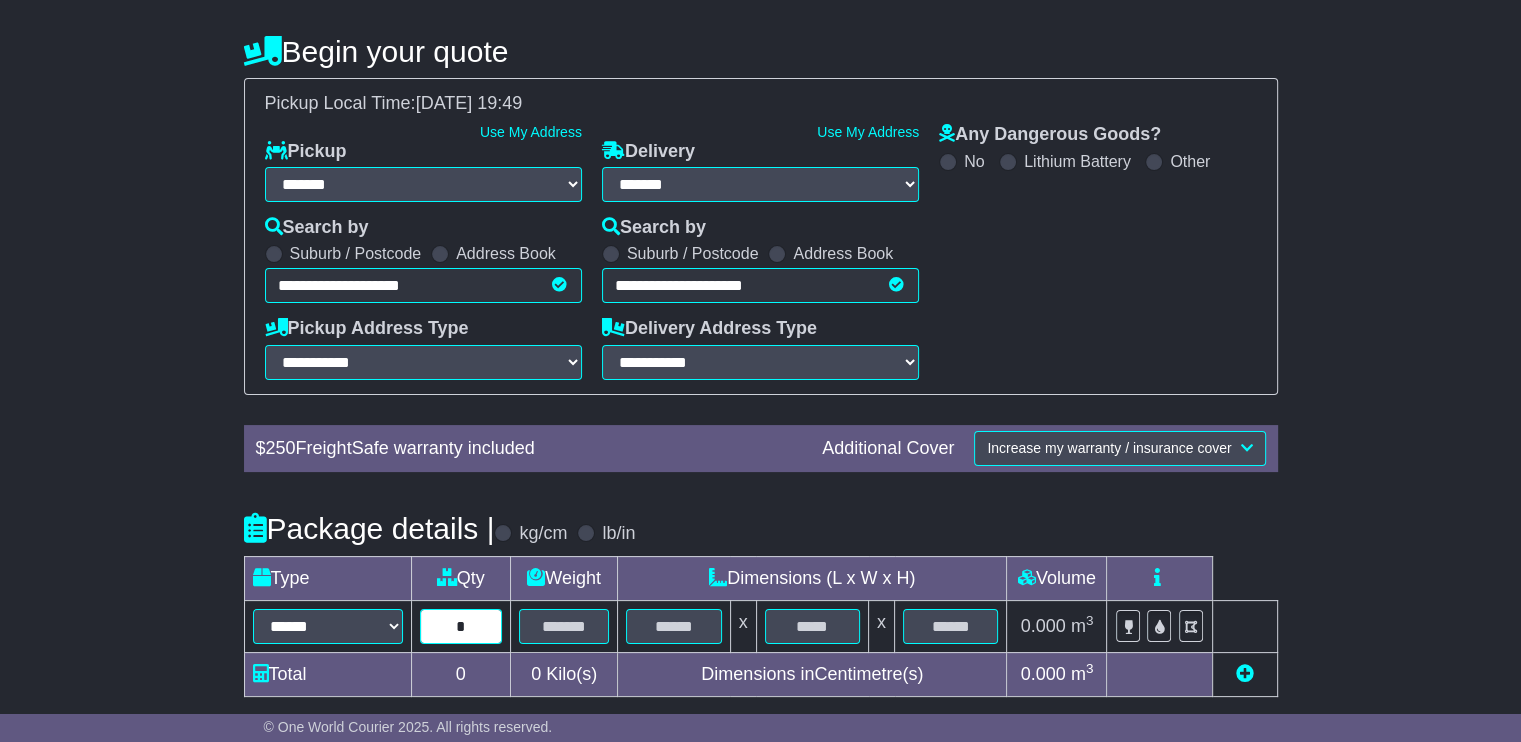 type on "*" 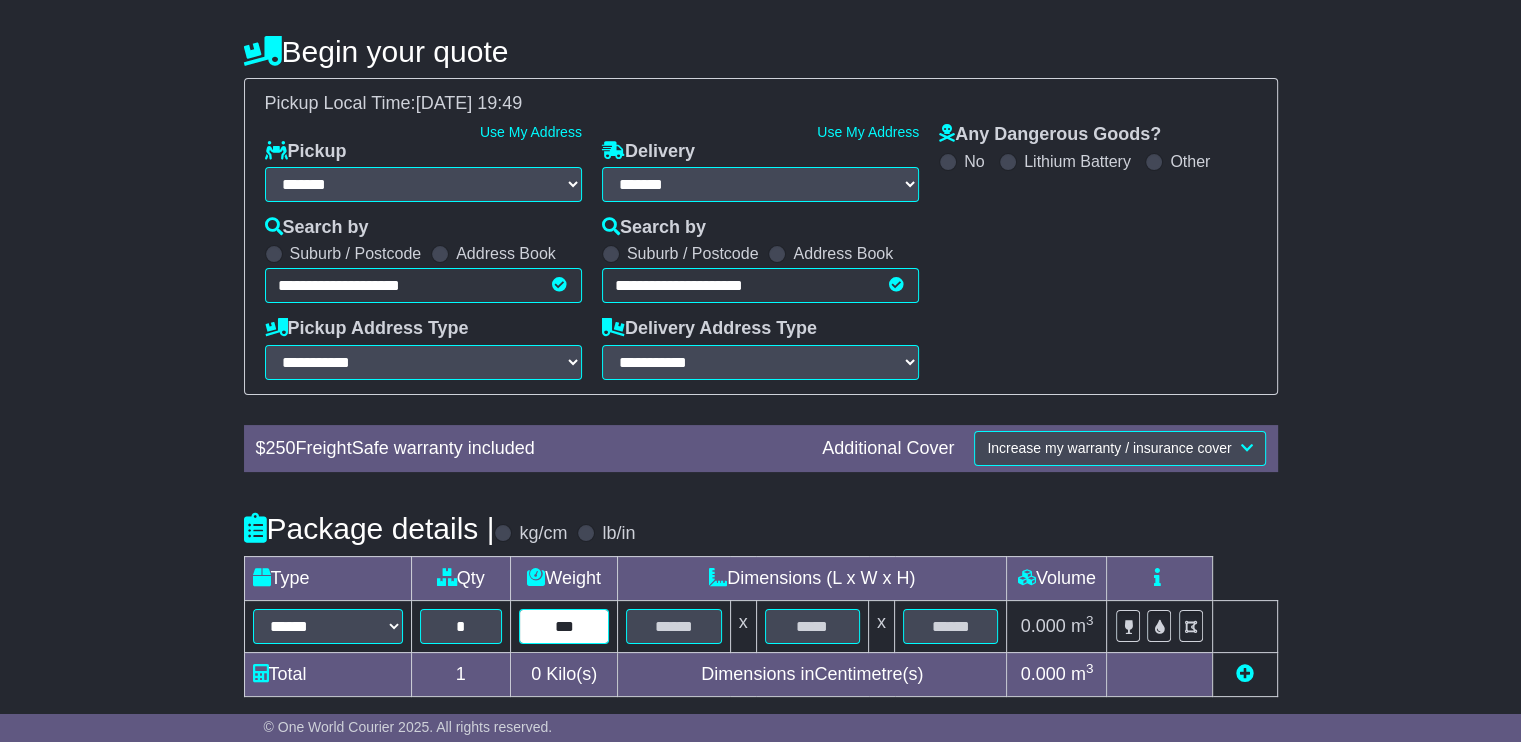 type on "***" 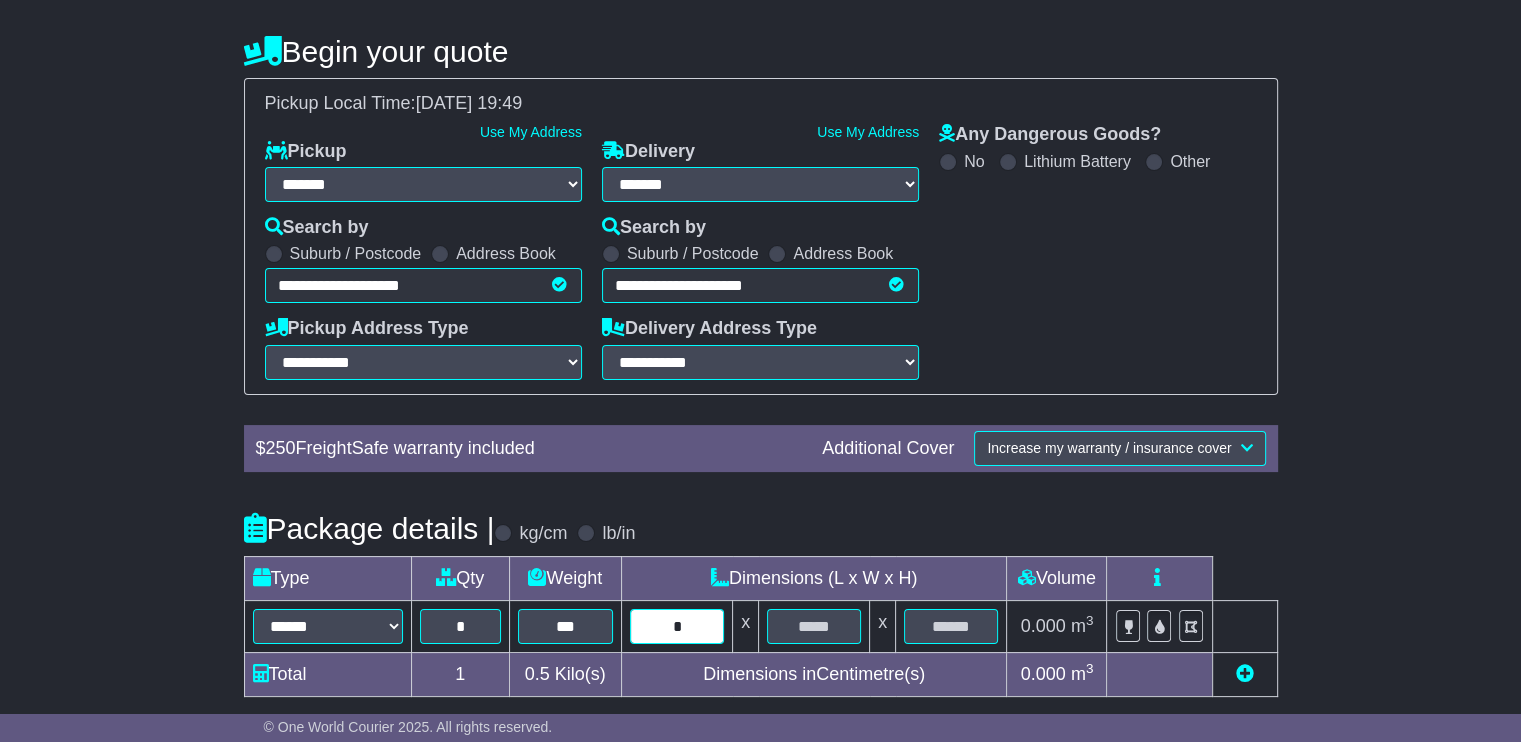 type on "*" 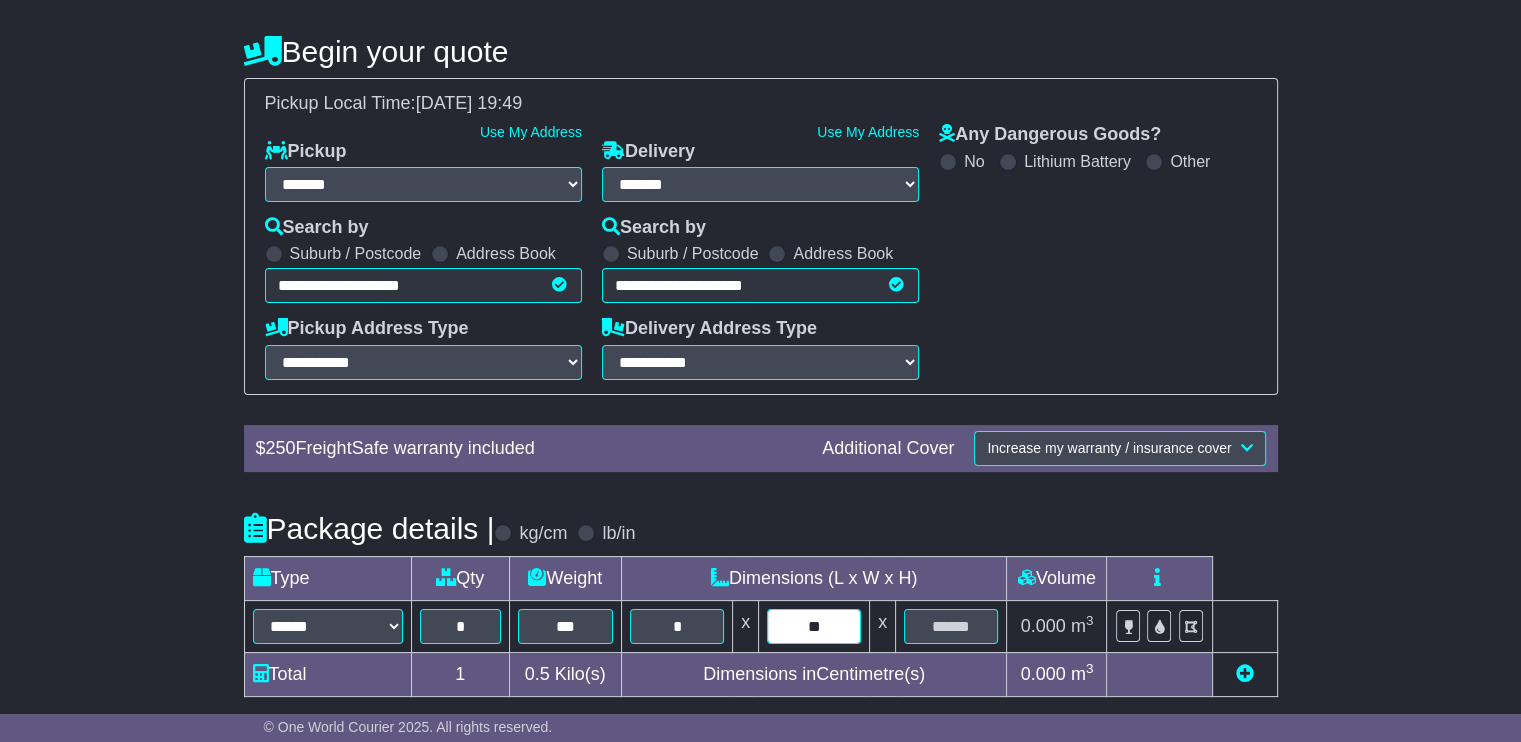 type on "**" 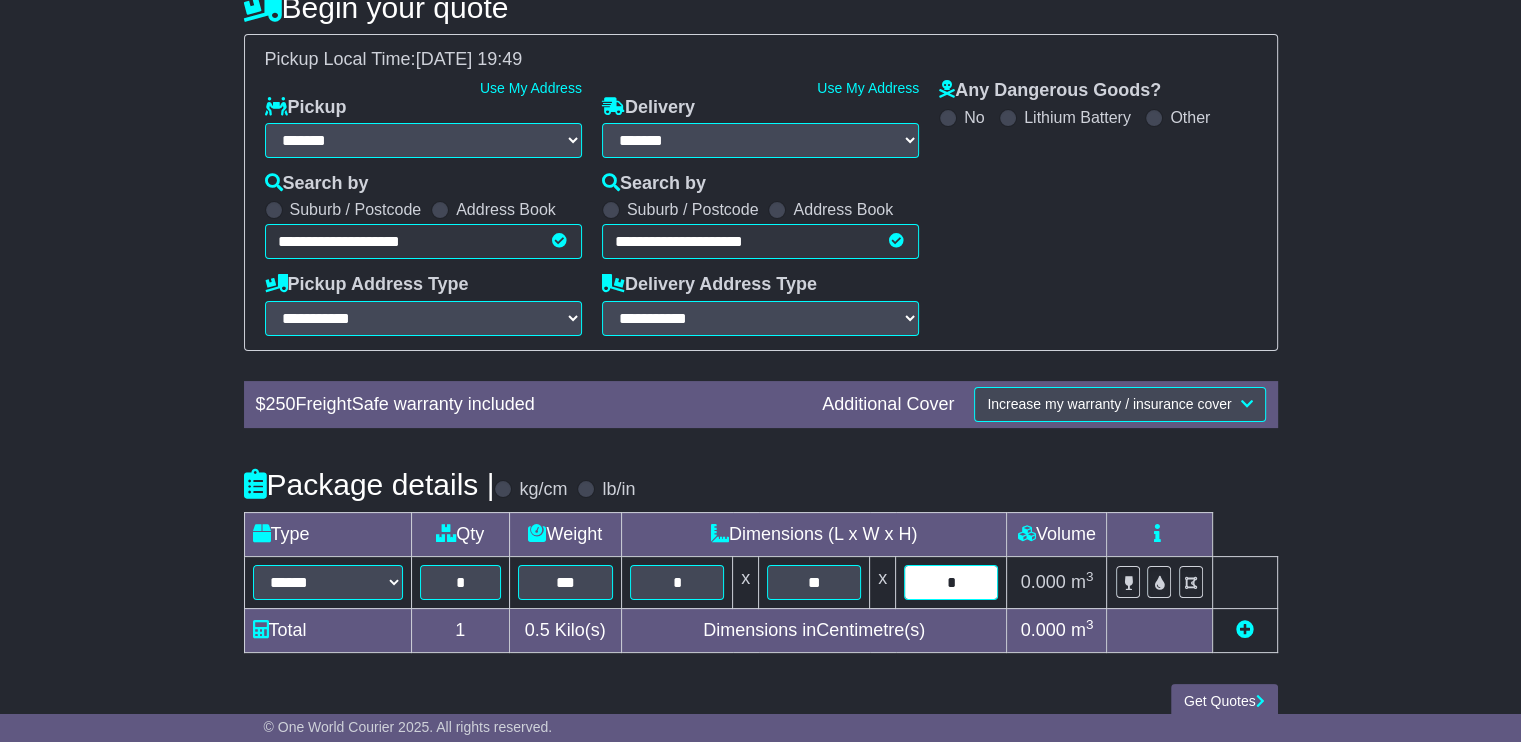 scroll, scrollTop: 268, scrollLeft: 0, axis: vertical 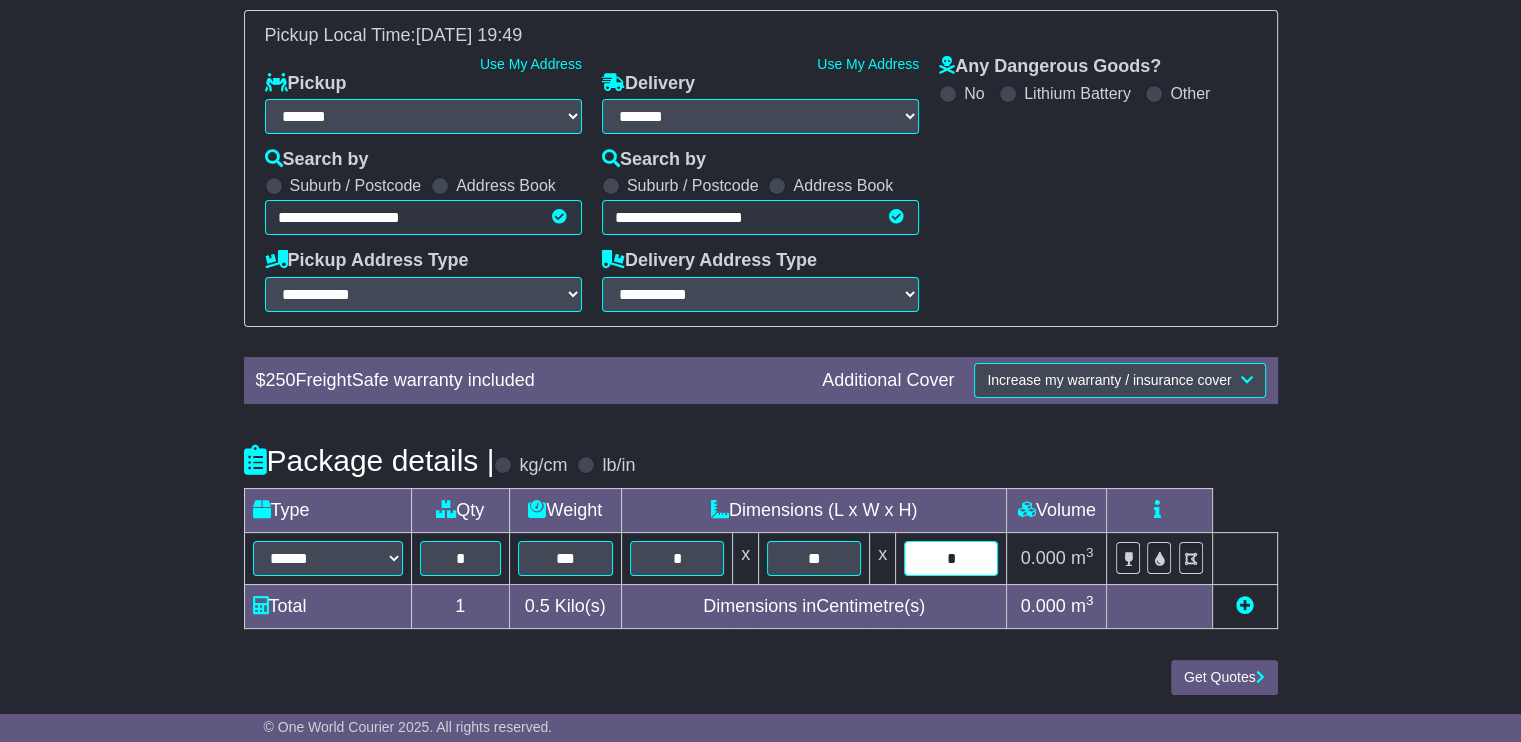 type on "*" 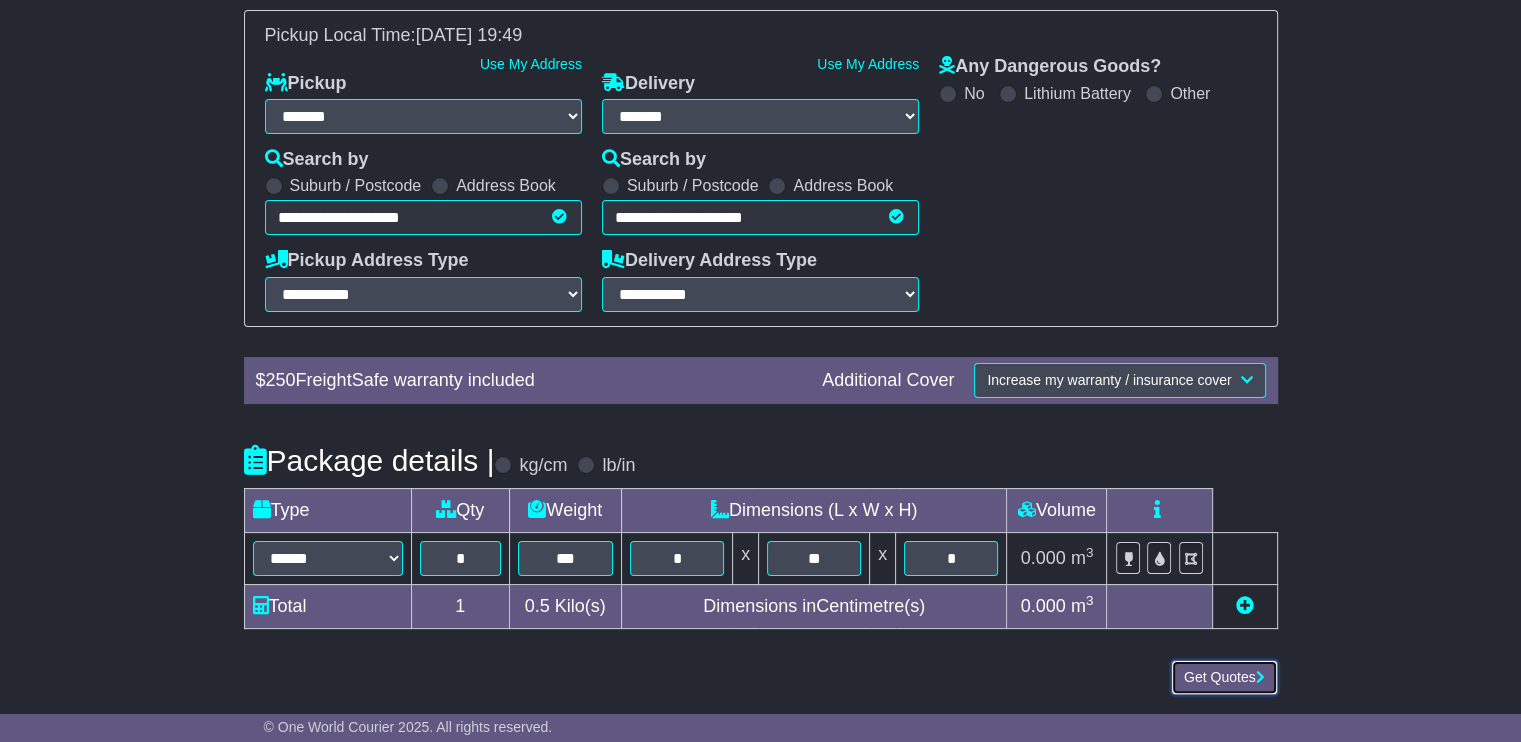click on "Get Quotes" at bounding box center [1224, 677] 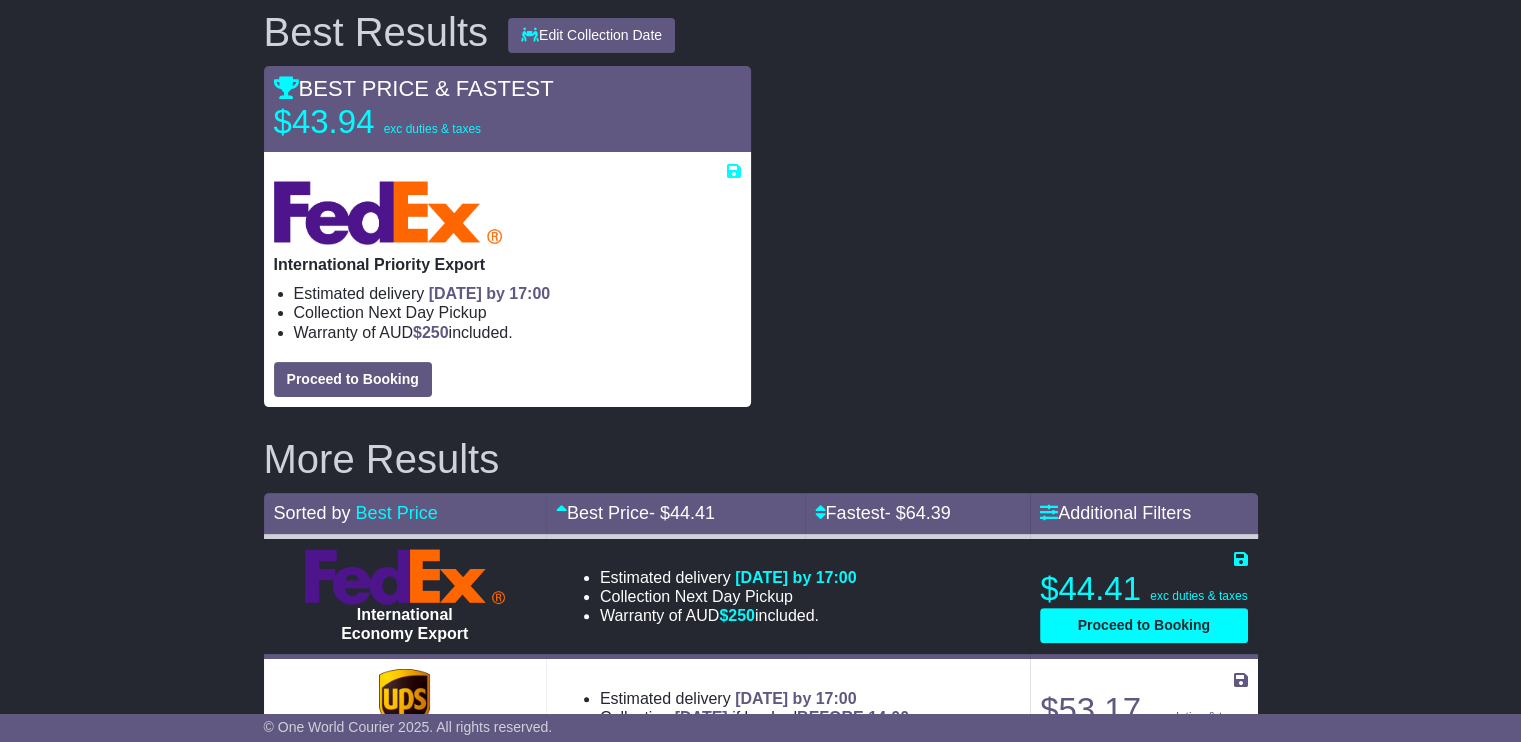 scroll, scrollTop: 400, scrollLeft: 0, axis: vertical 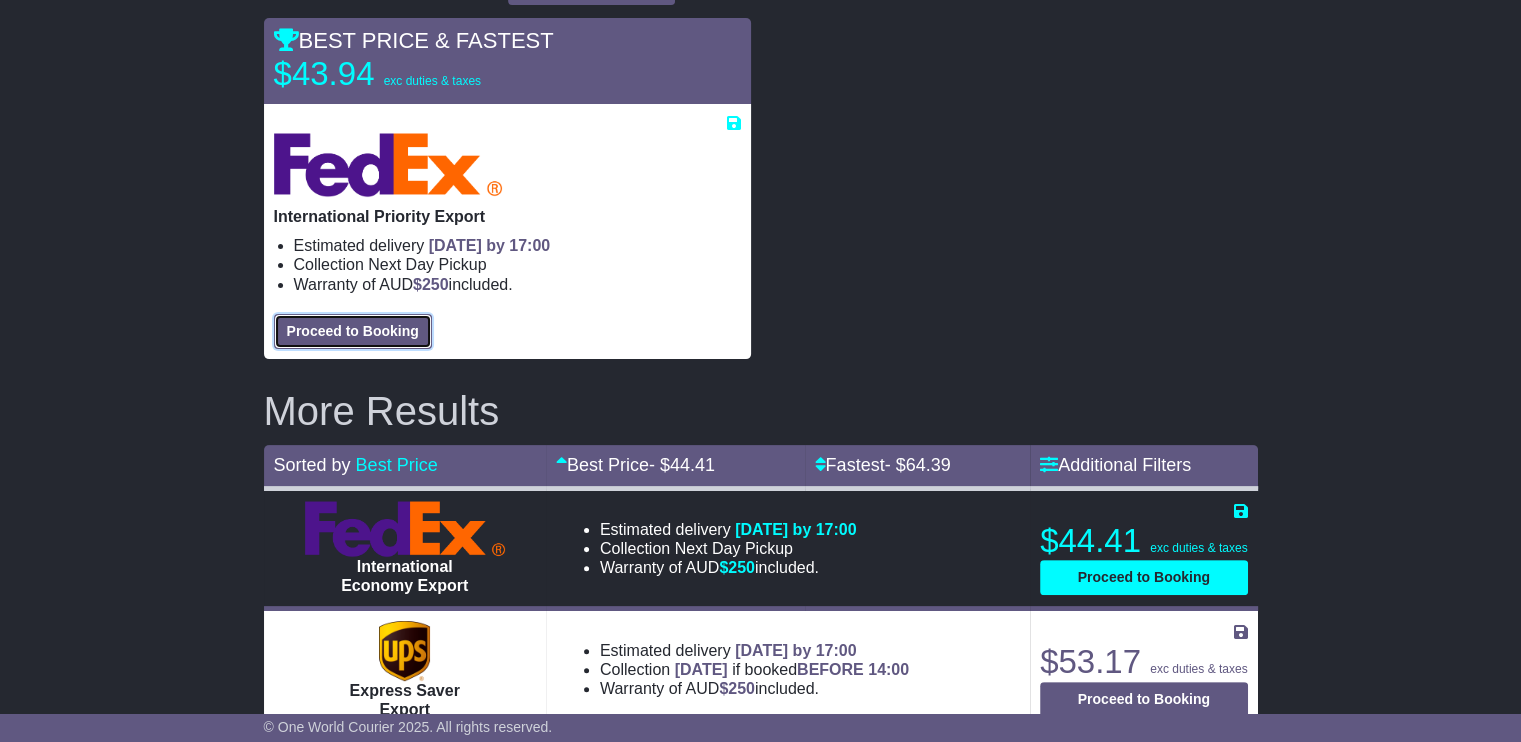 click on "Proceed to Booking" at bounding box center [353, 331] 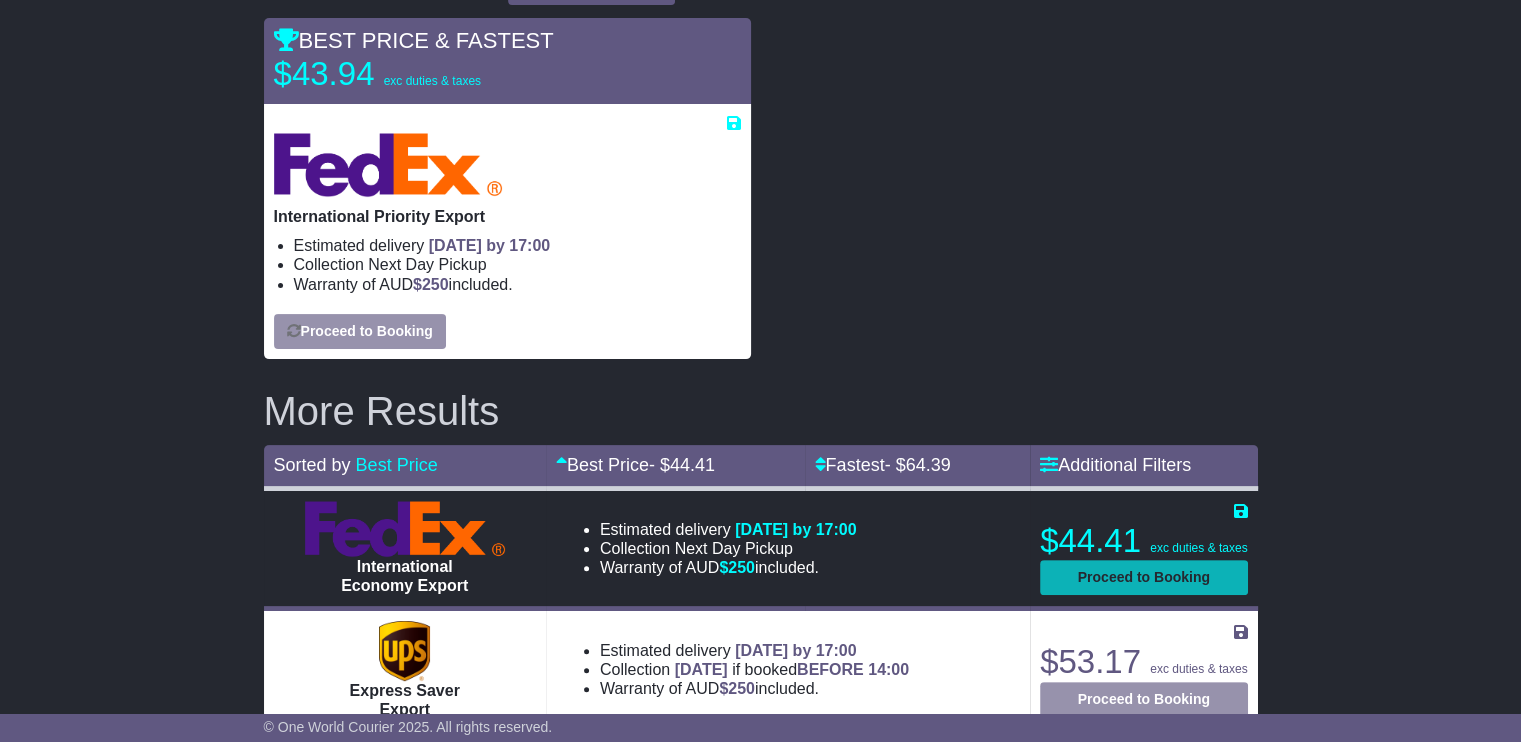 select on "**********" 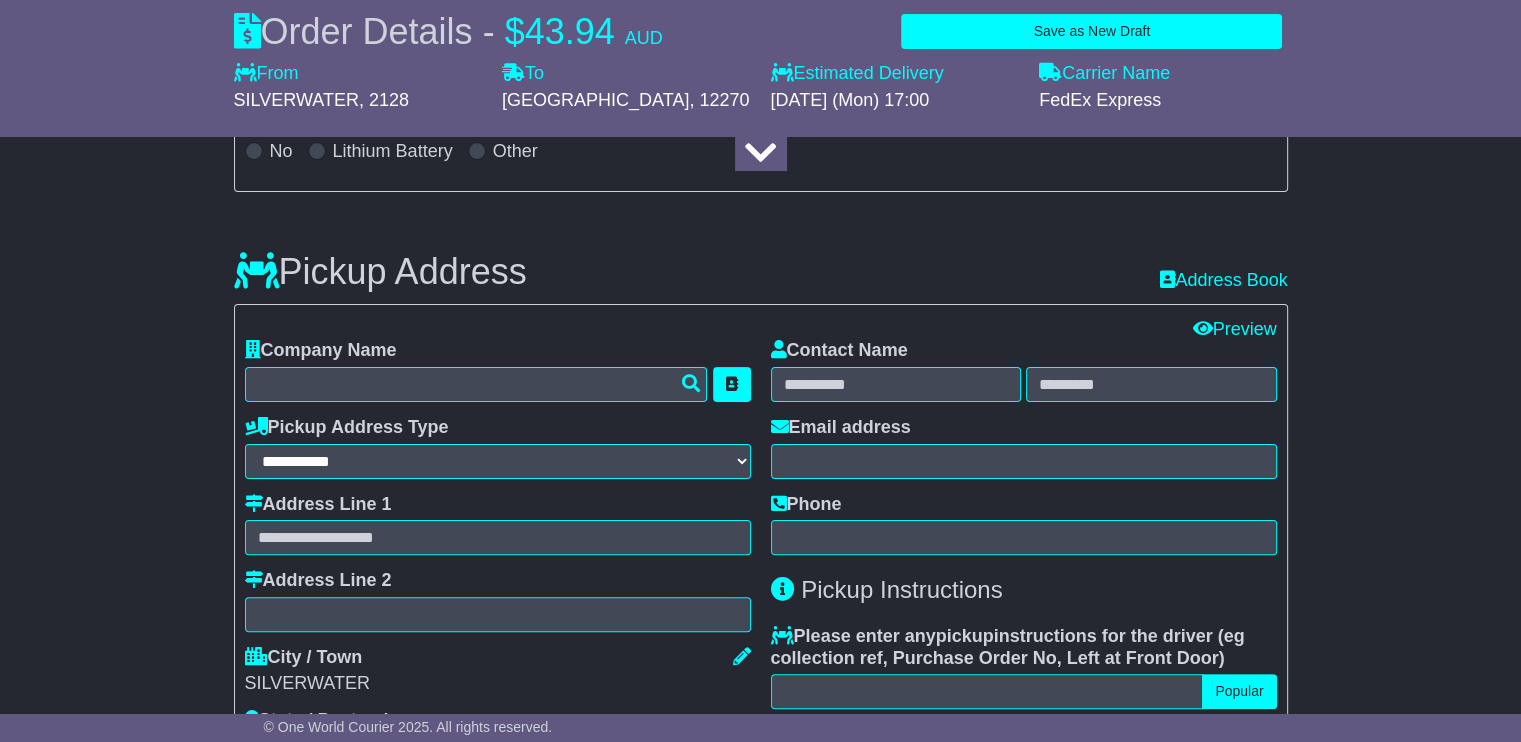 select 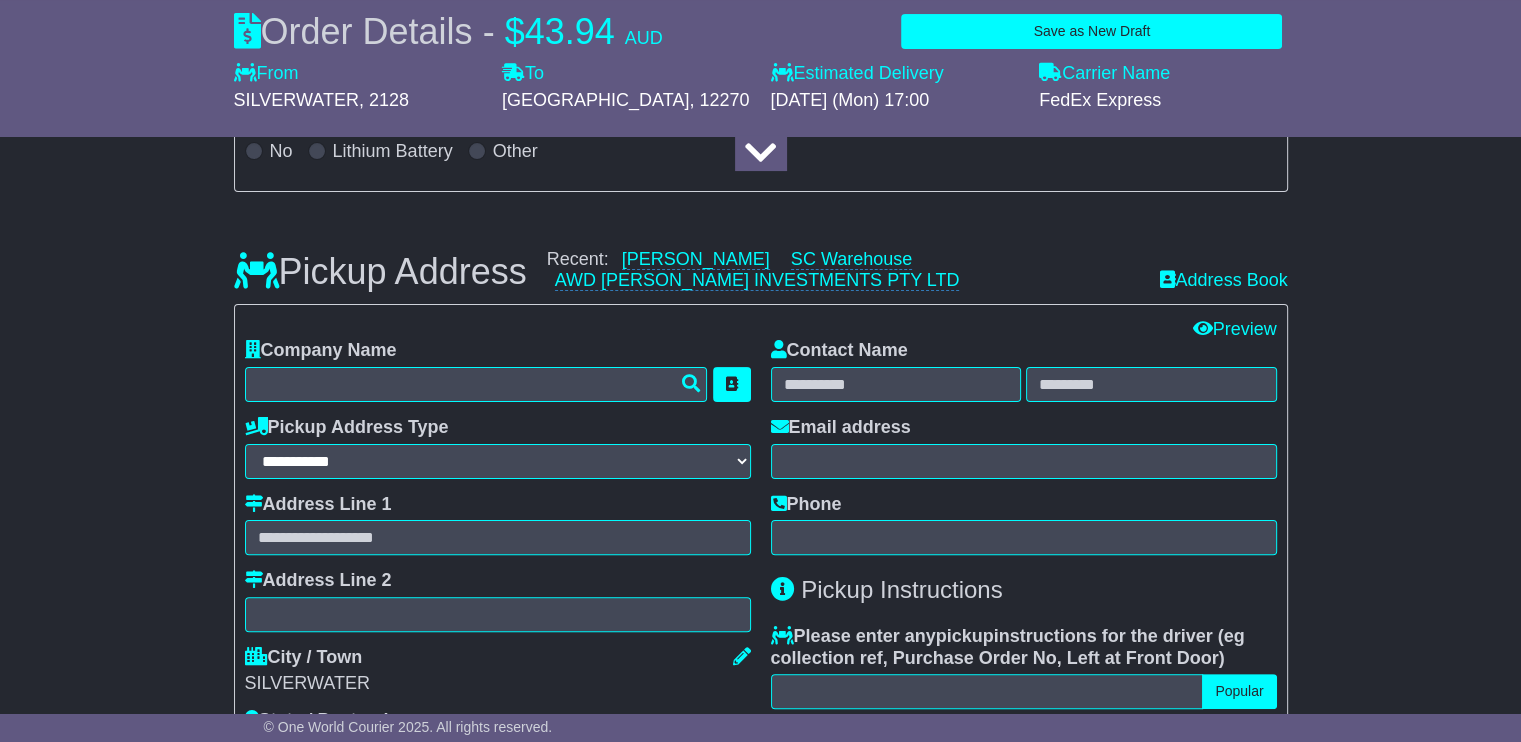 select on "***" 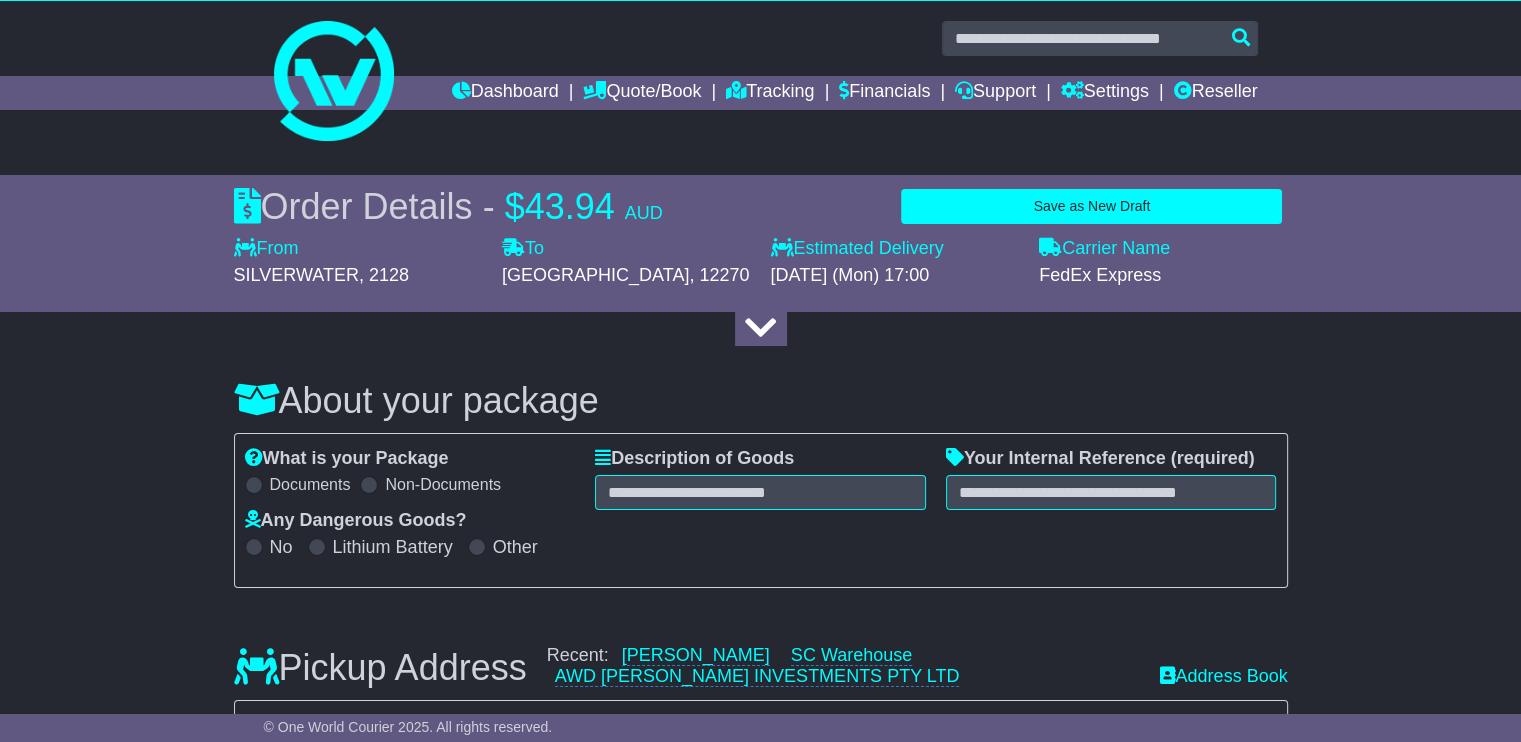 scroll, scrollTop: 0, scrollLeft: 0, axis: both 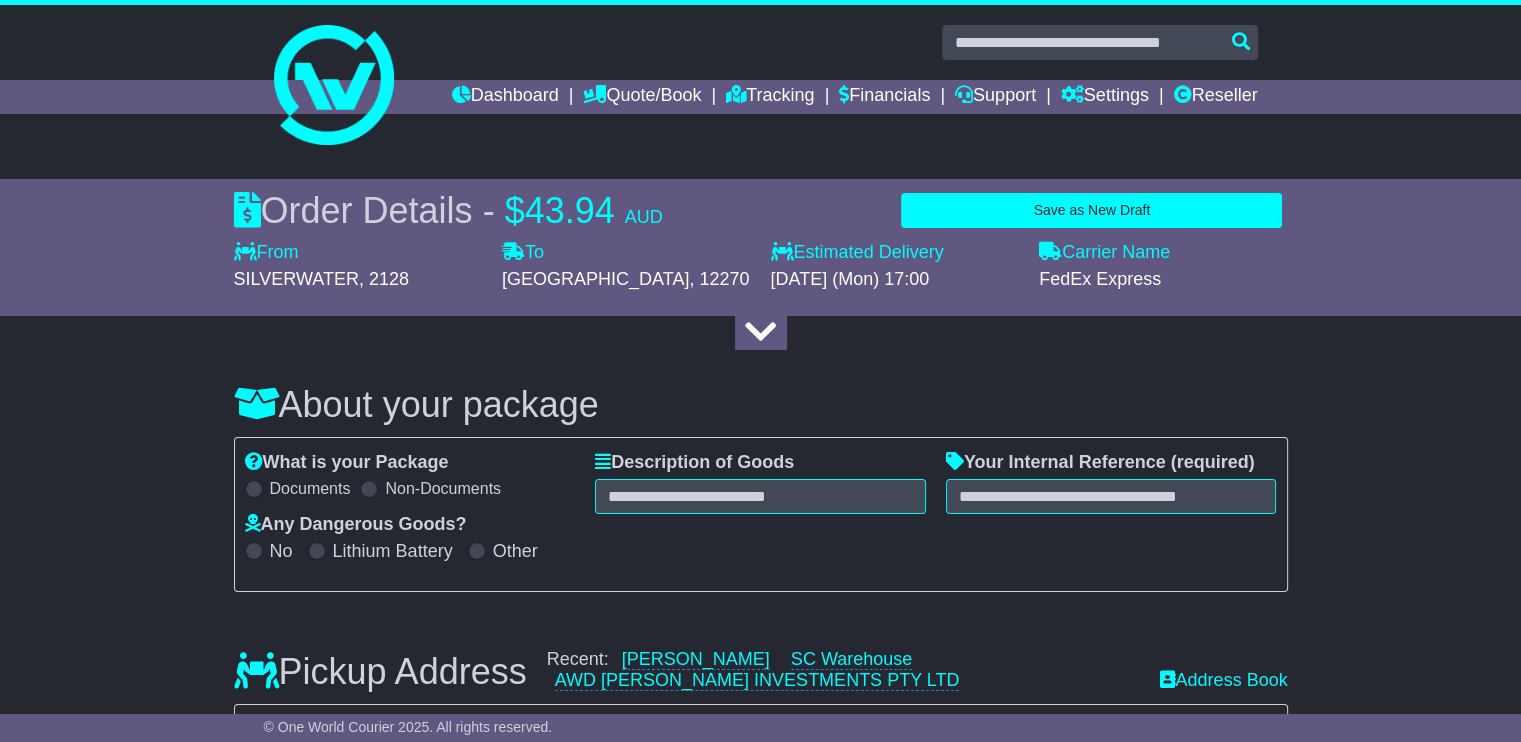 click on "Documents" at bounding box center (310, 488) 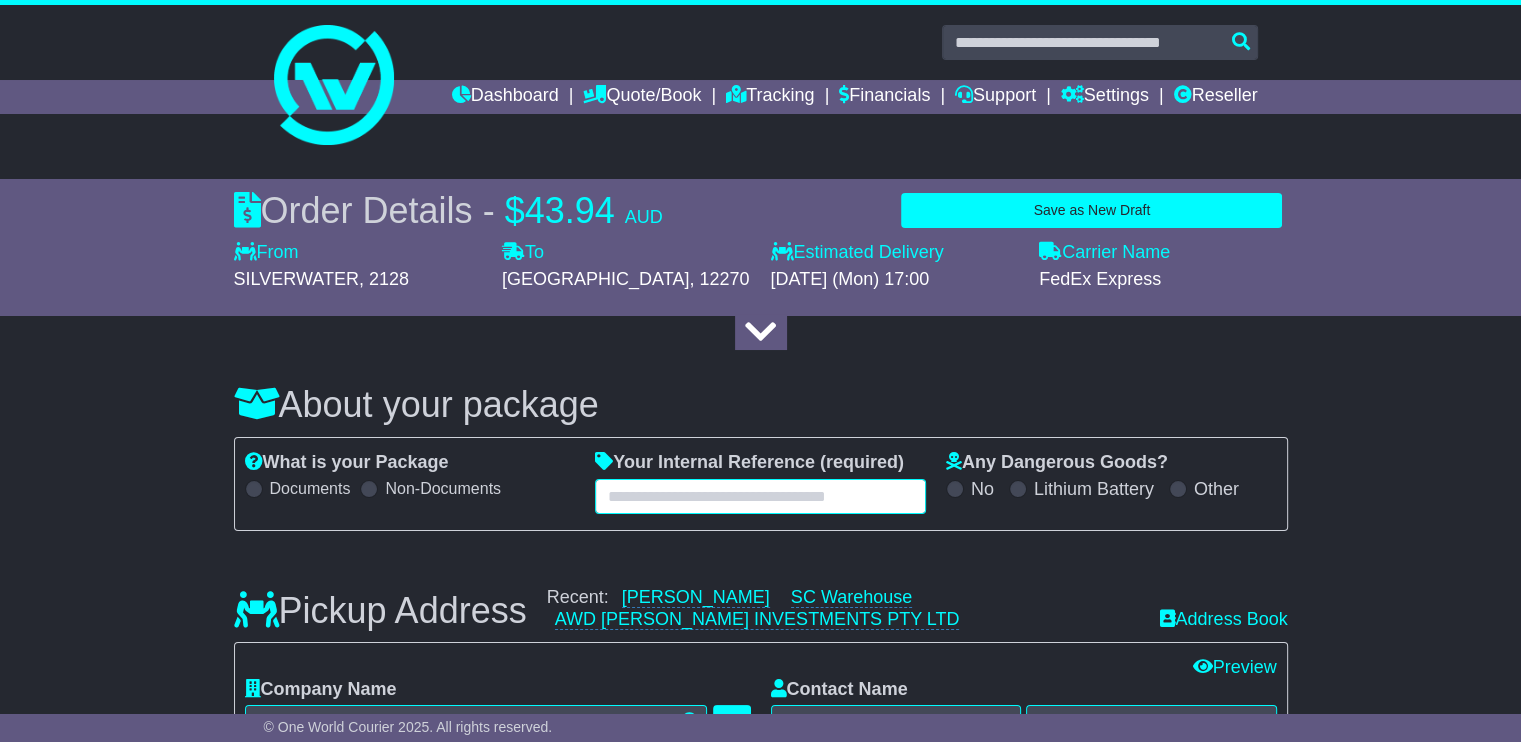 click at bounding box center (760, 496) 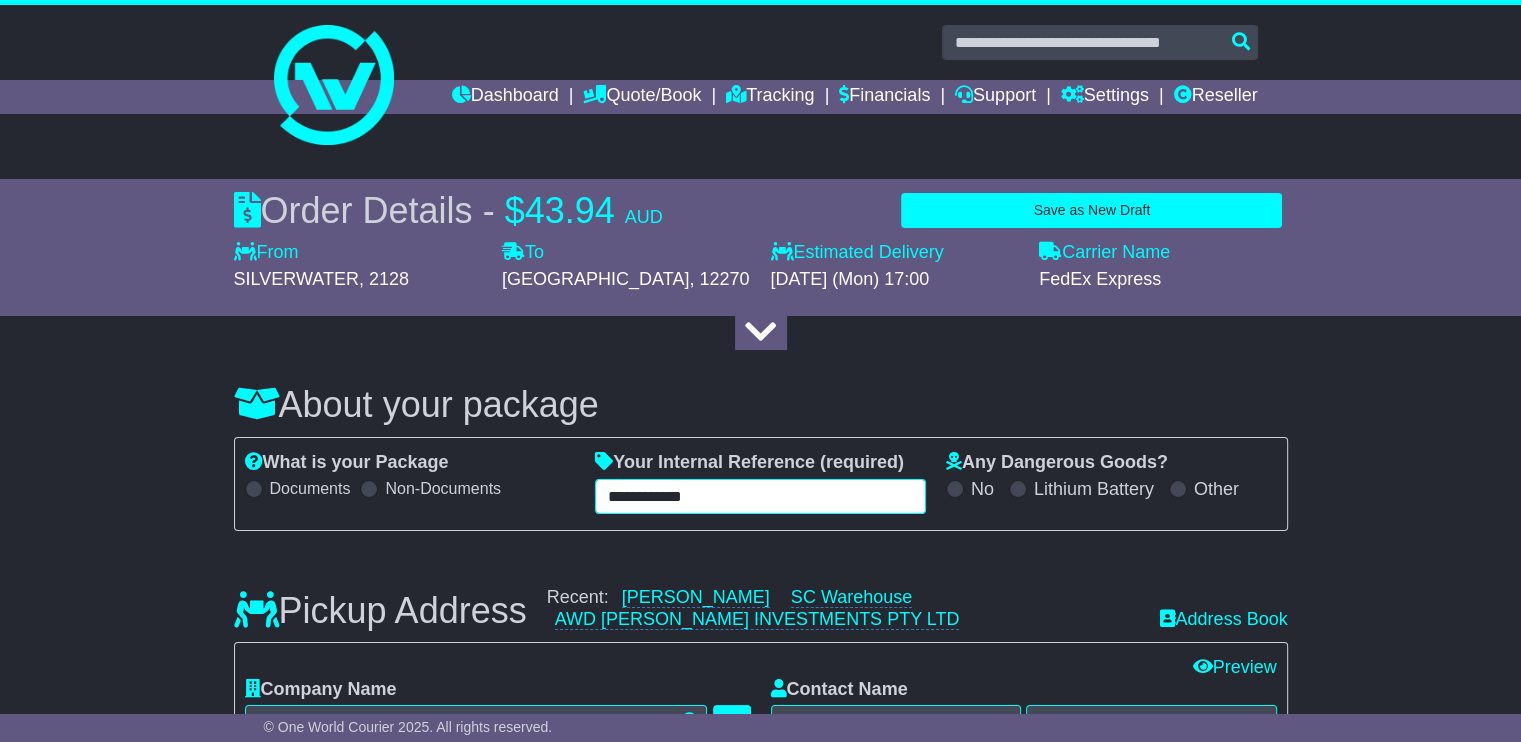 type on "**********" 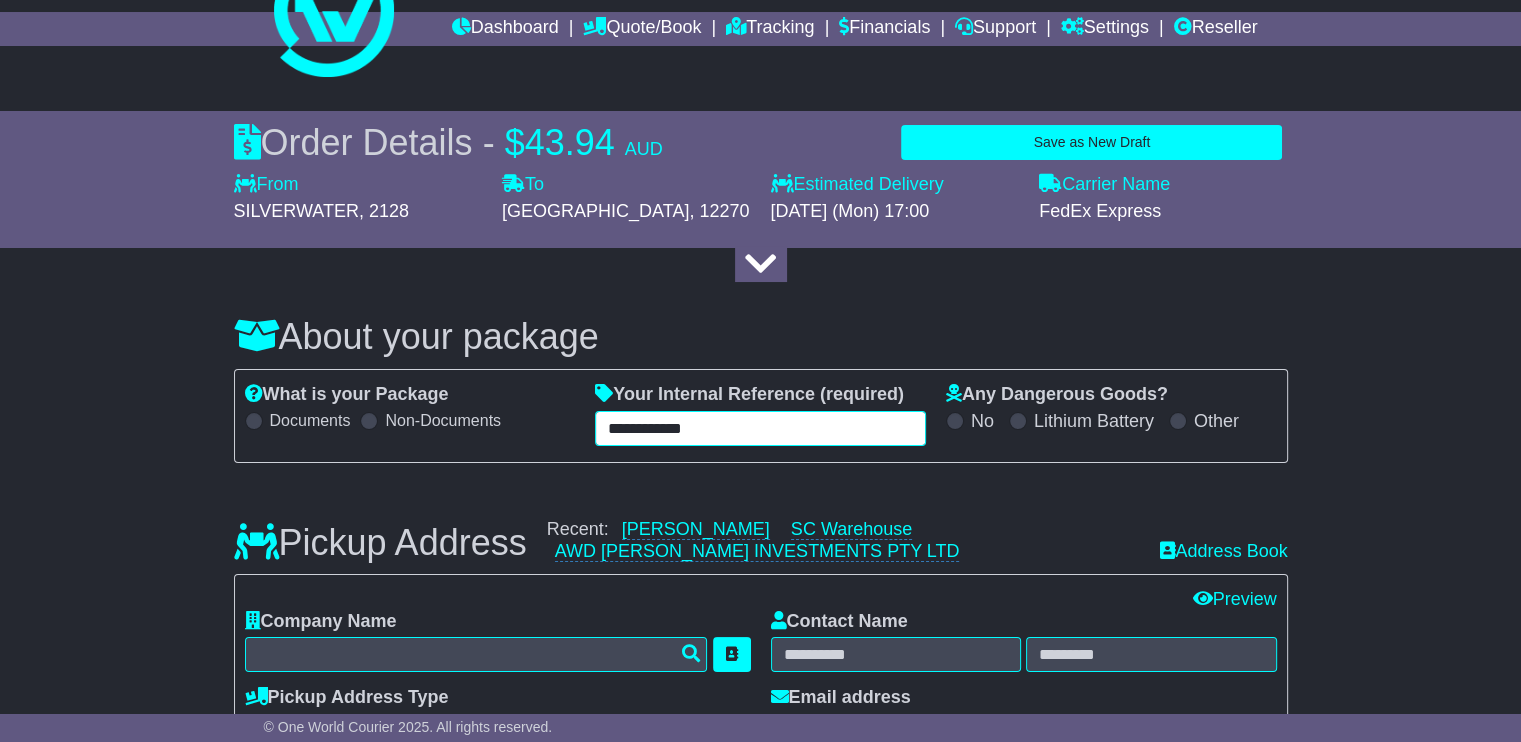 scroll, scrollTop: 200, scrollLeft: 0, axis: vertical 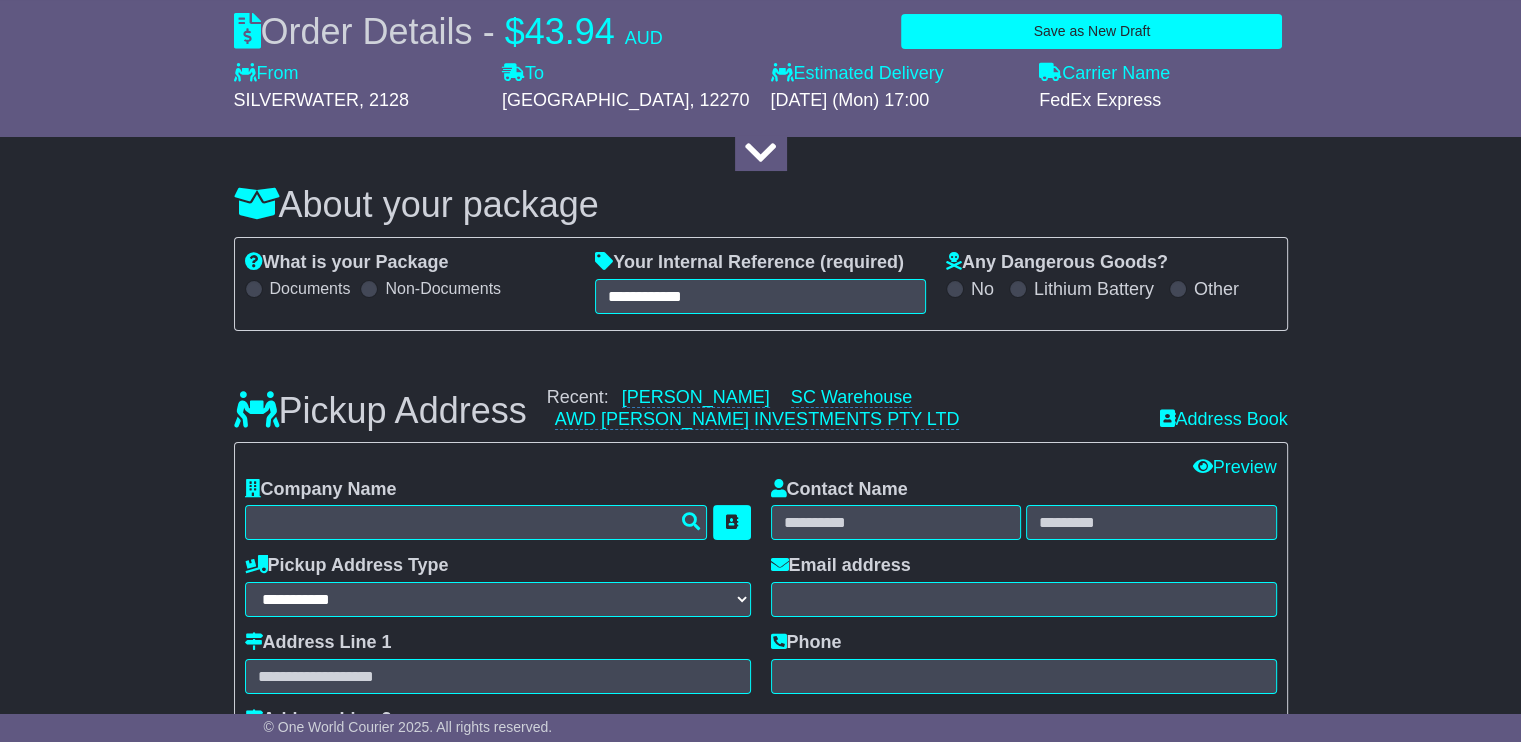 click on "**********" at bounding box center (498, 719) 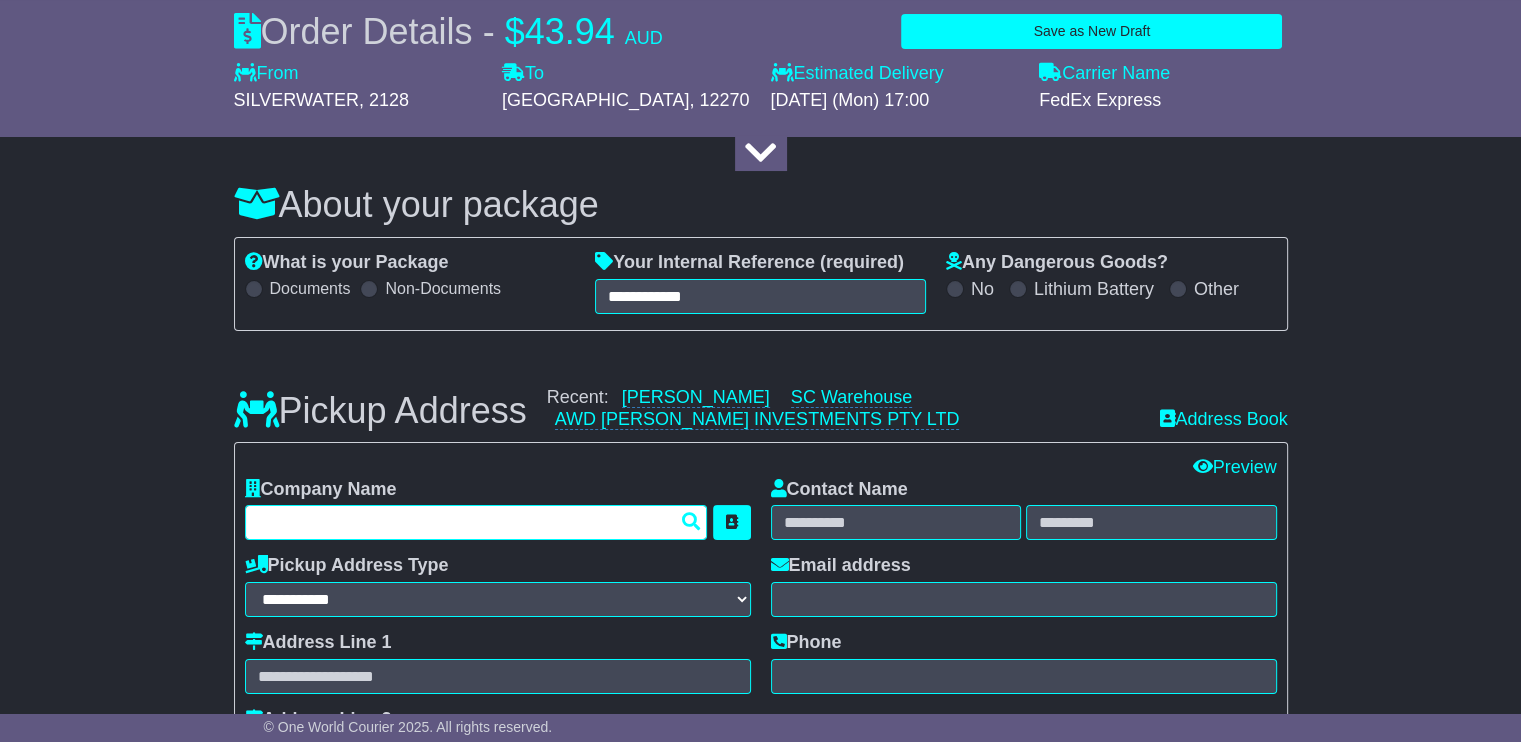 click at bounding box center (476, 522) 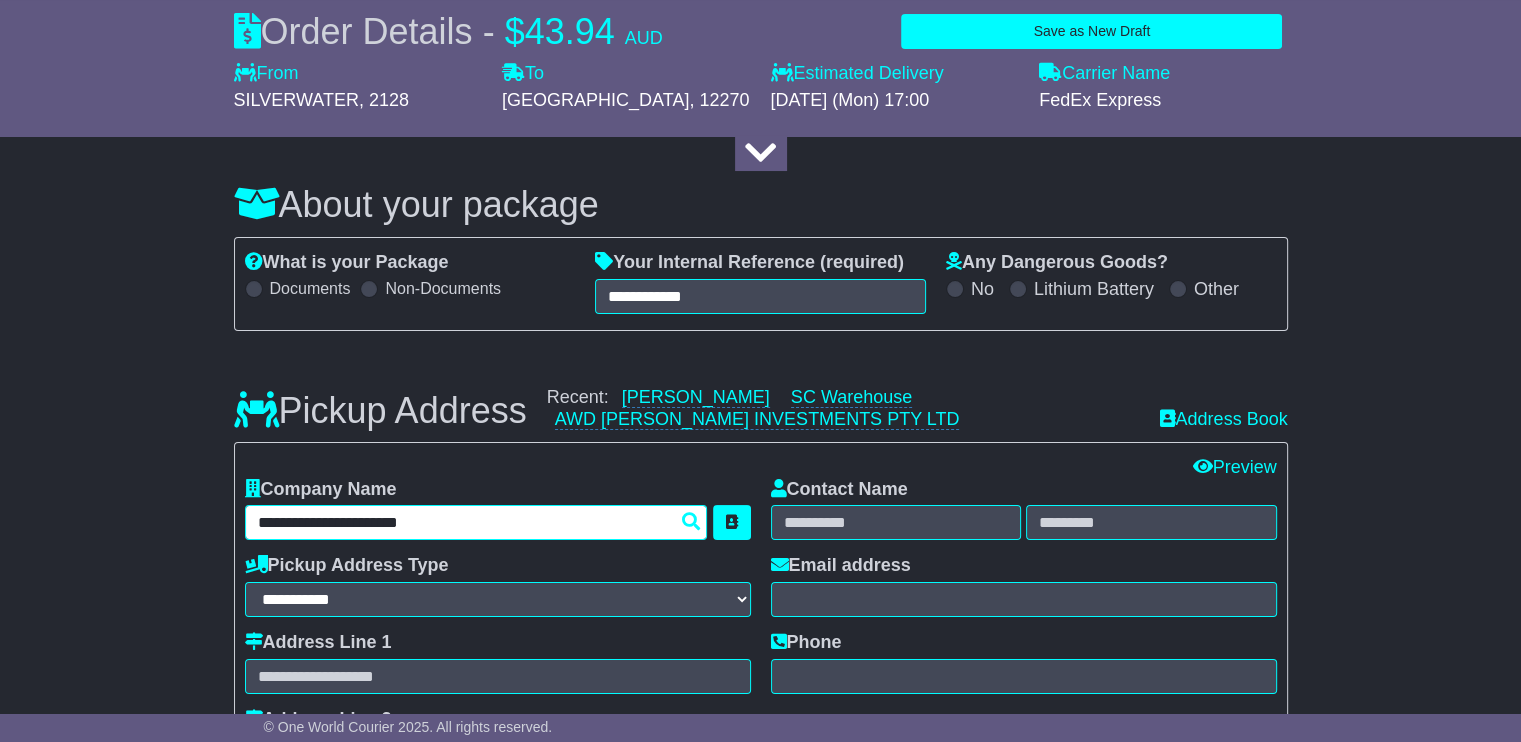 type on "**********" 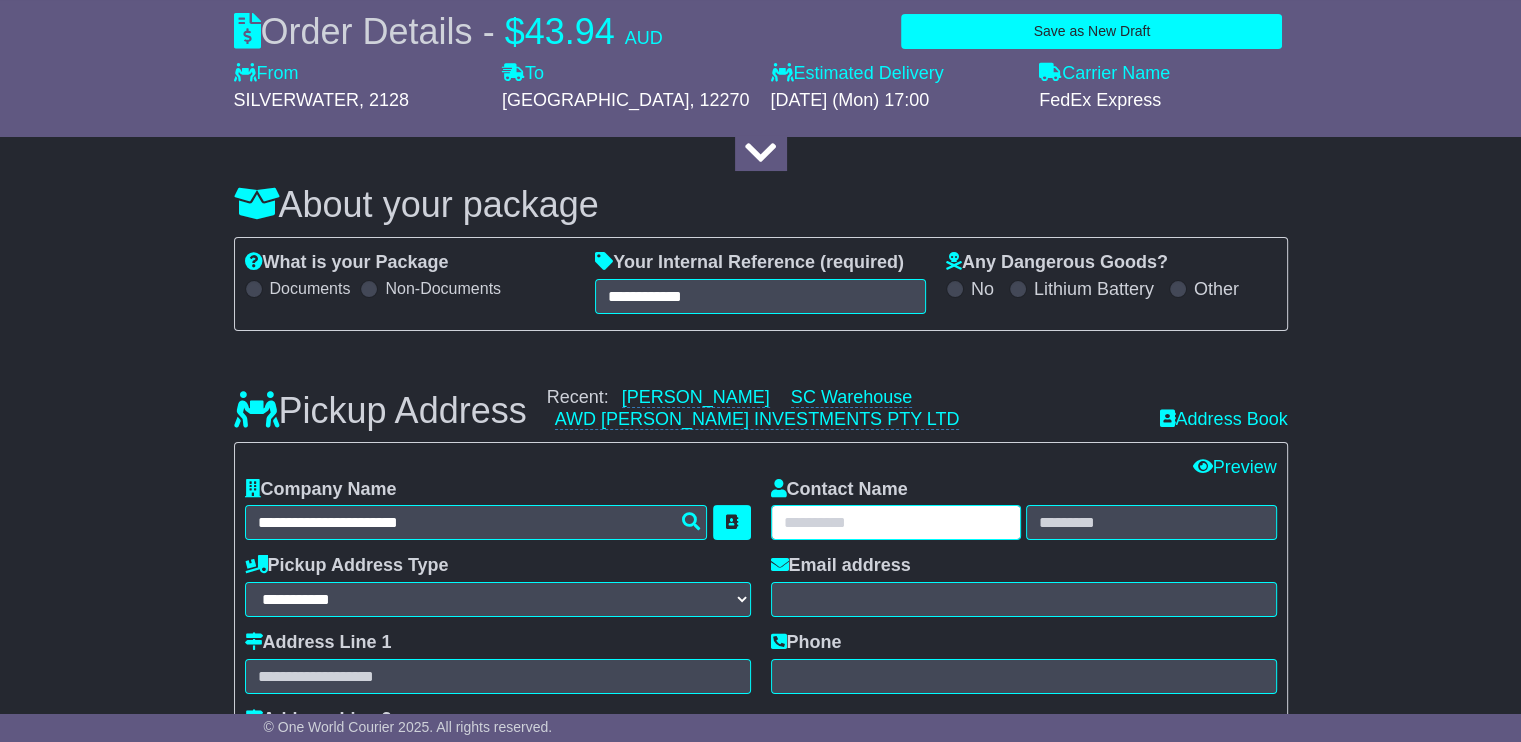 click at bounding box center [896, 522] 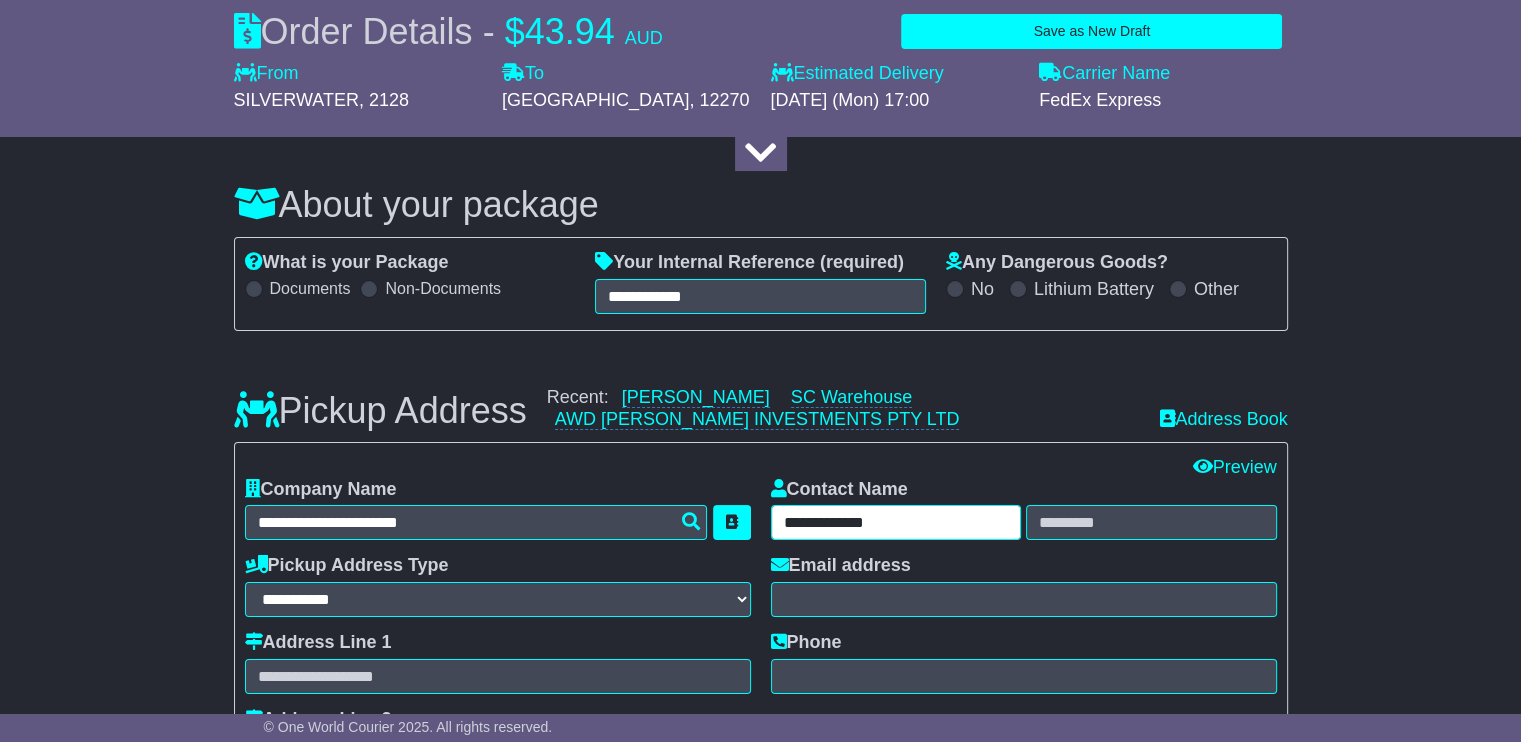 type on "**********" 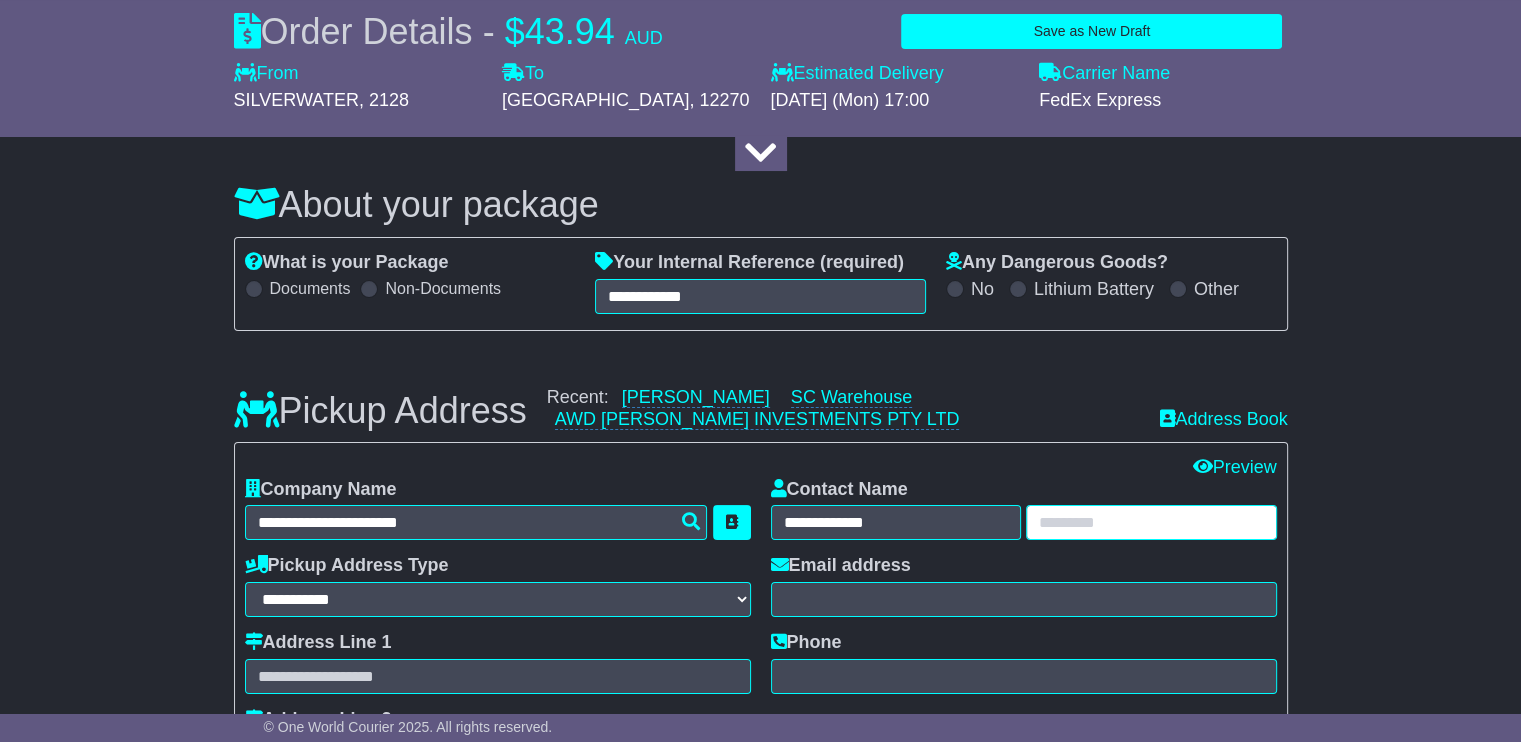 paste on "**********" 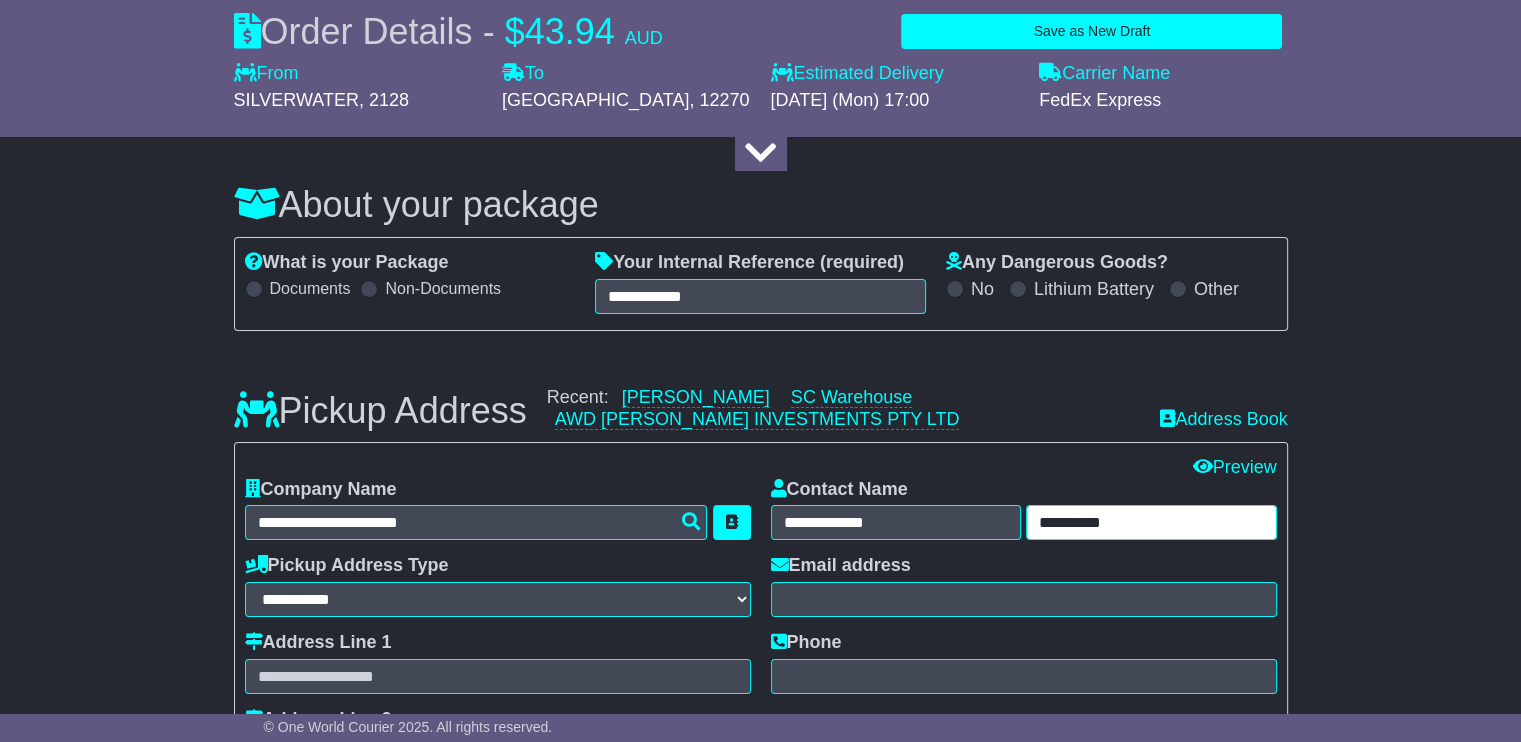 type on "**********" 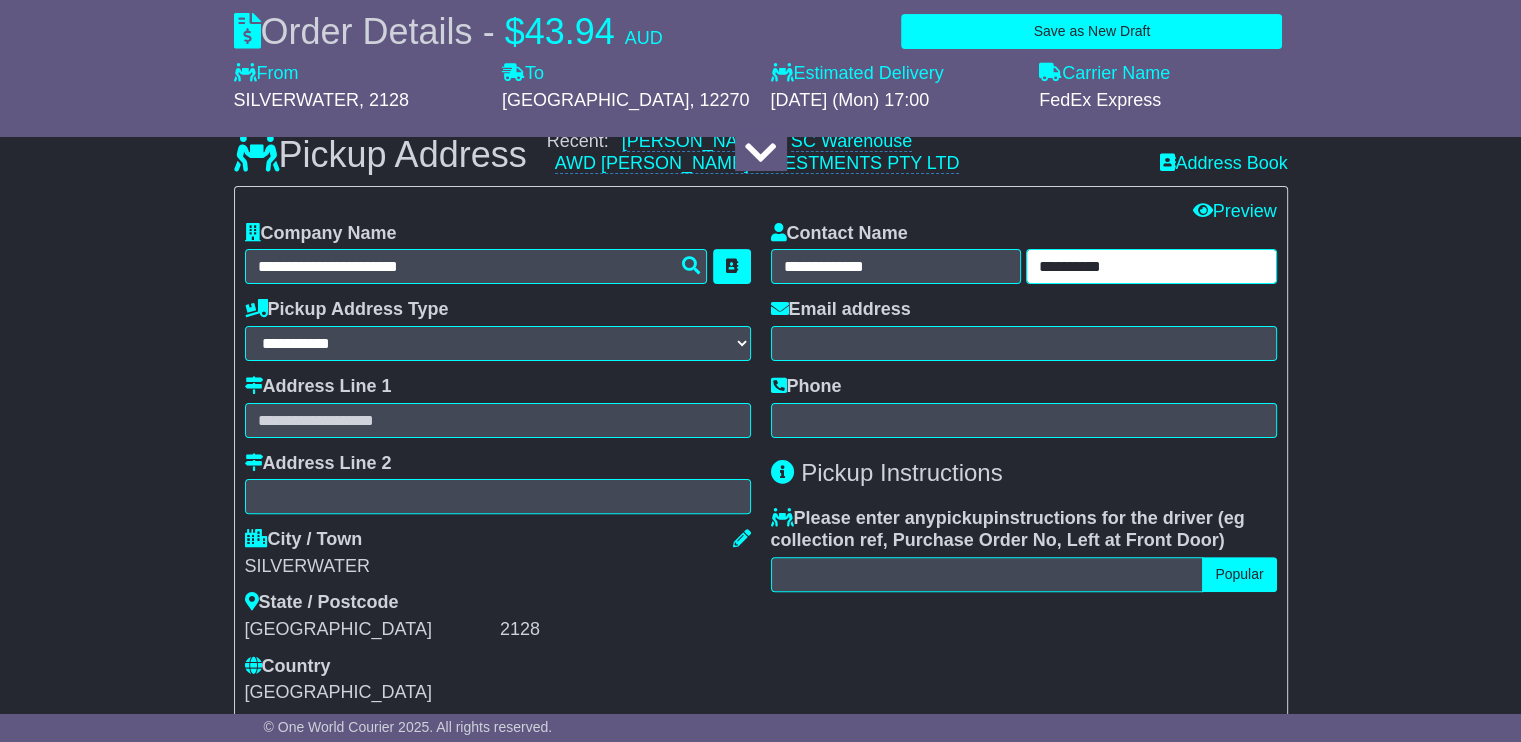 scroll, scrollTop: 400, scrollLeft: 0, axis: vertical 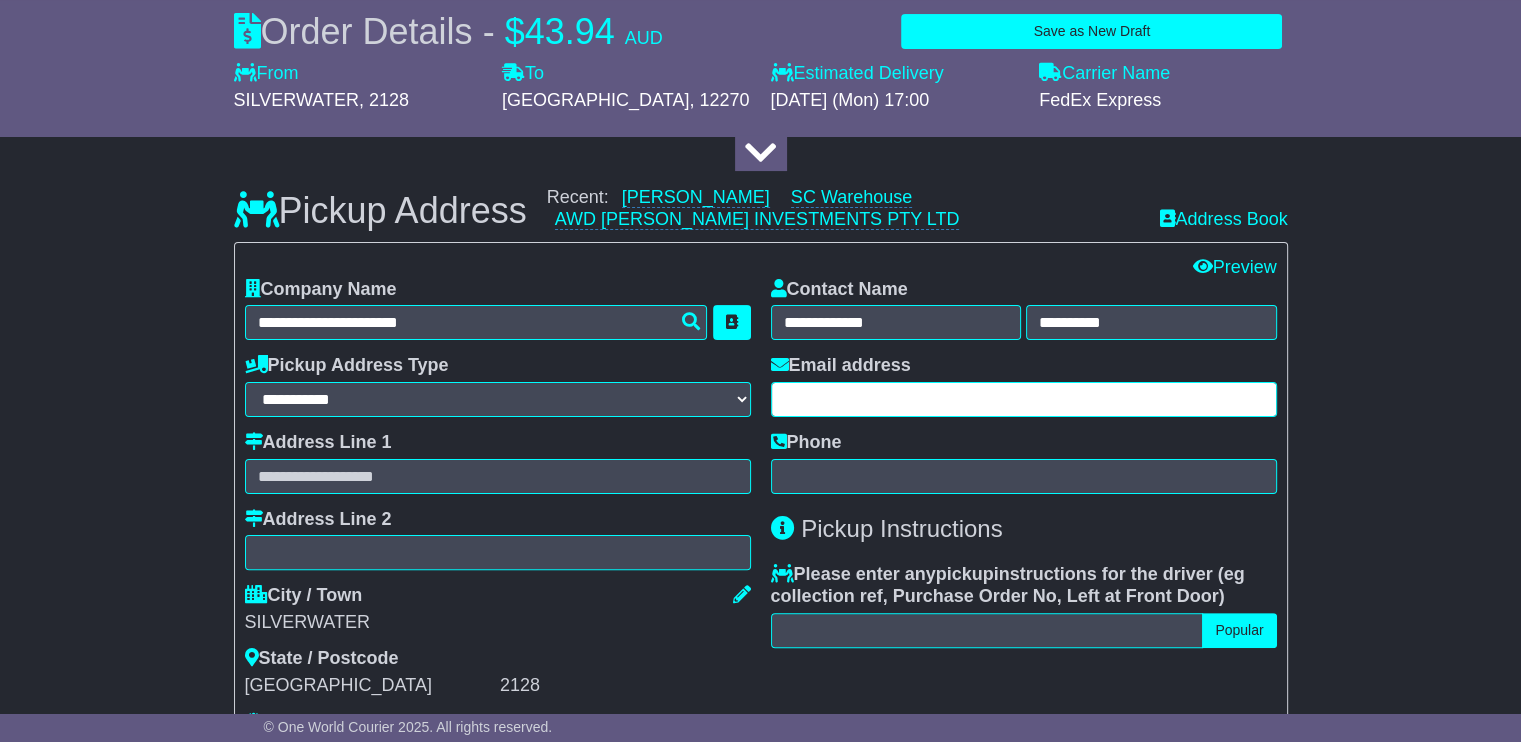 click at bounding box center [1024, 399] 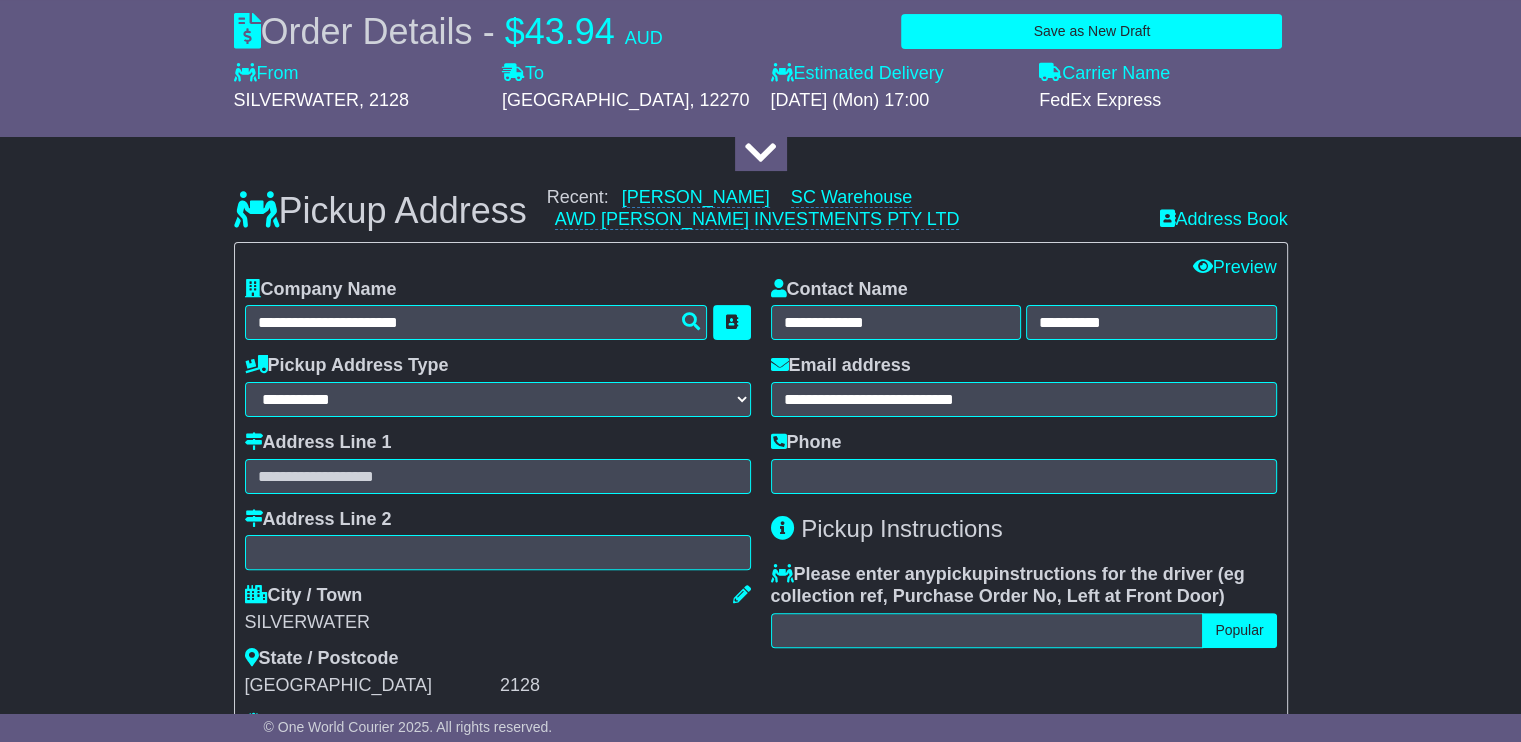 type on "**********" 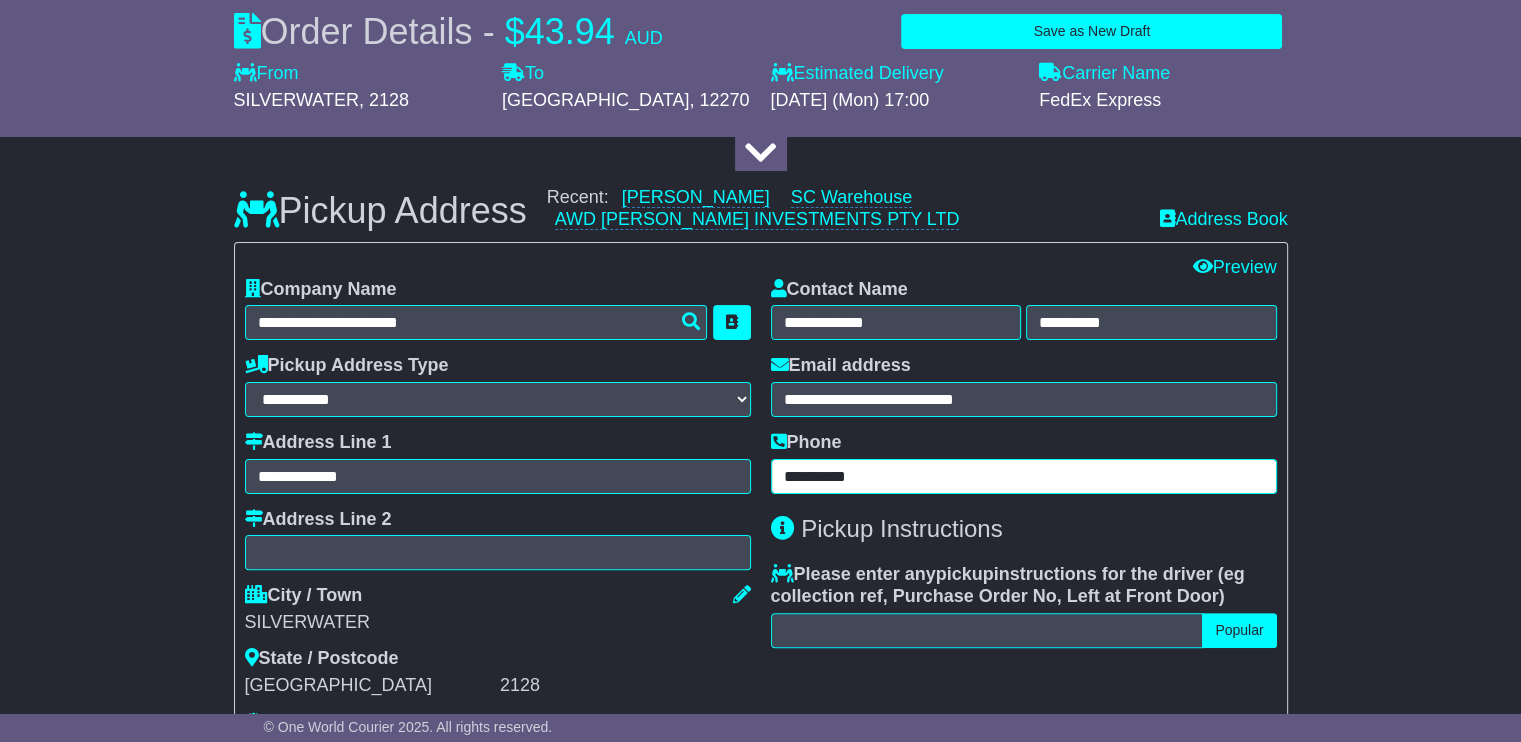 drag, startPoint x: 939, startPoint y: 475, endPoint x: 546, endPoint y: 467, distance: 393.08142 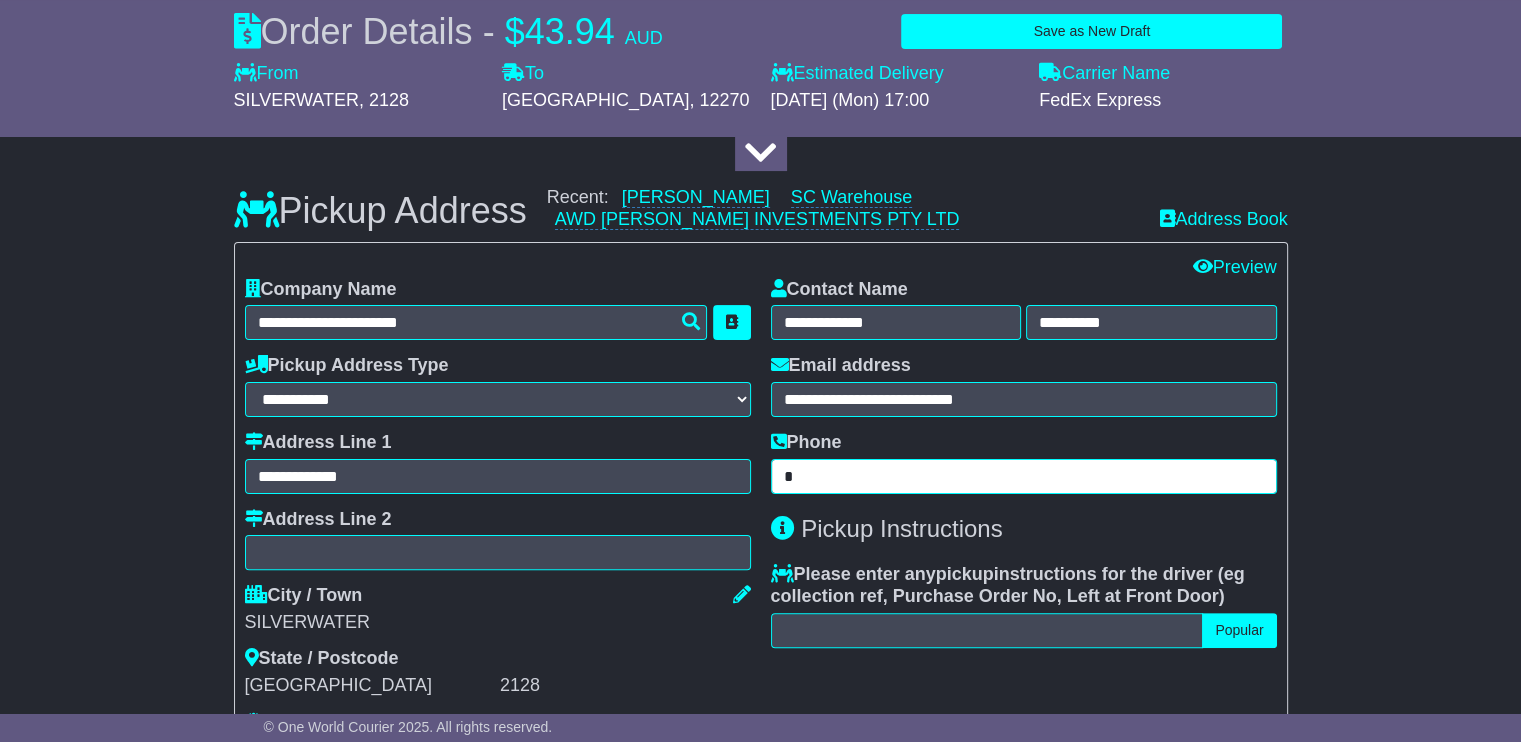paste on "*********" 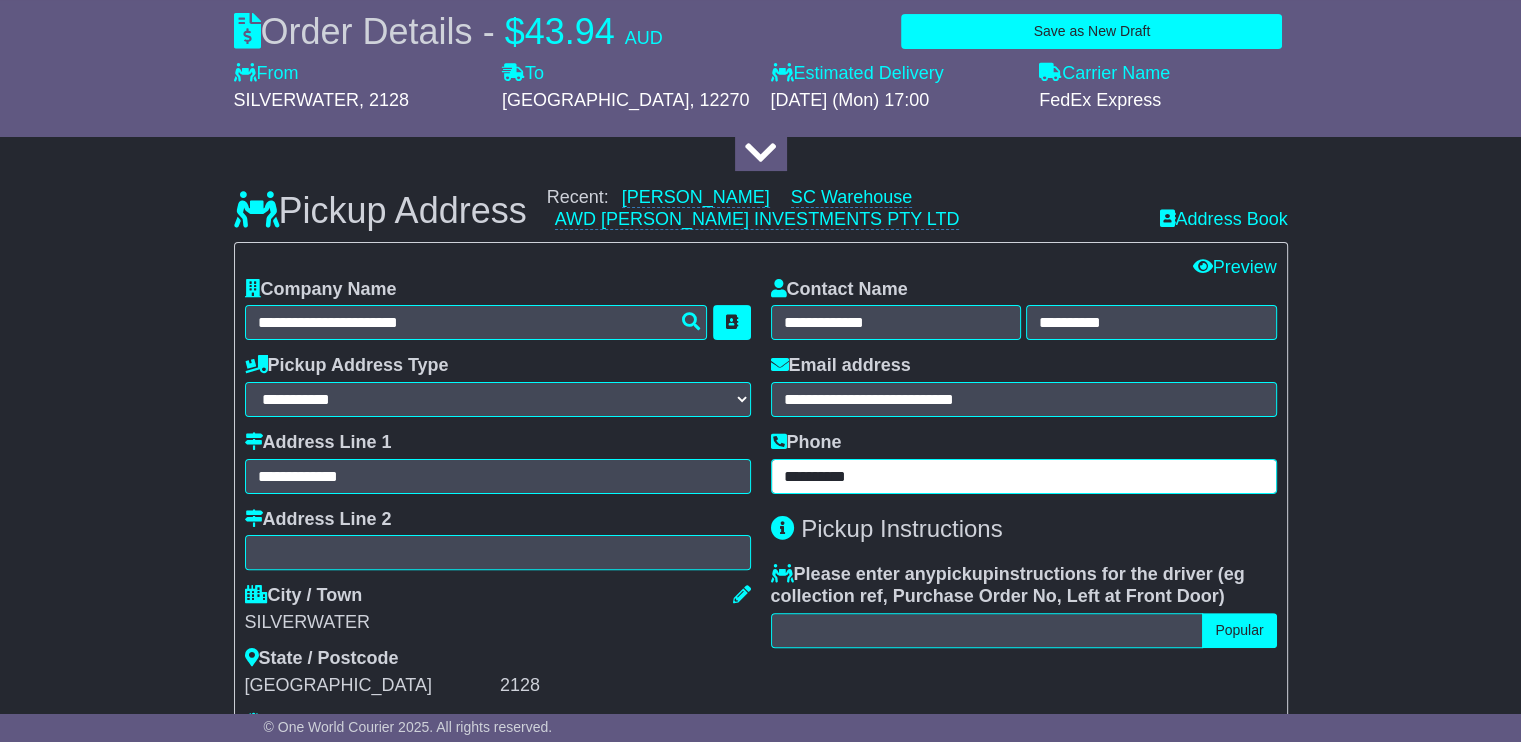 type on "**********" 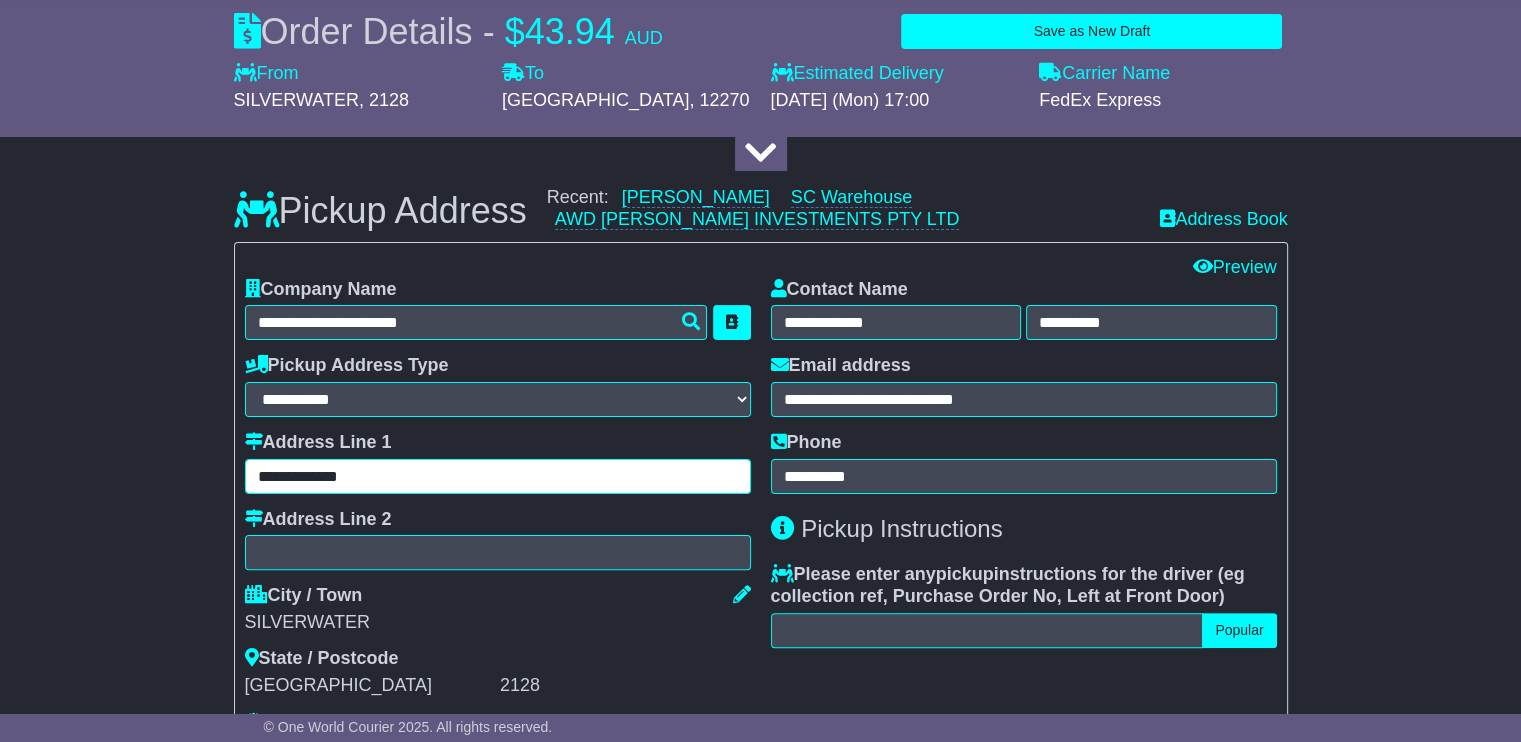 drag, startPoint x: 445, startPoint y: 469, endPoint x: 0, endPoint y: 427, distance: 446.97763 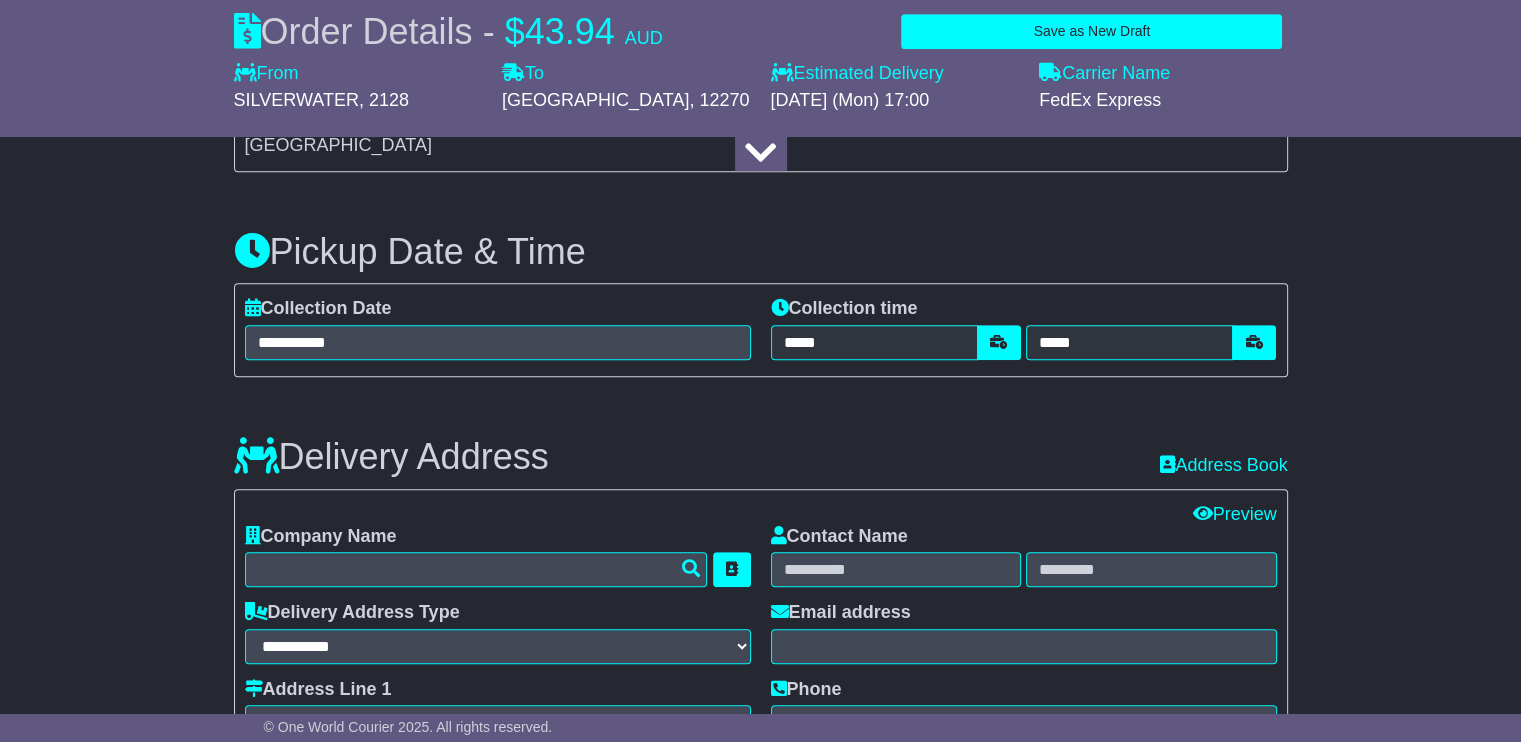 scroll, scrollTop: 1100, scrollLeft: 0, axis: vertical 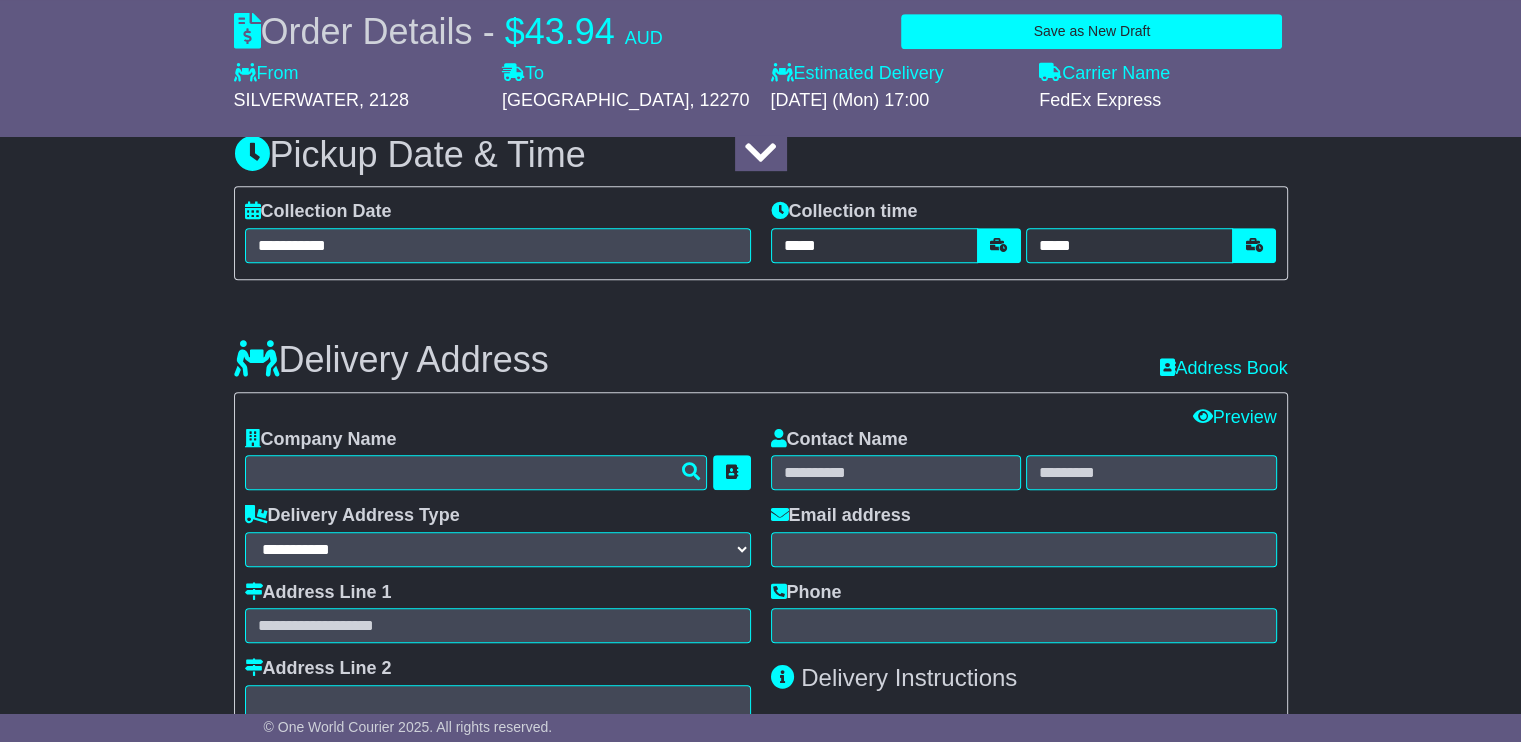 type on "**********" 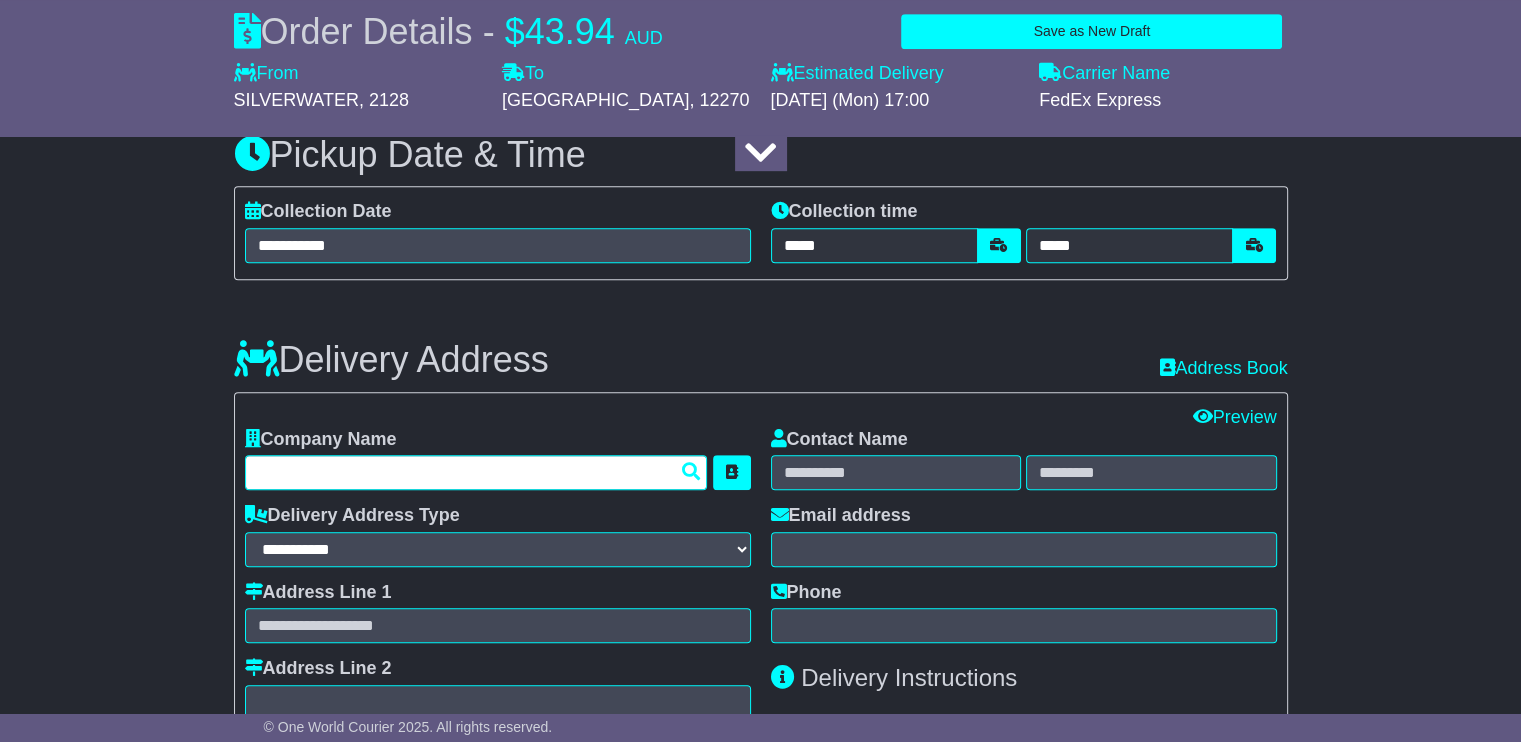 click at bounding box center (476, 472) 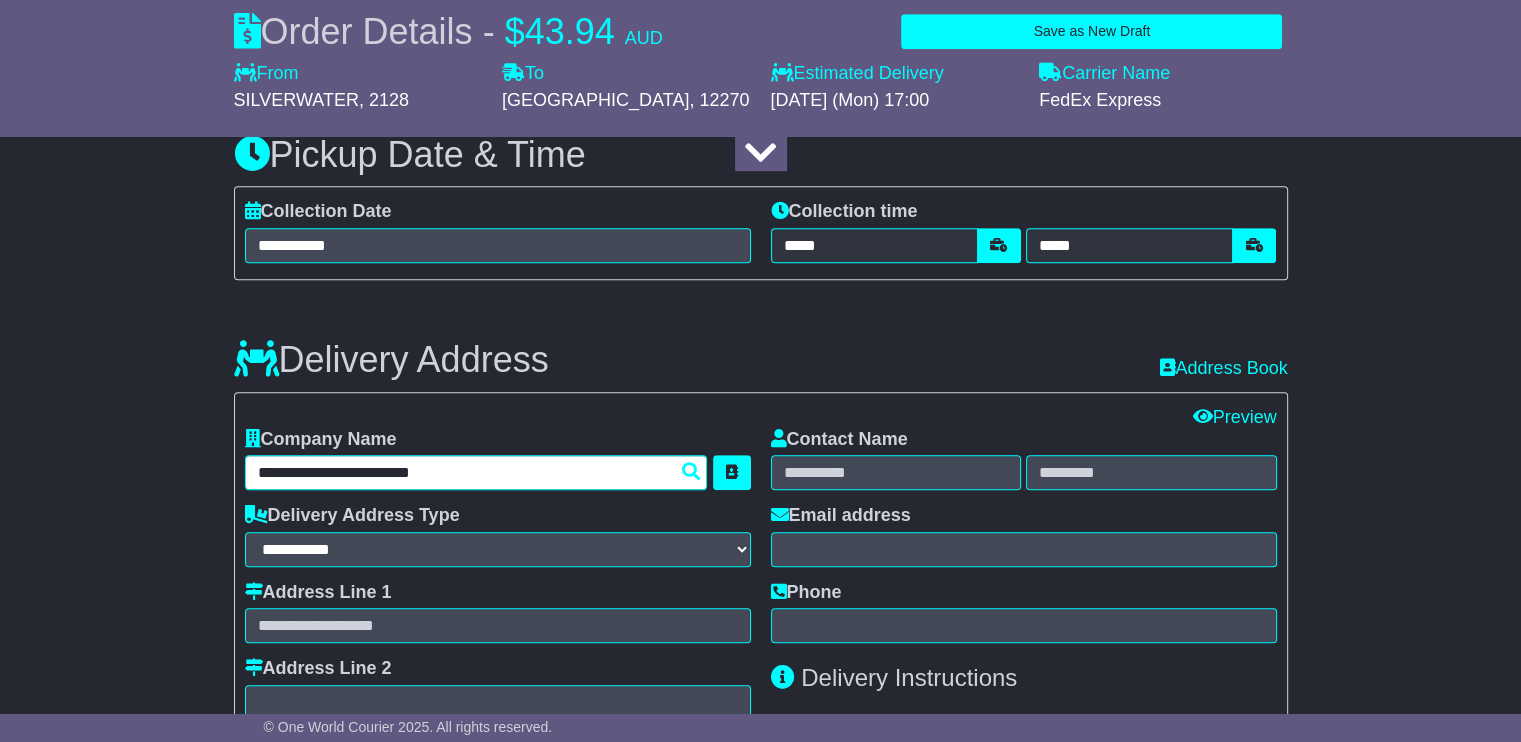 type on "**********" 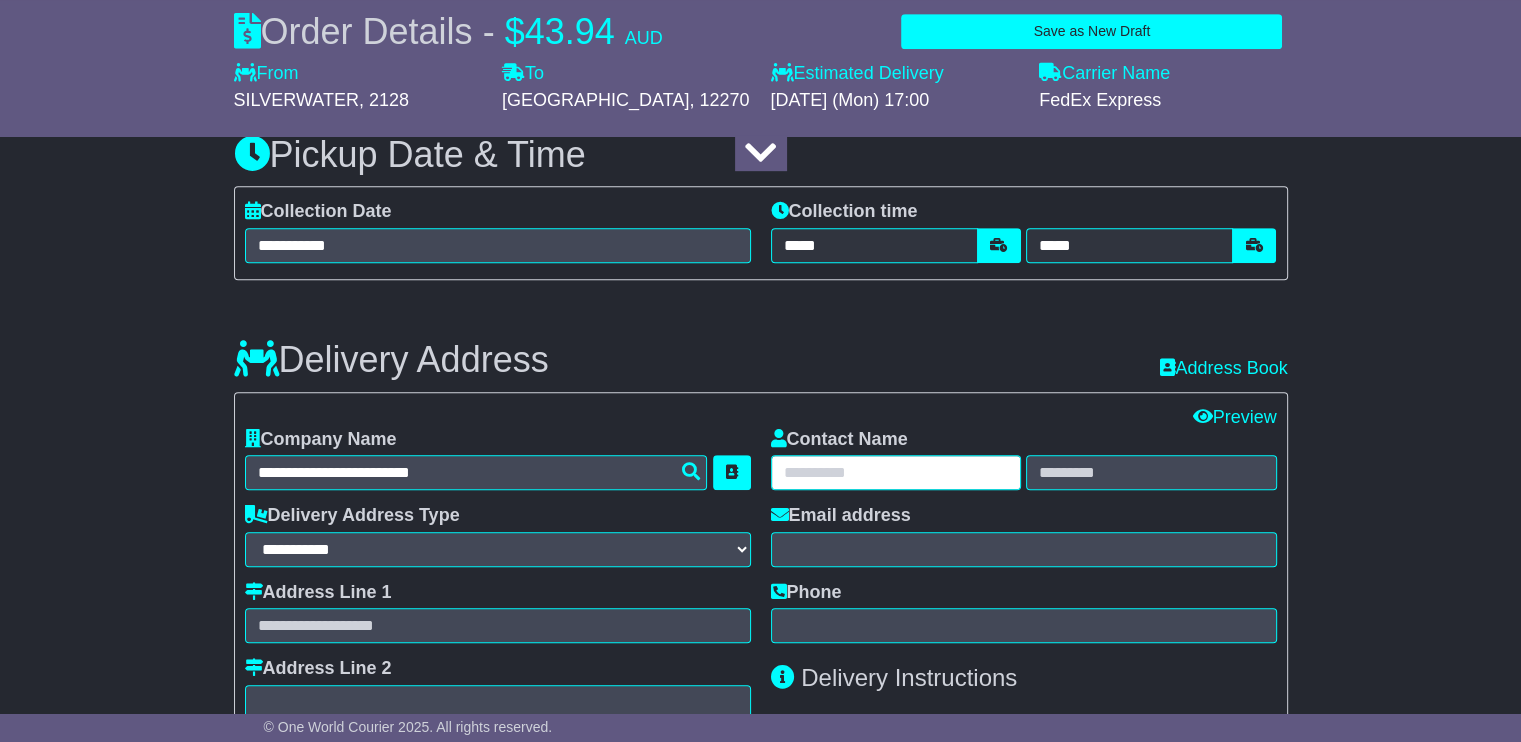 click at bounding box center [896, 472] 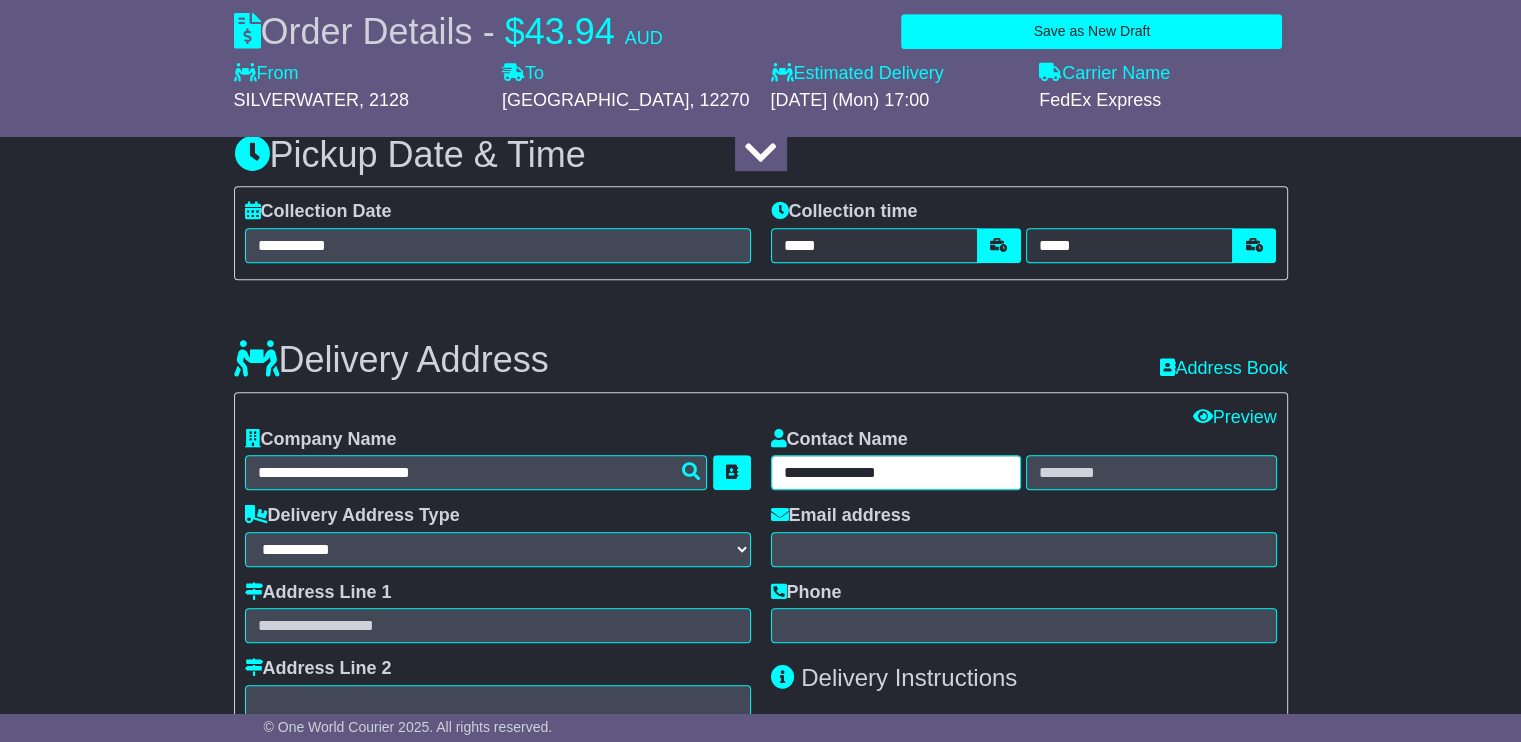 type on "**********" 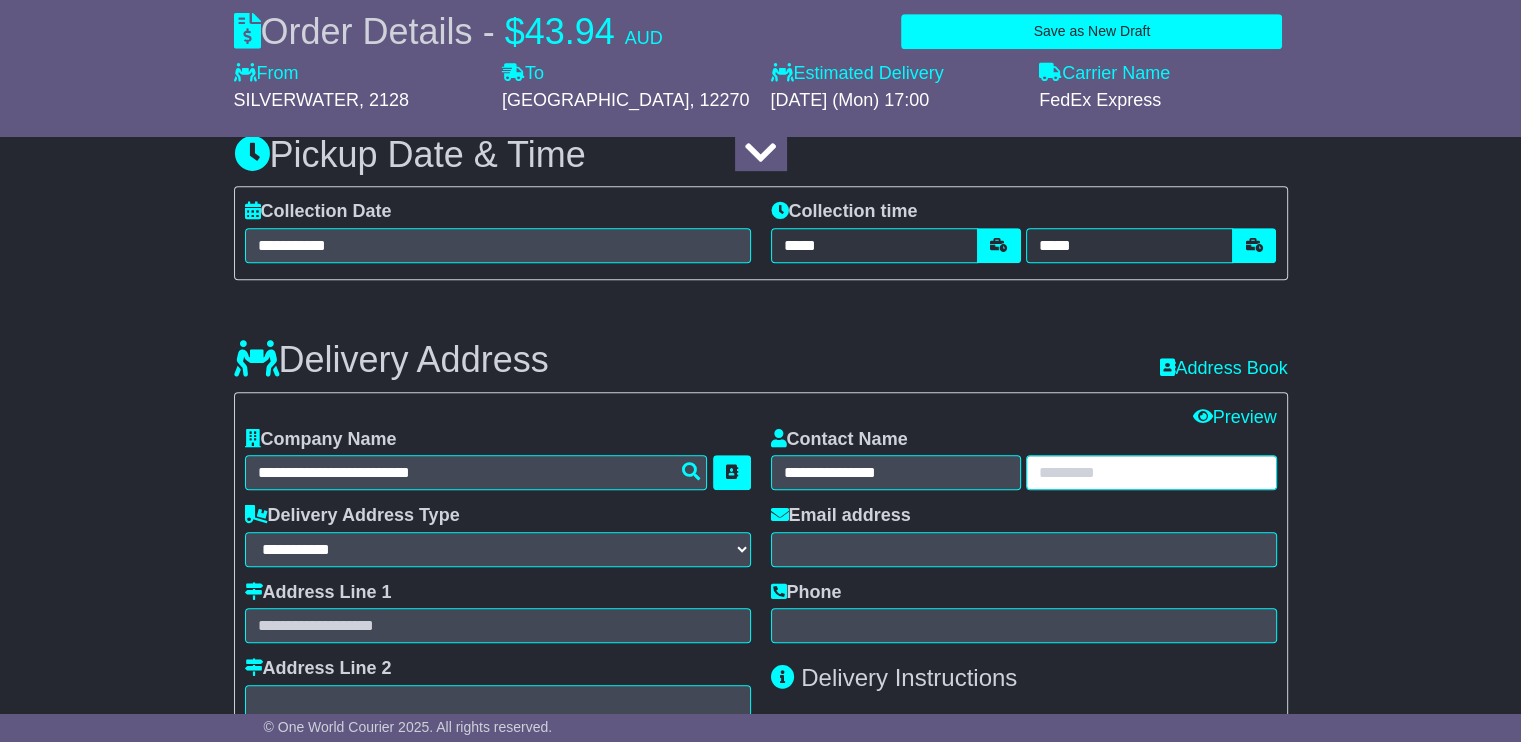 click at bounding box center [1151, 472] 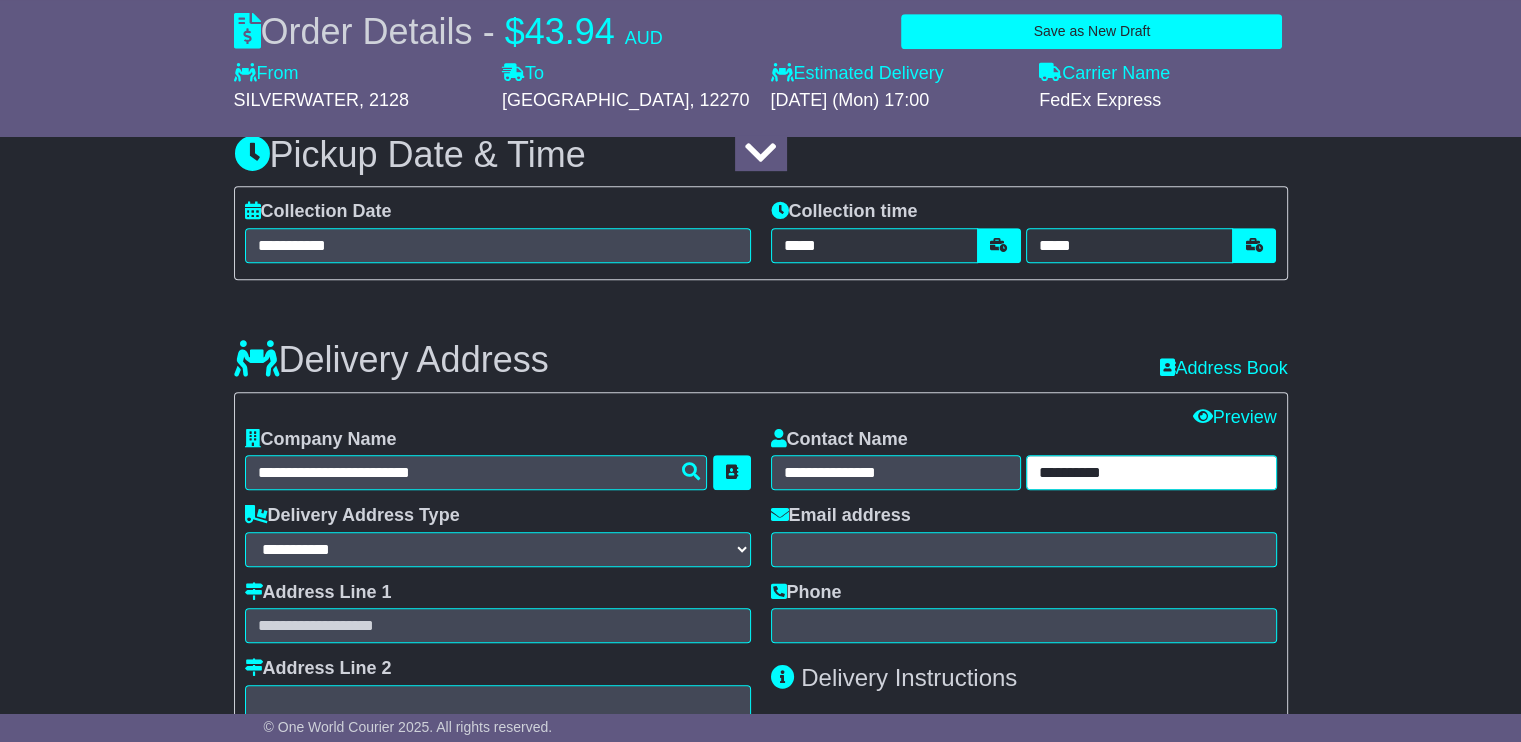 type on "**********" 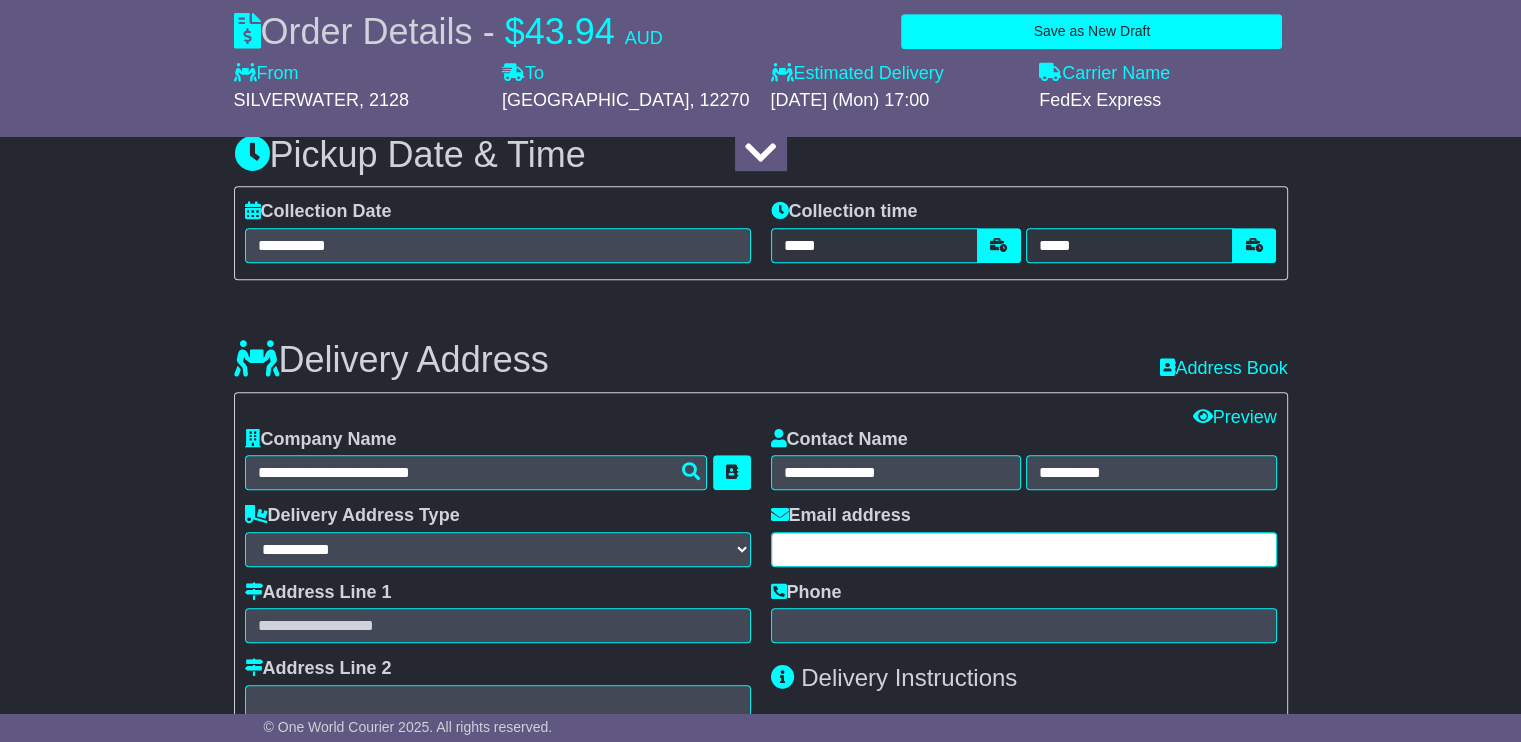 paste on "**********" 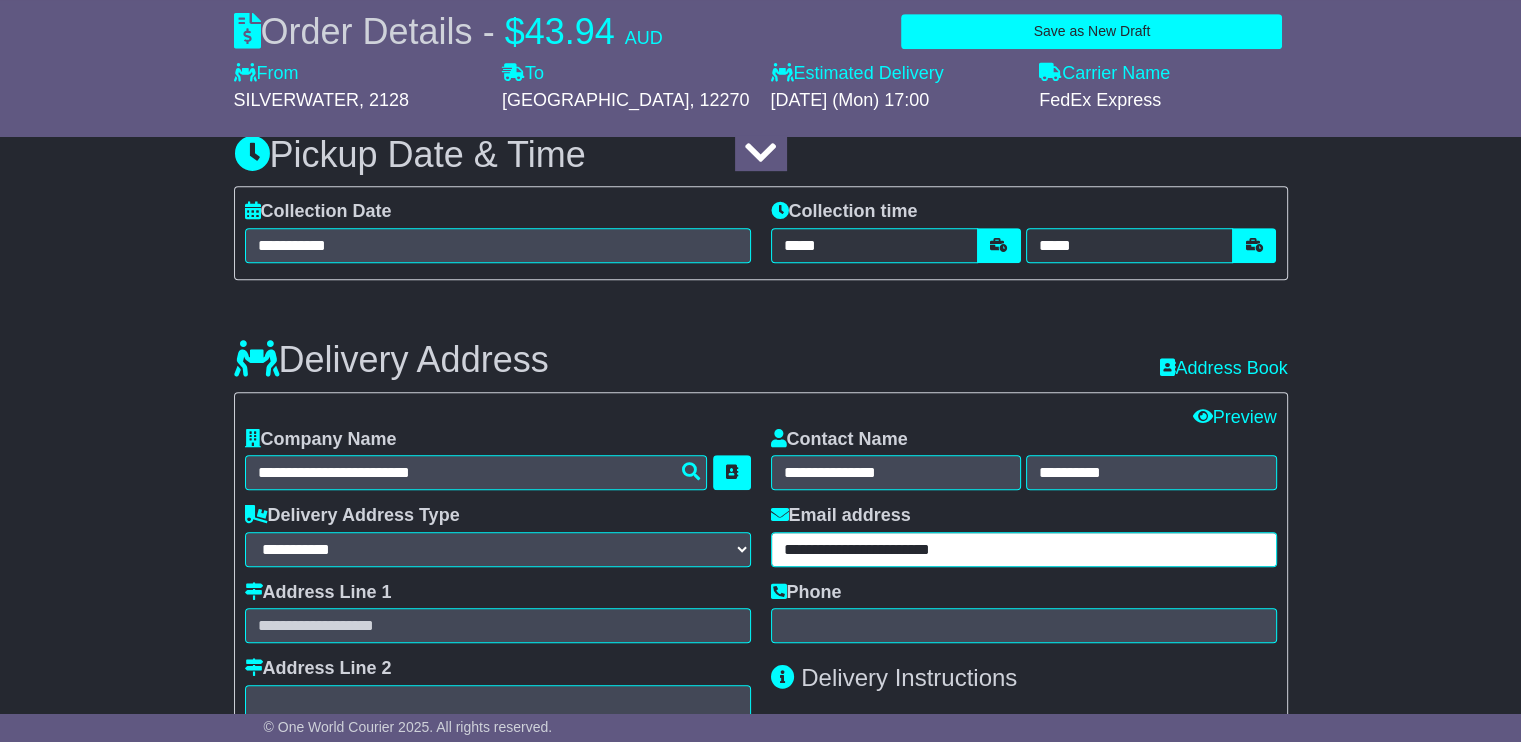 type on "**********" 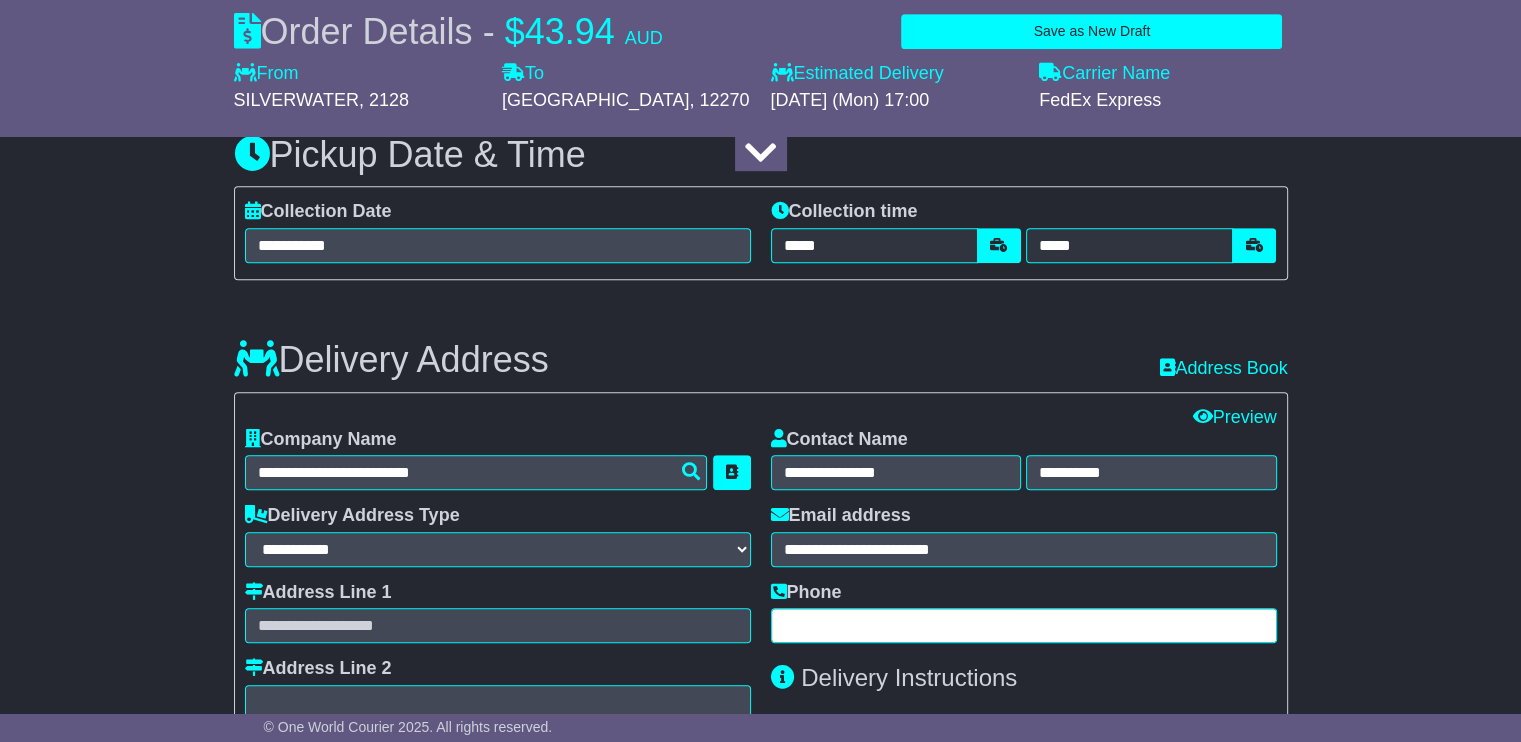 paste on "*********" 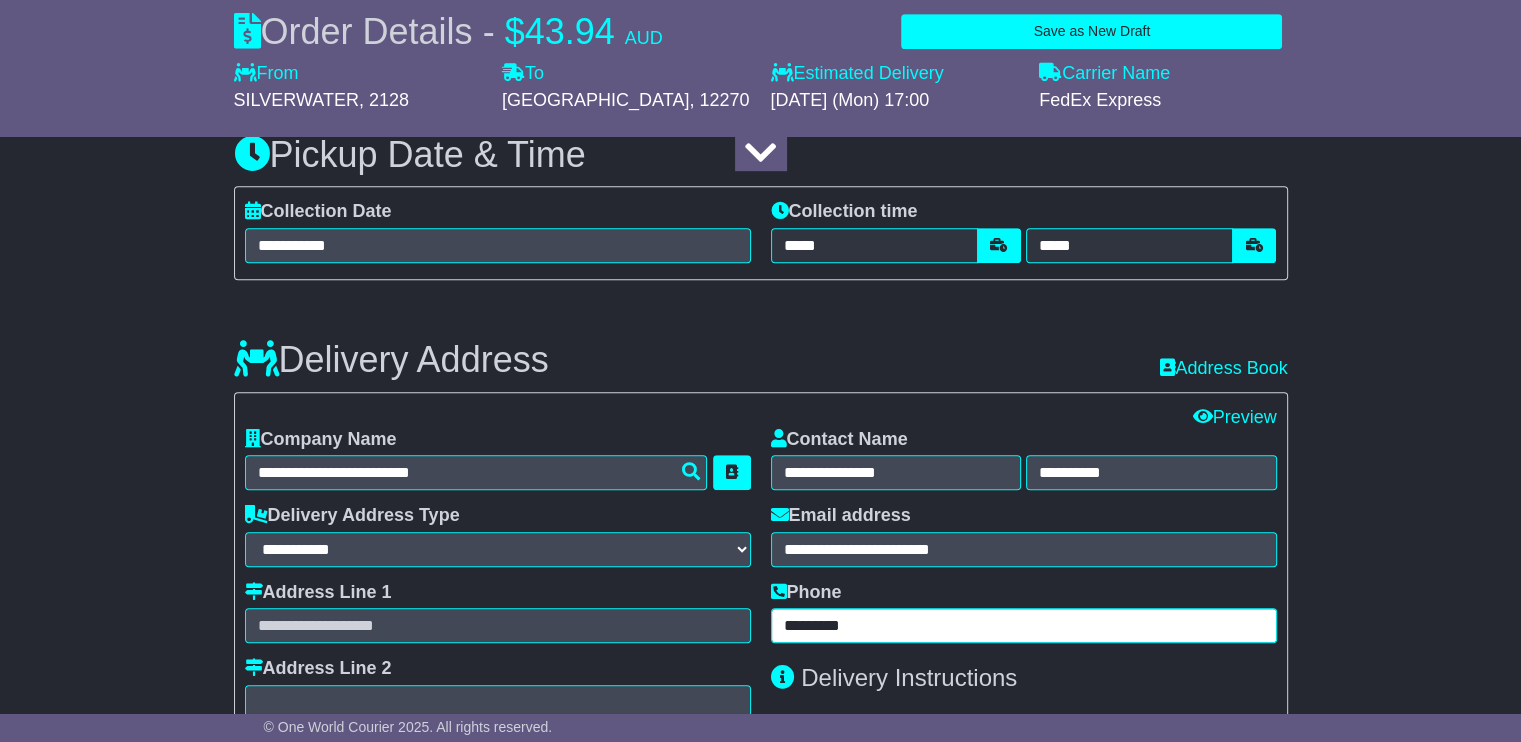 type on "*********" 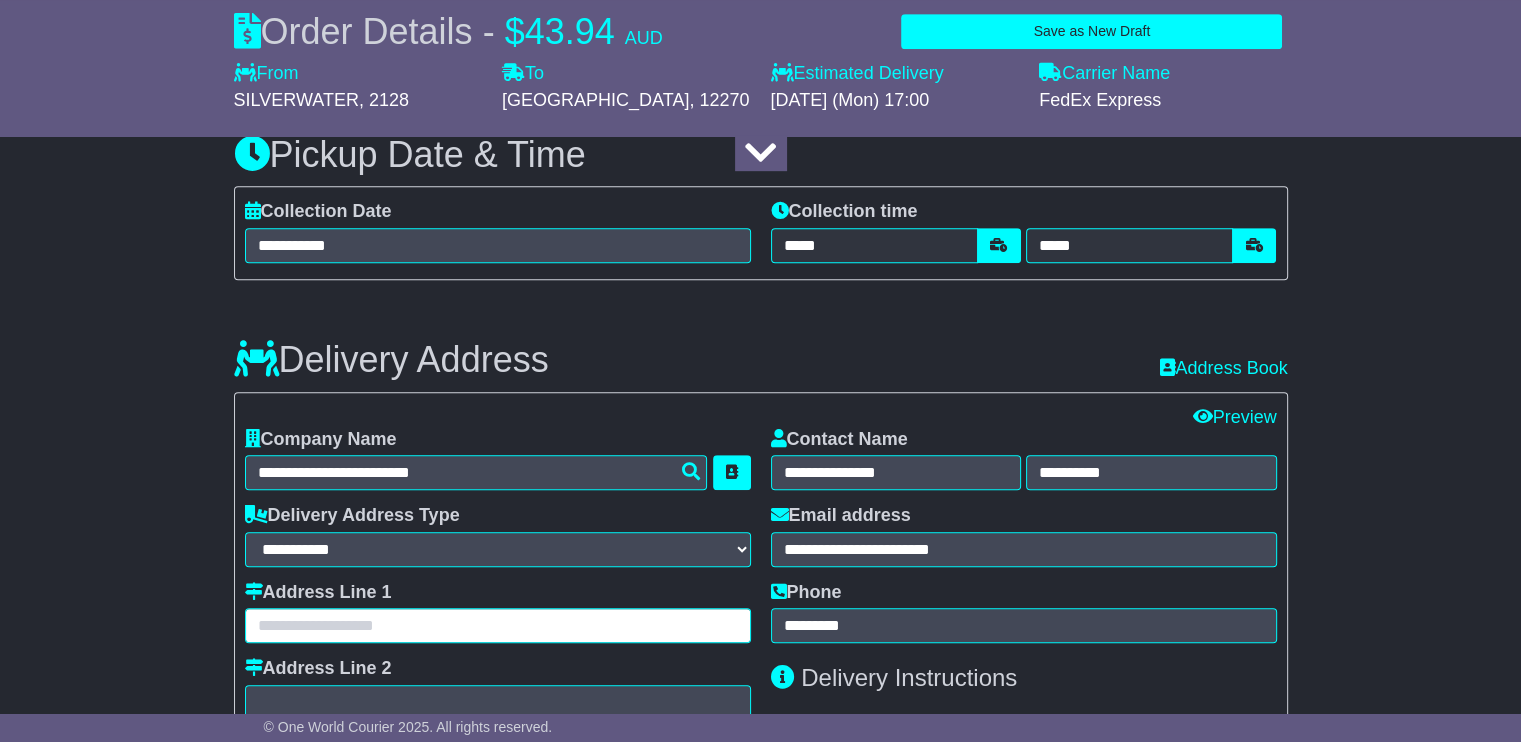 click at bounding box center (498, 625) 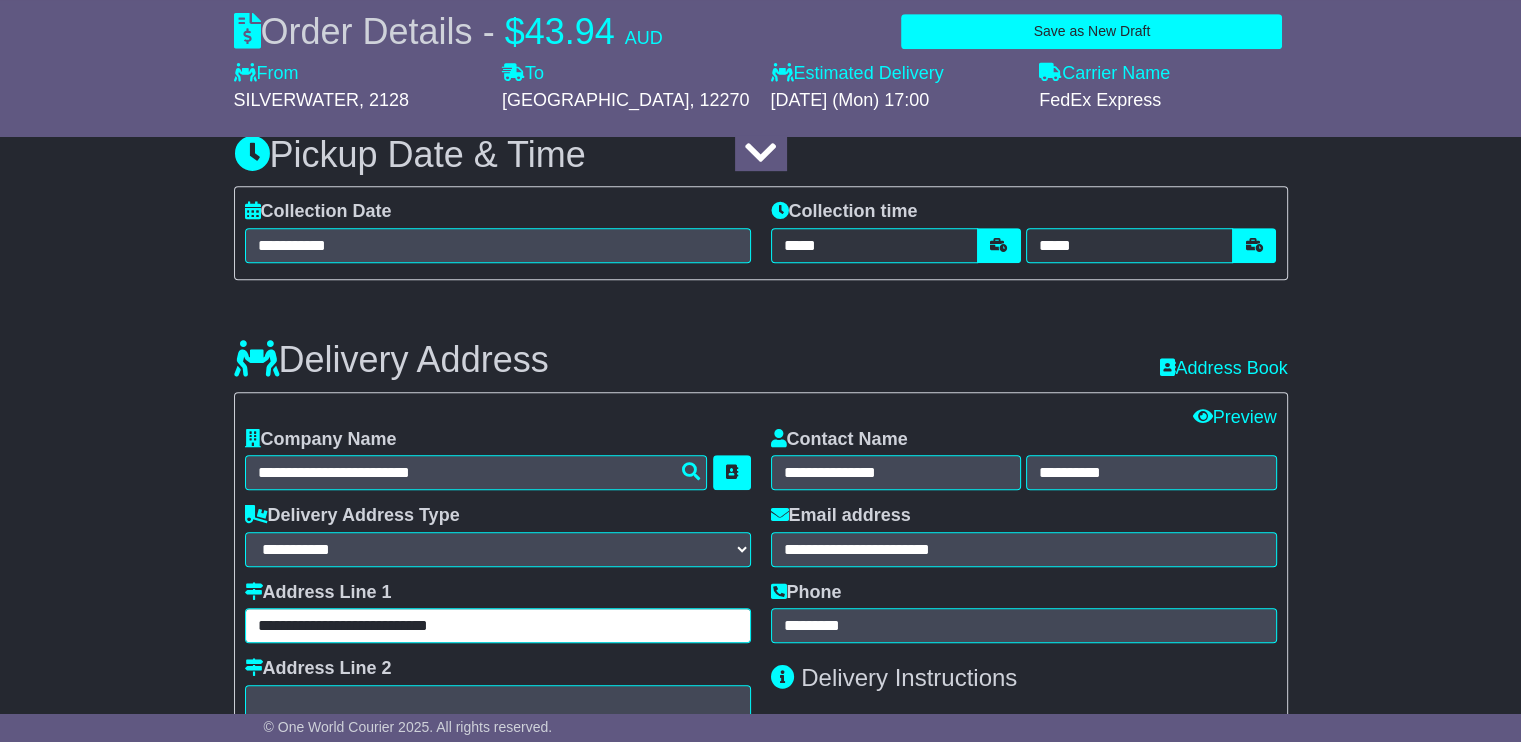 type on "**********" 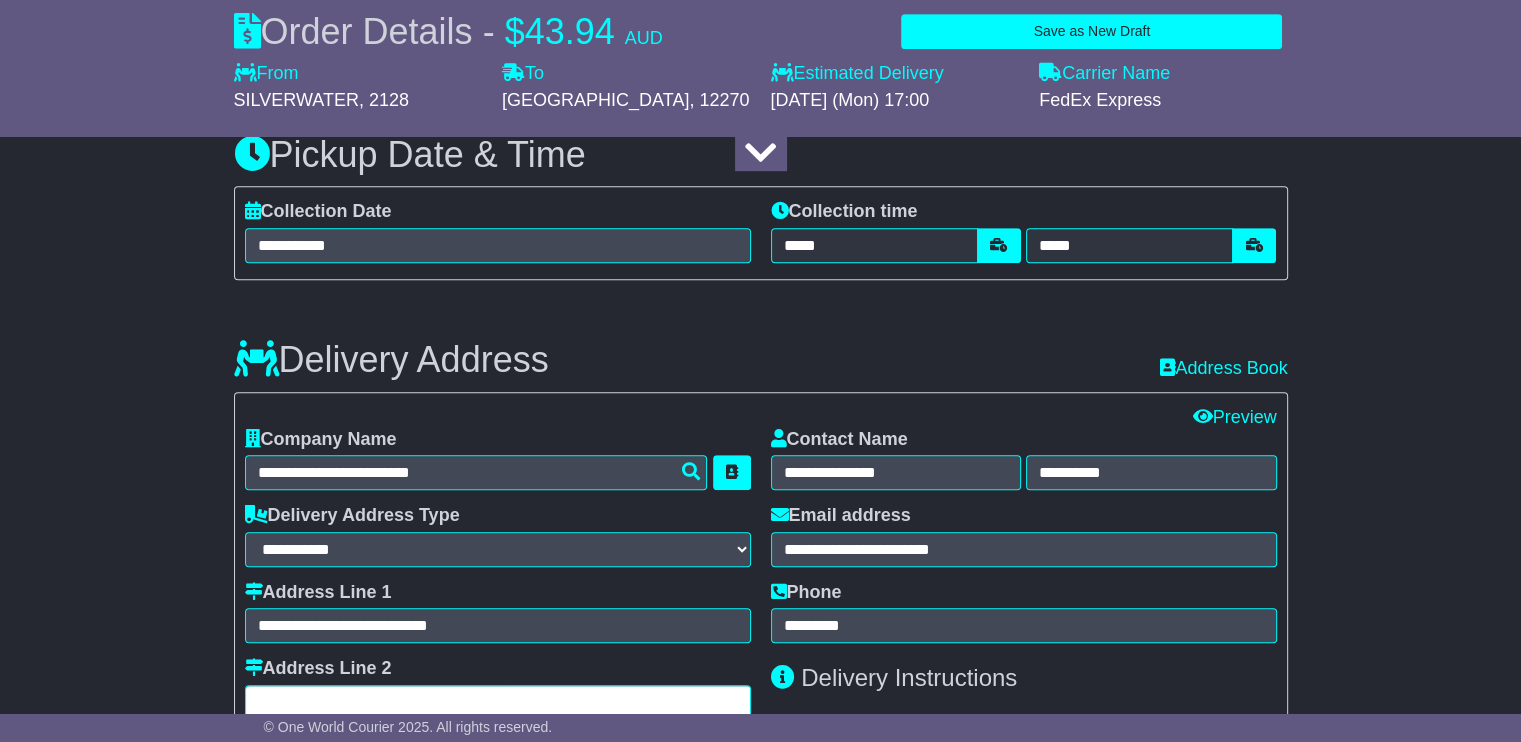paste on "**********" 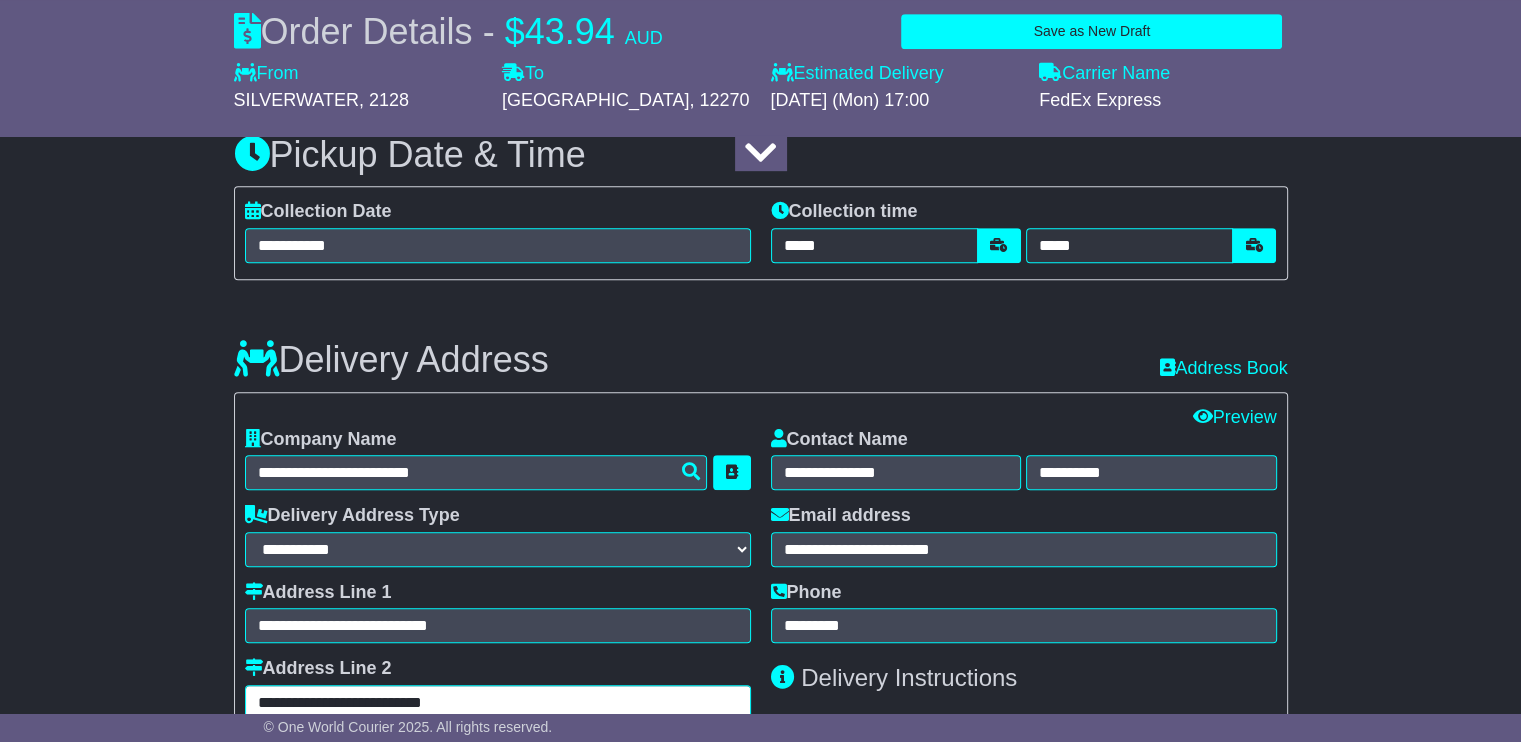 type on "**********" 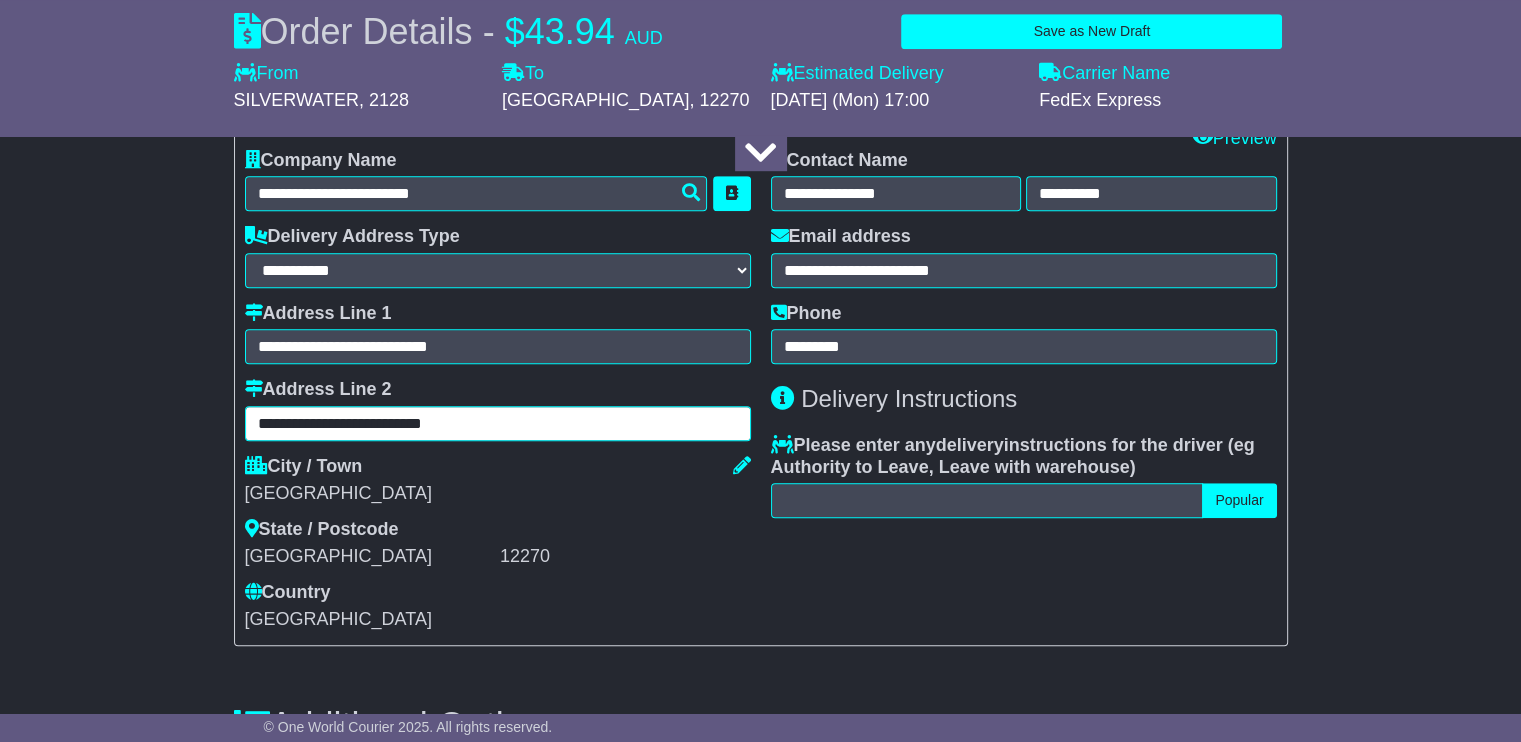 scroll, scrollTop: 1400, scrollLeft: 0, axis: vertical 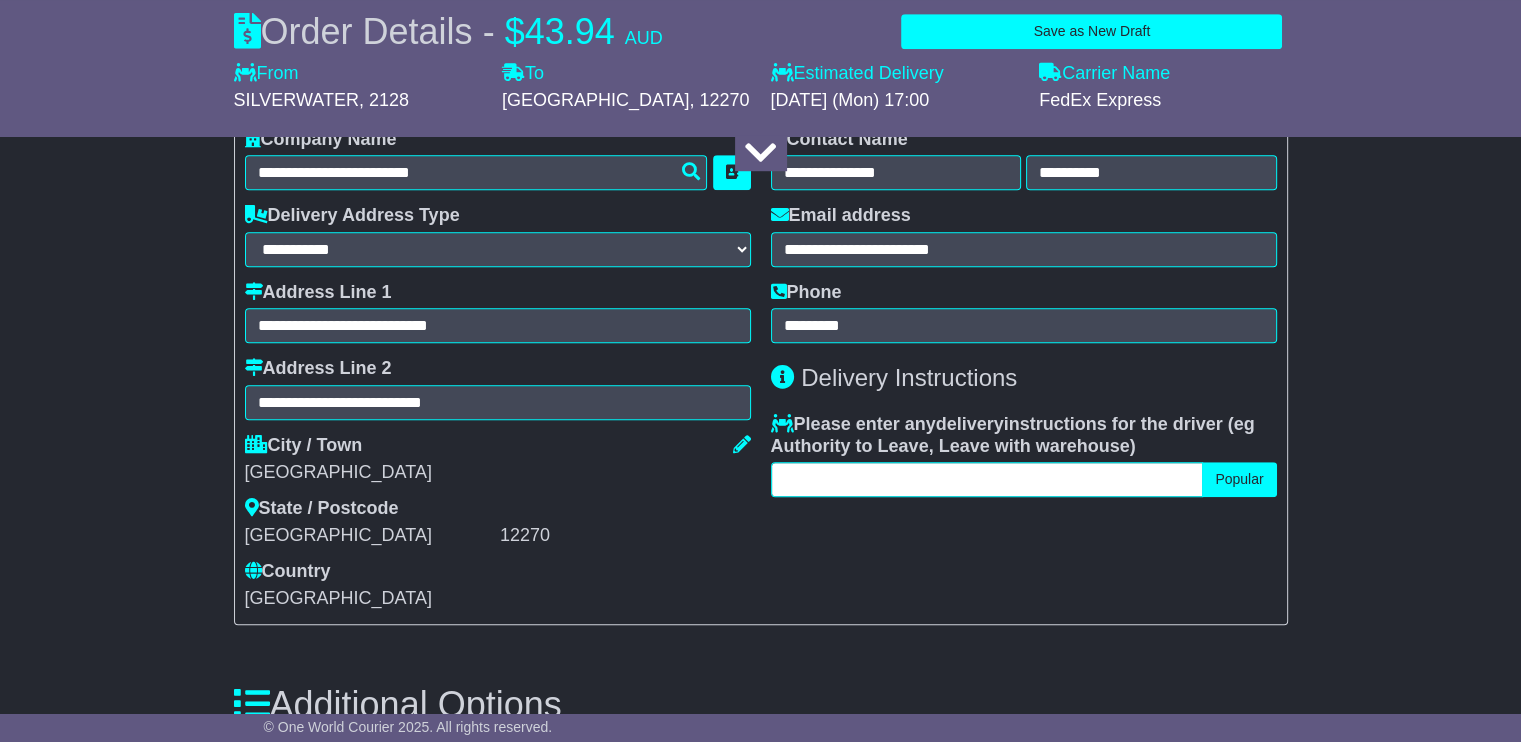 click at bounding box center (987, 479) 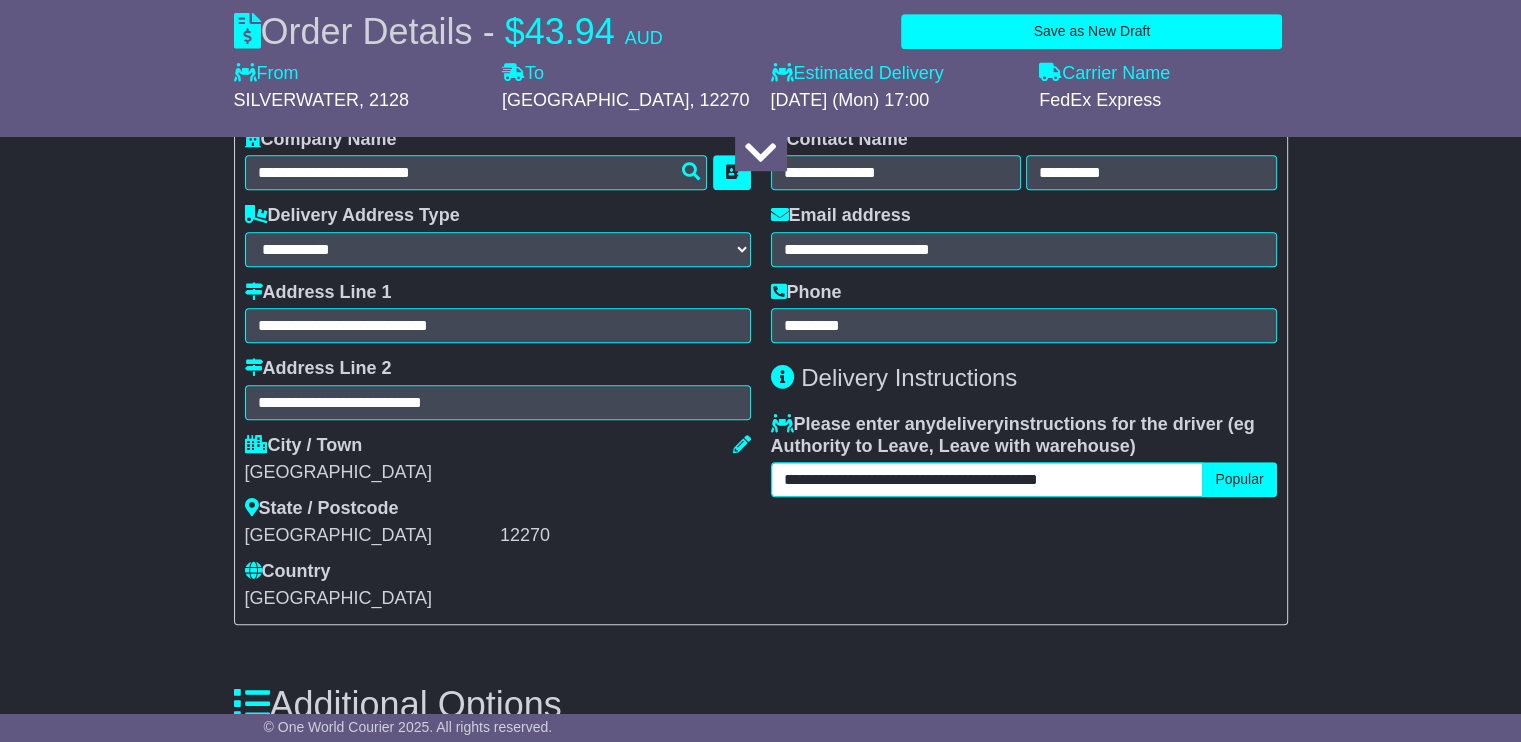 type on "**********" 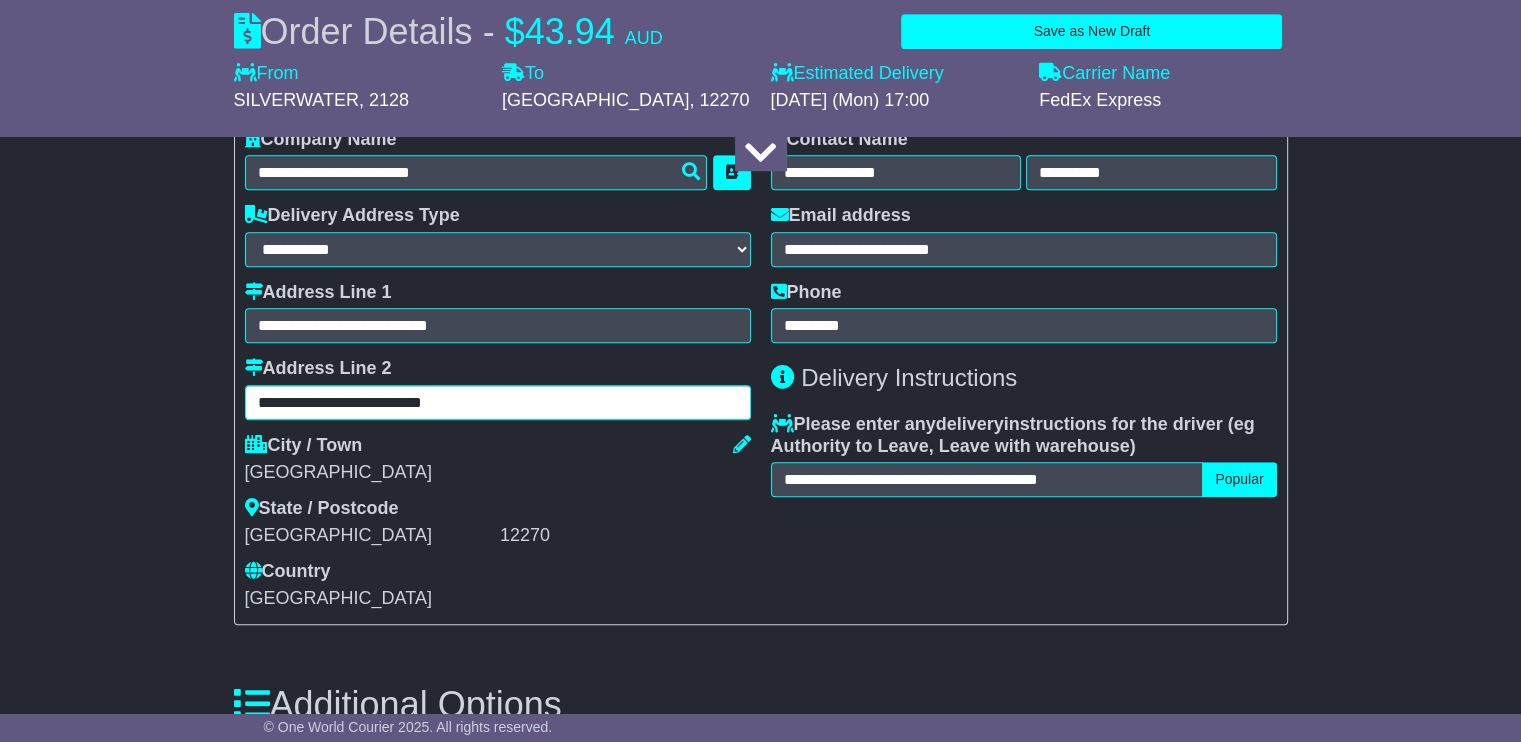 drag, startPoint x: 279, startPoint y: 400, endPoint x: 147, endPoint y: 386, distance: 132.74034 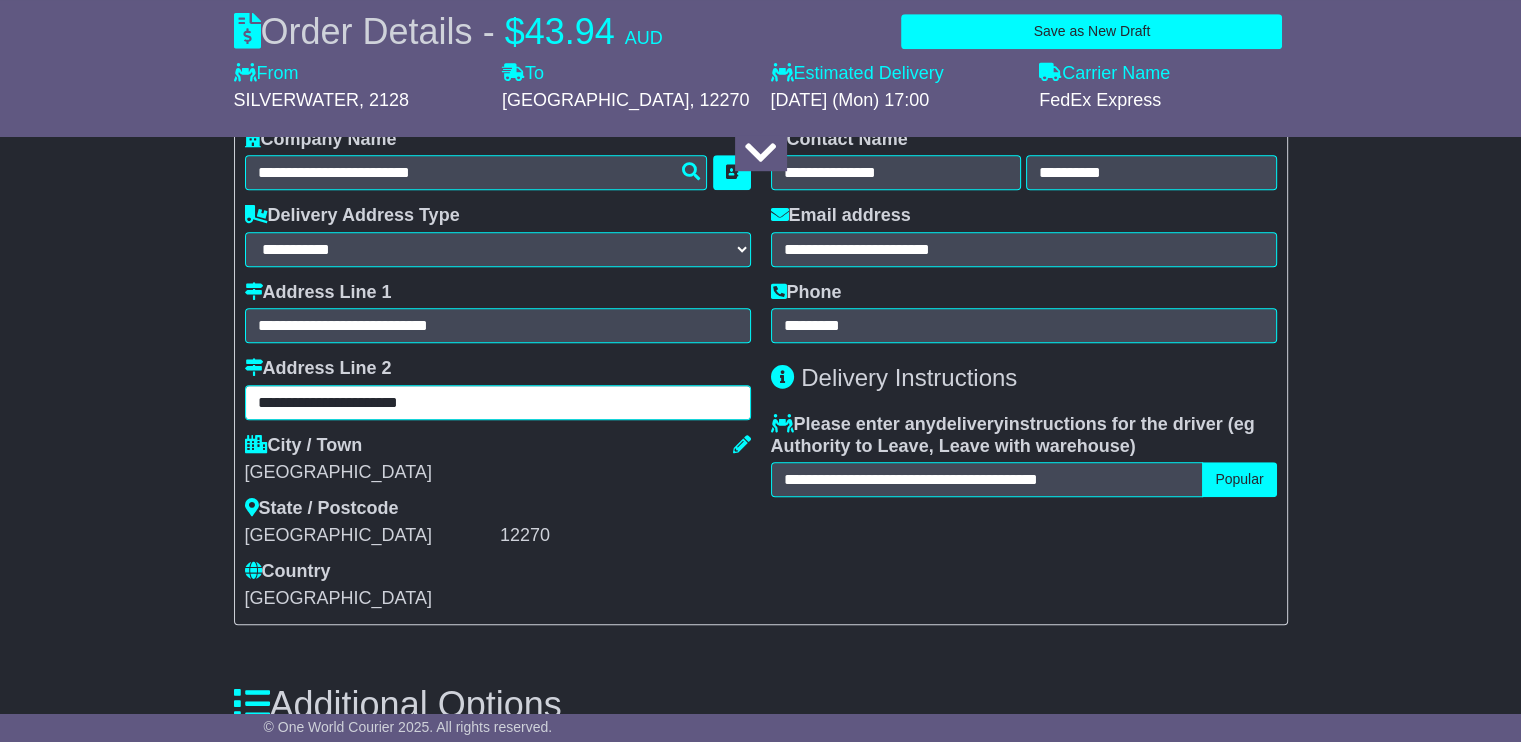 type on "**********" 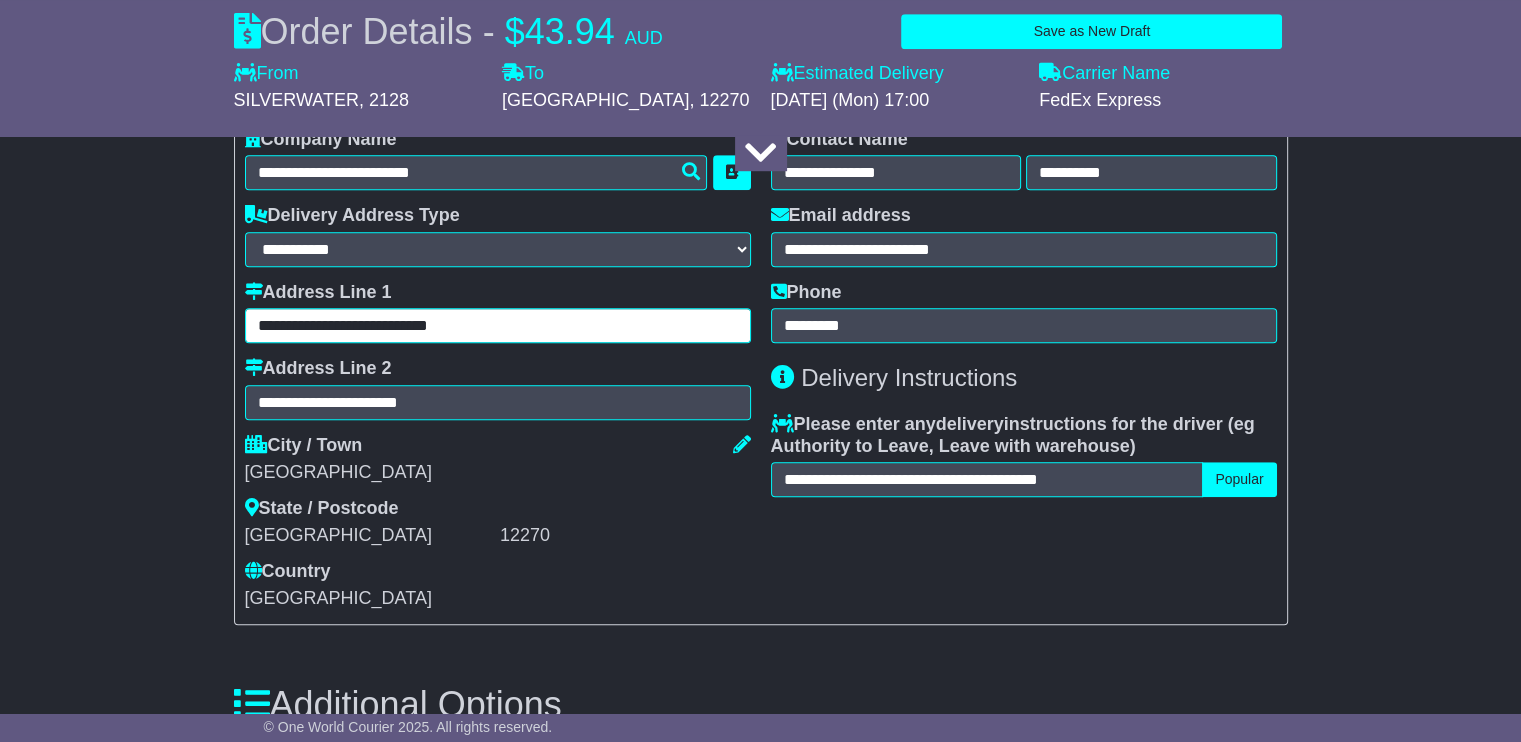 click on "**********" at bounding box center [498, 325] 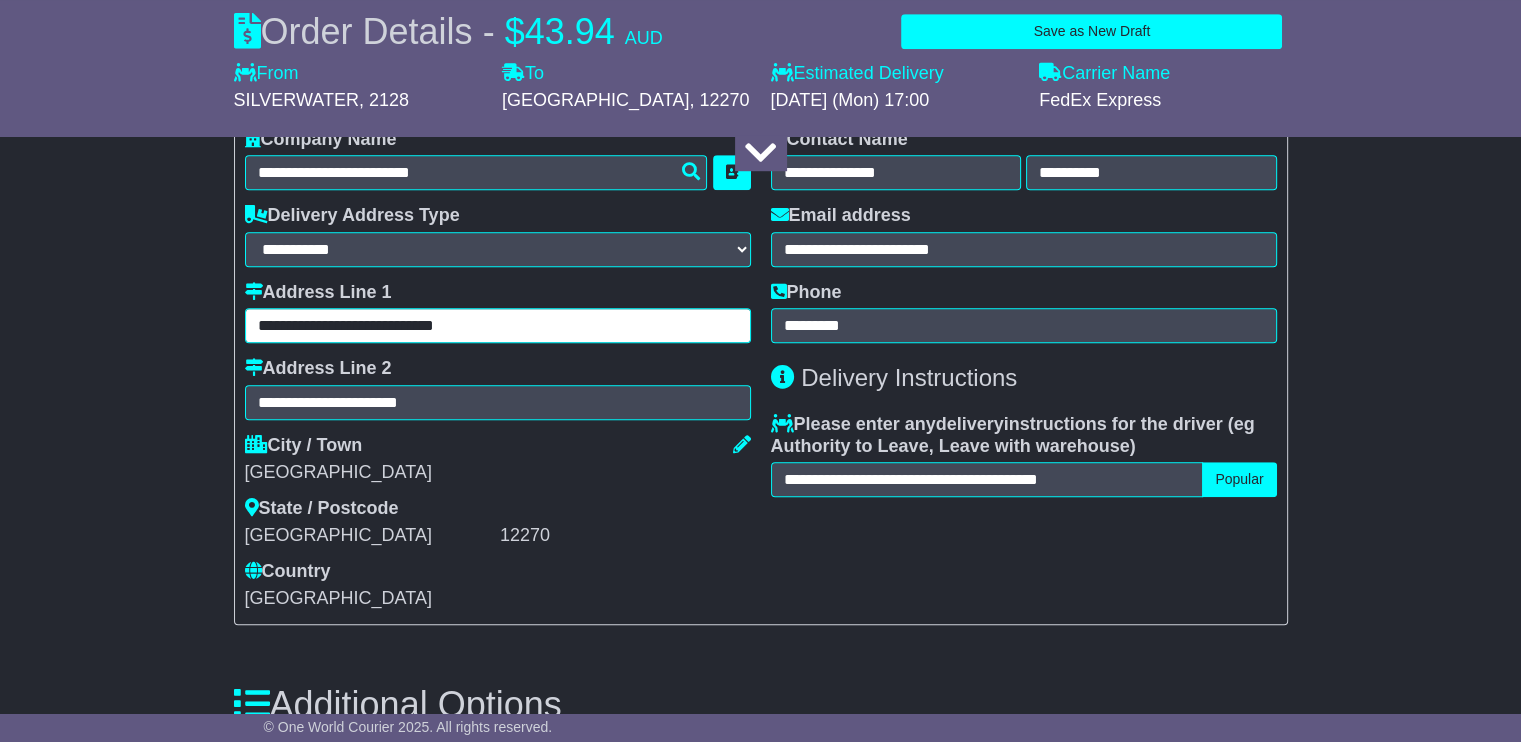paste on "****" 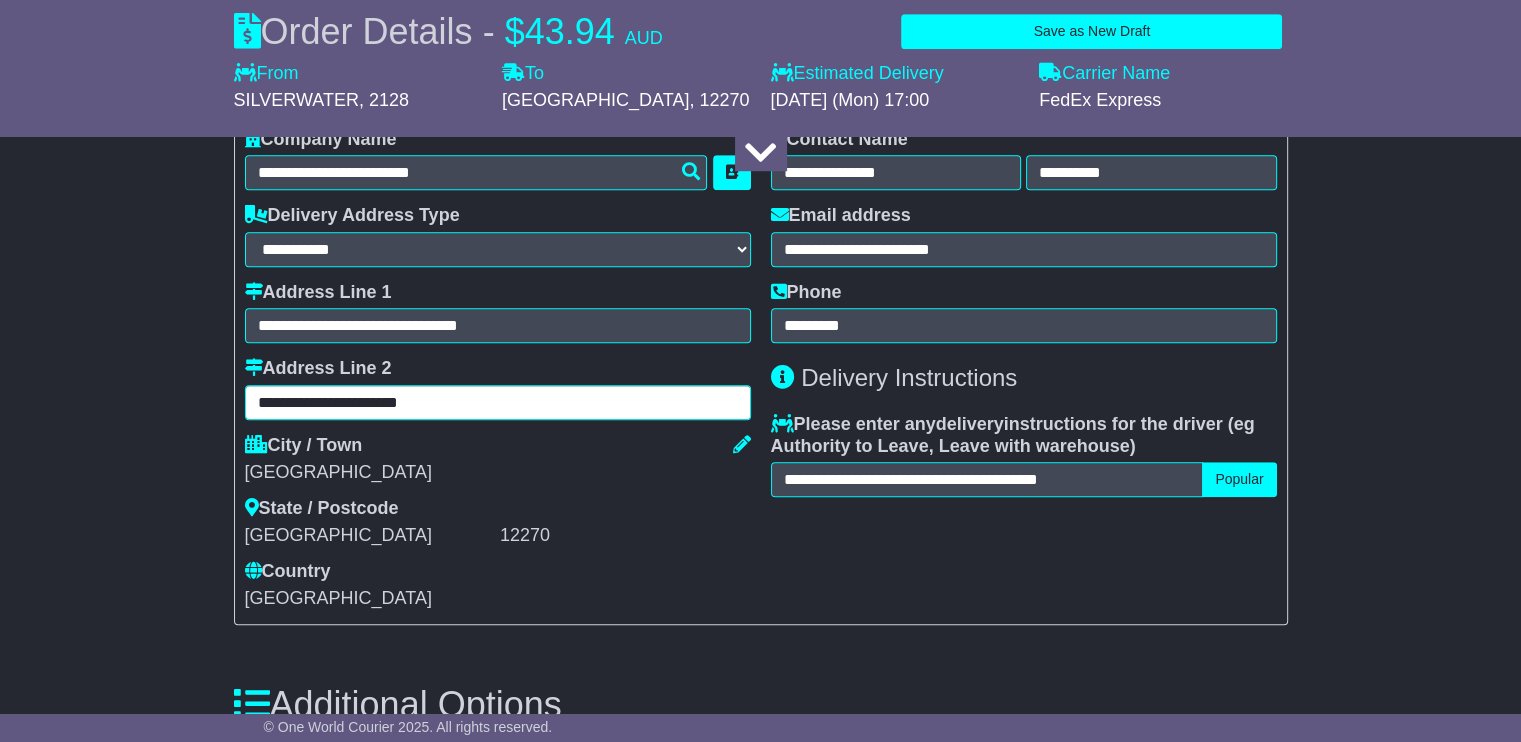 click on "**********" at bounding box center (498, 402) 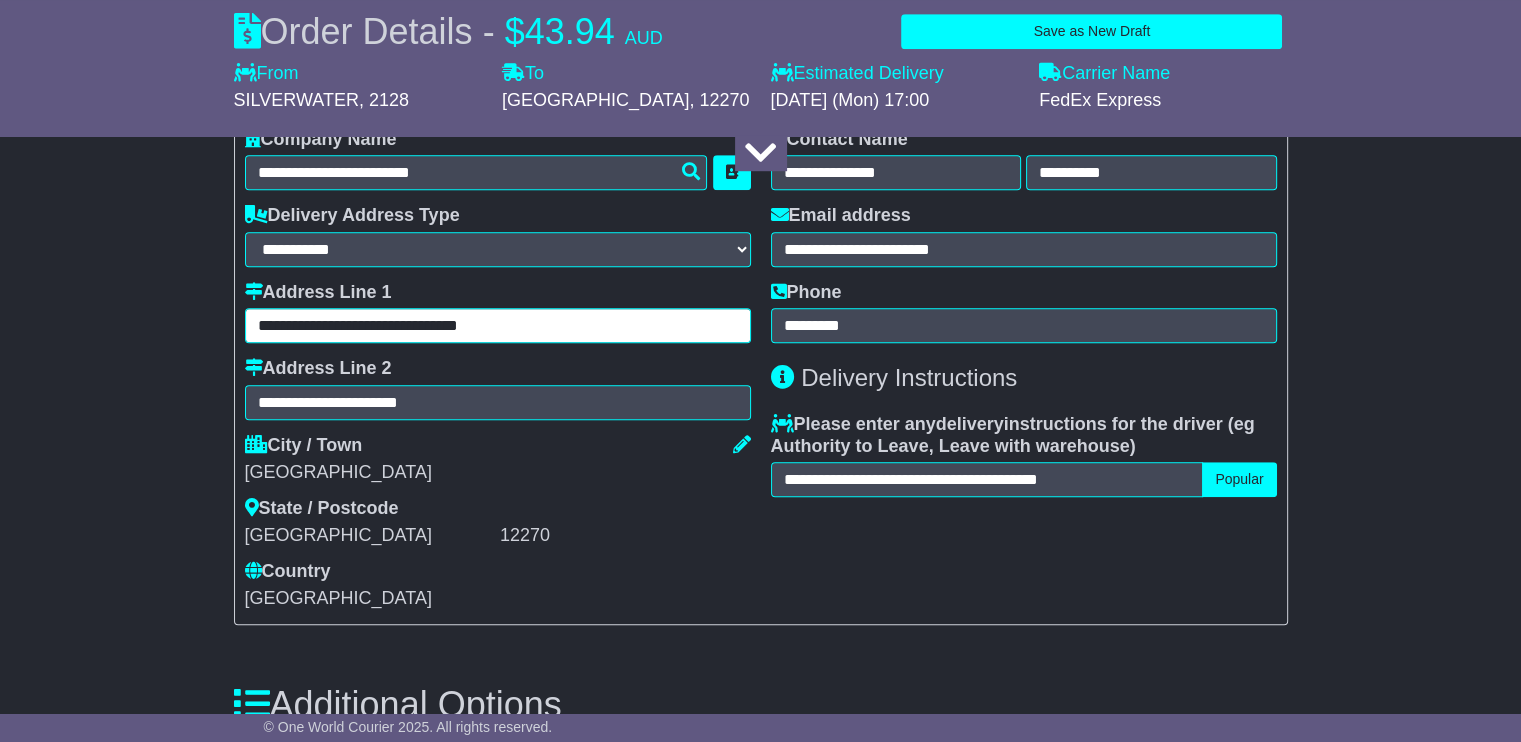 click on "**********" at bounding box center [498, 325] 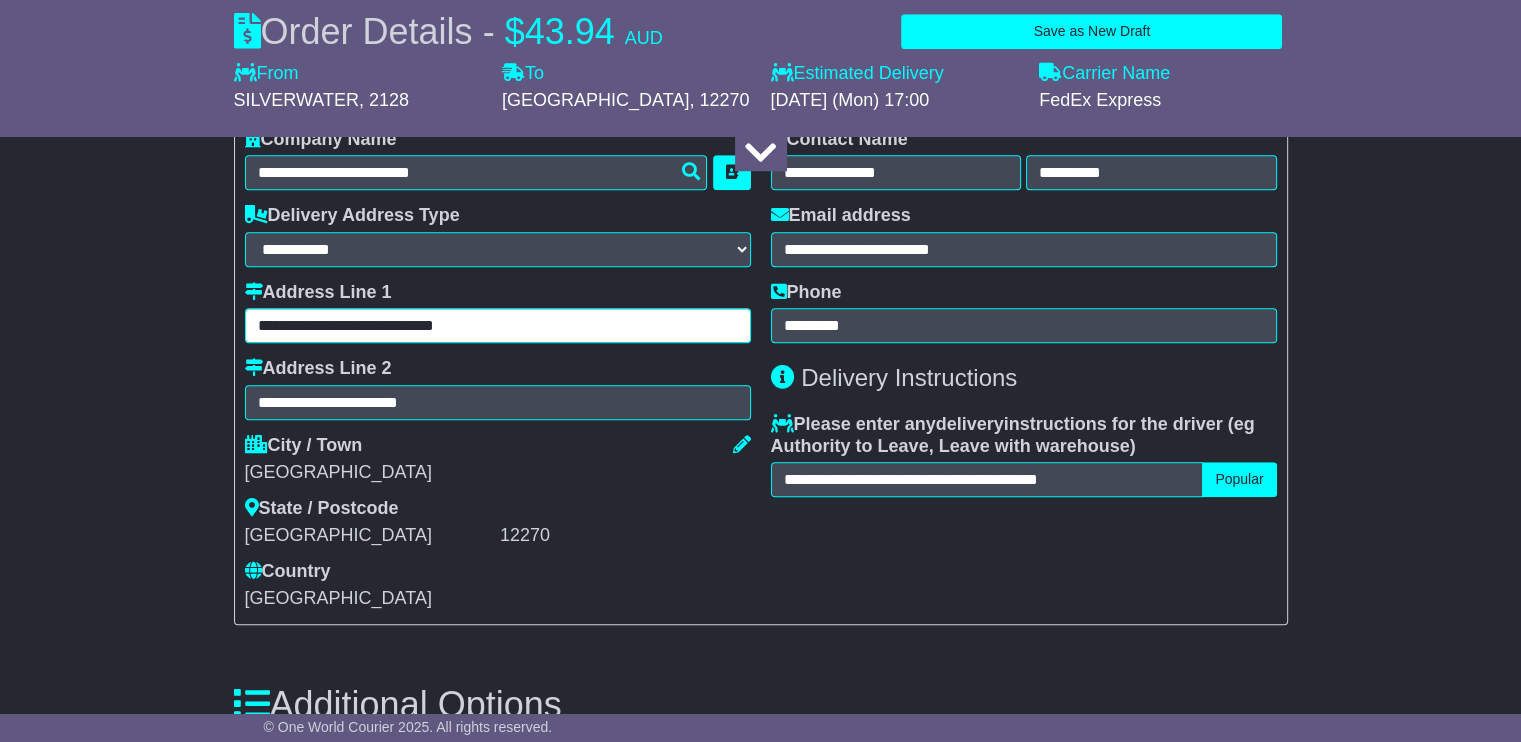 type on "**********" 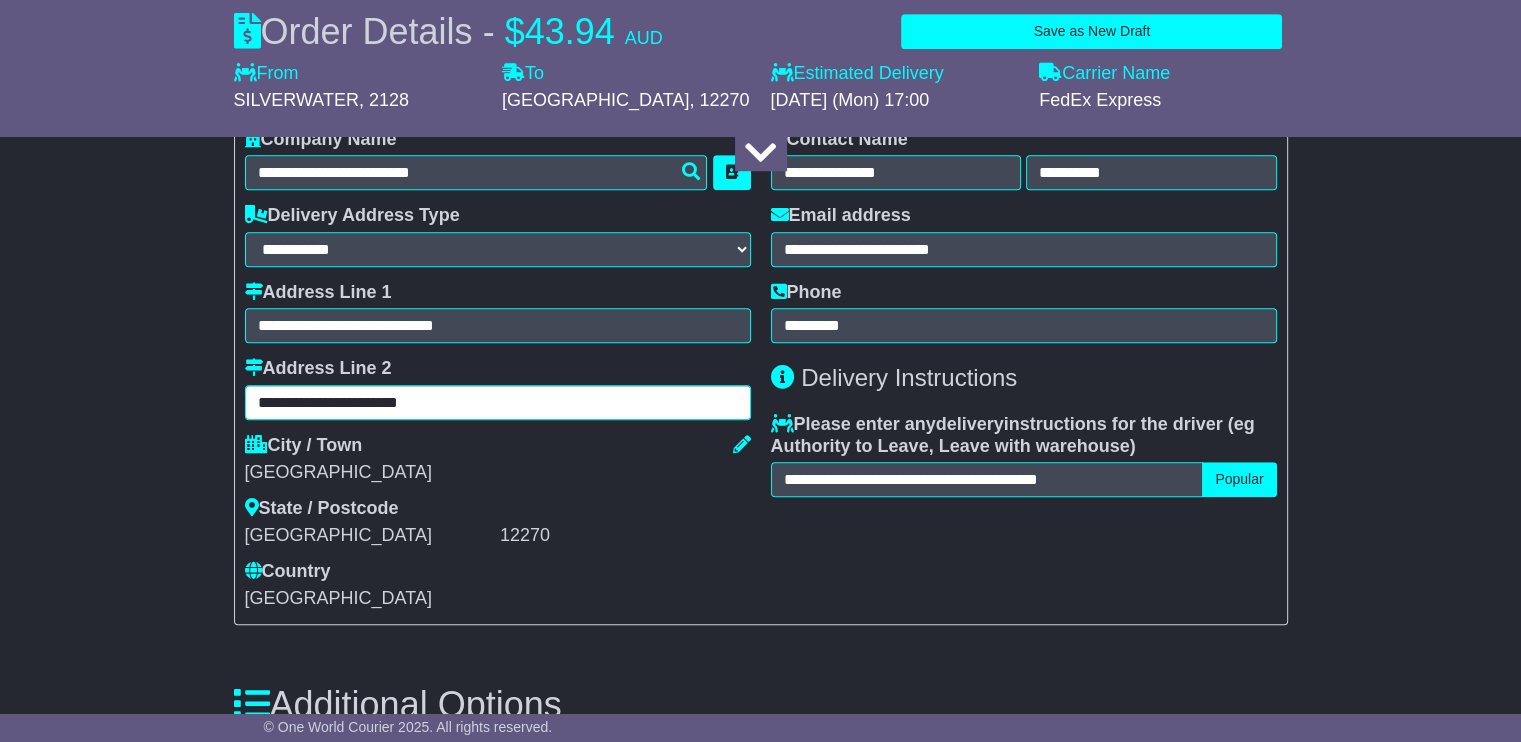 click on "**********" at bounding box center [498, 402] 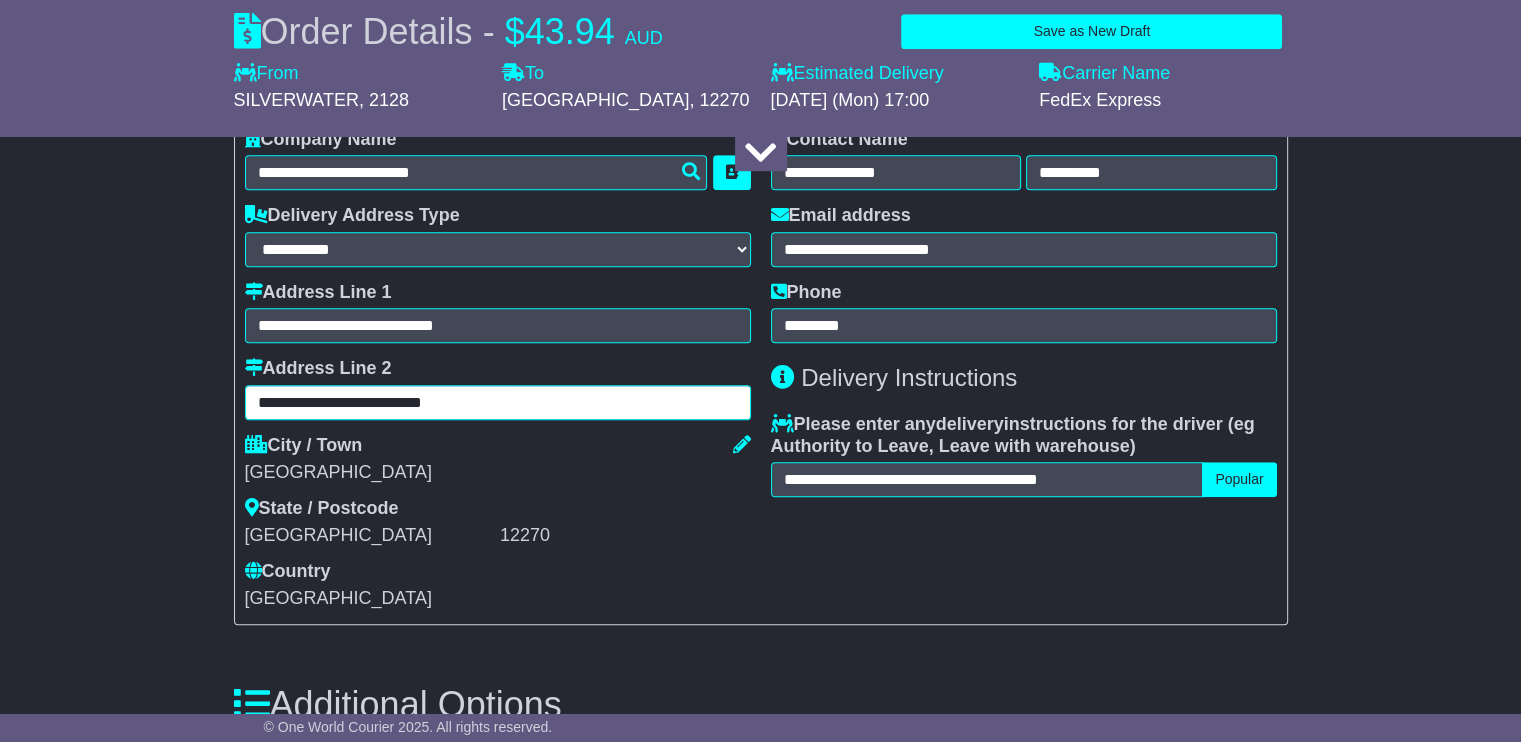 type on "**********" 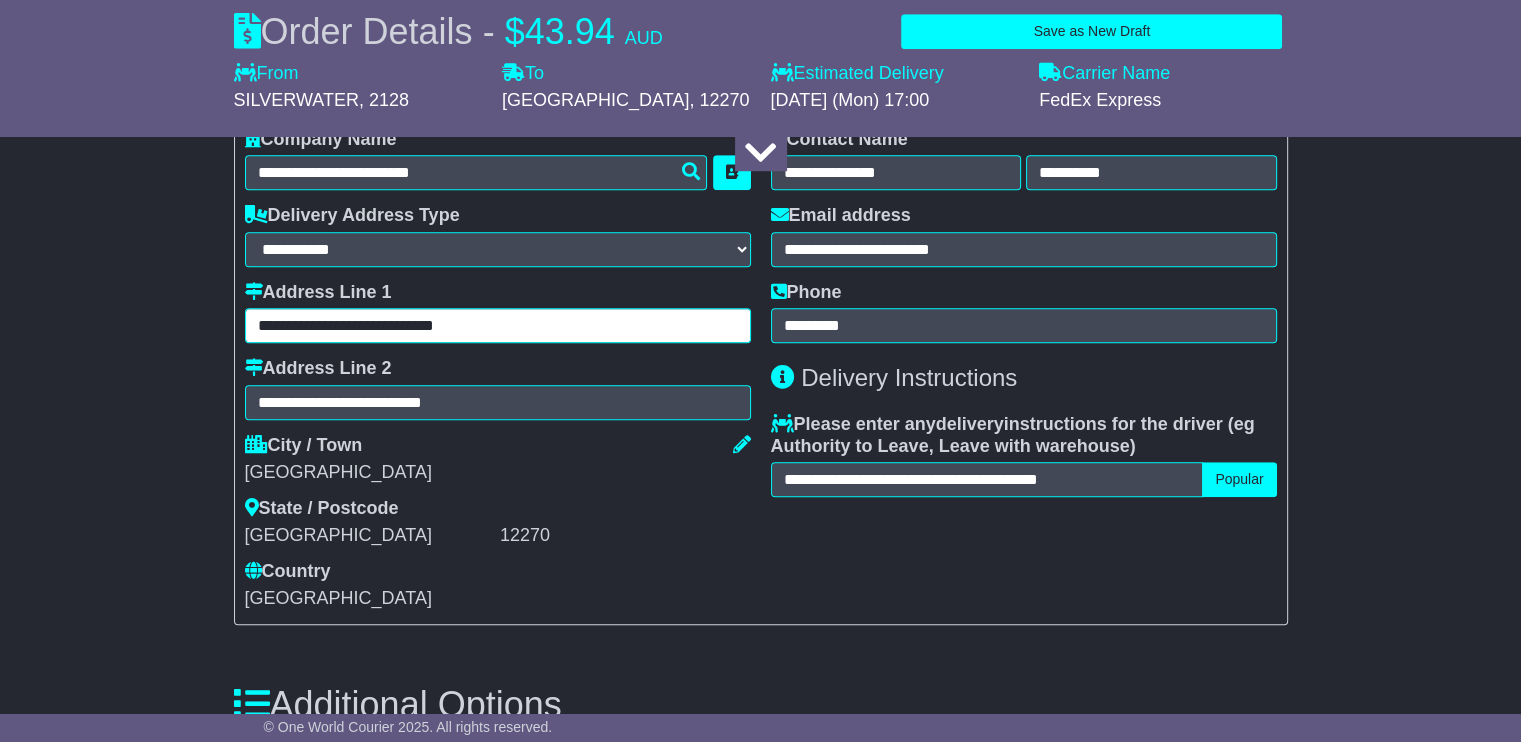 click on "**********" at bounding box center [498, 325] 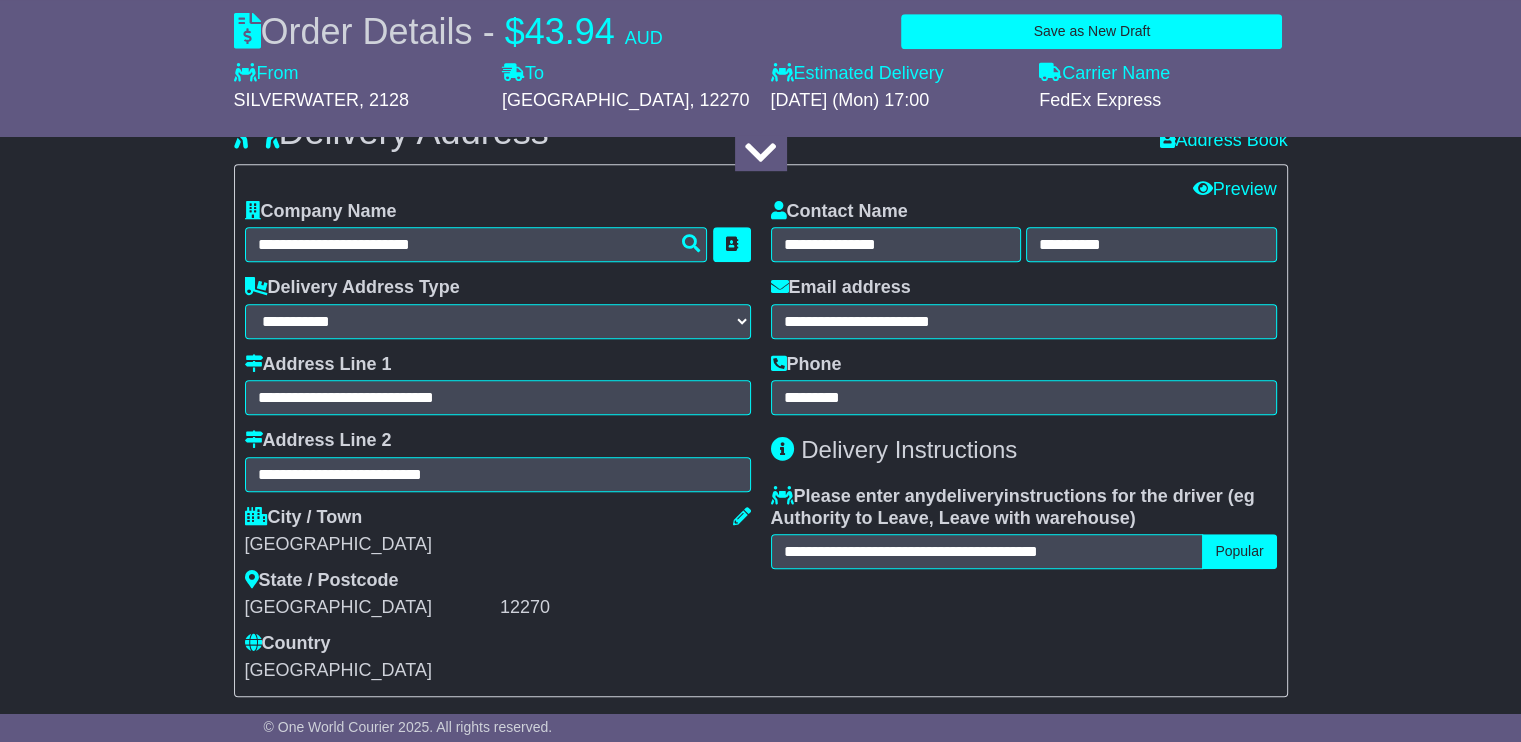 scroll, scrollTop: 1300, scrollLeft: 0, axis: vertical 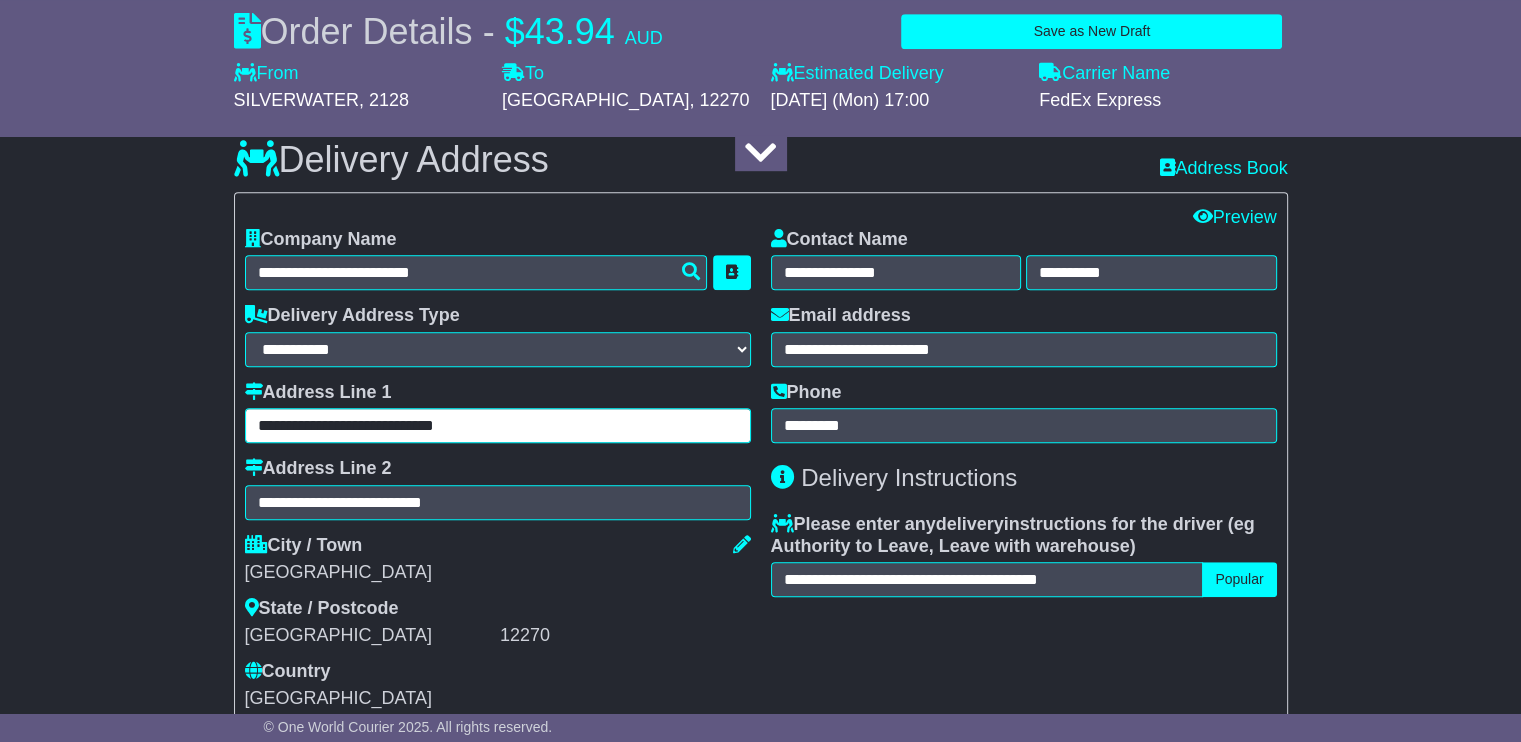 click on "**********" at bounding box center (498, 425) 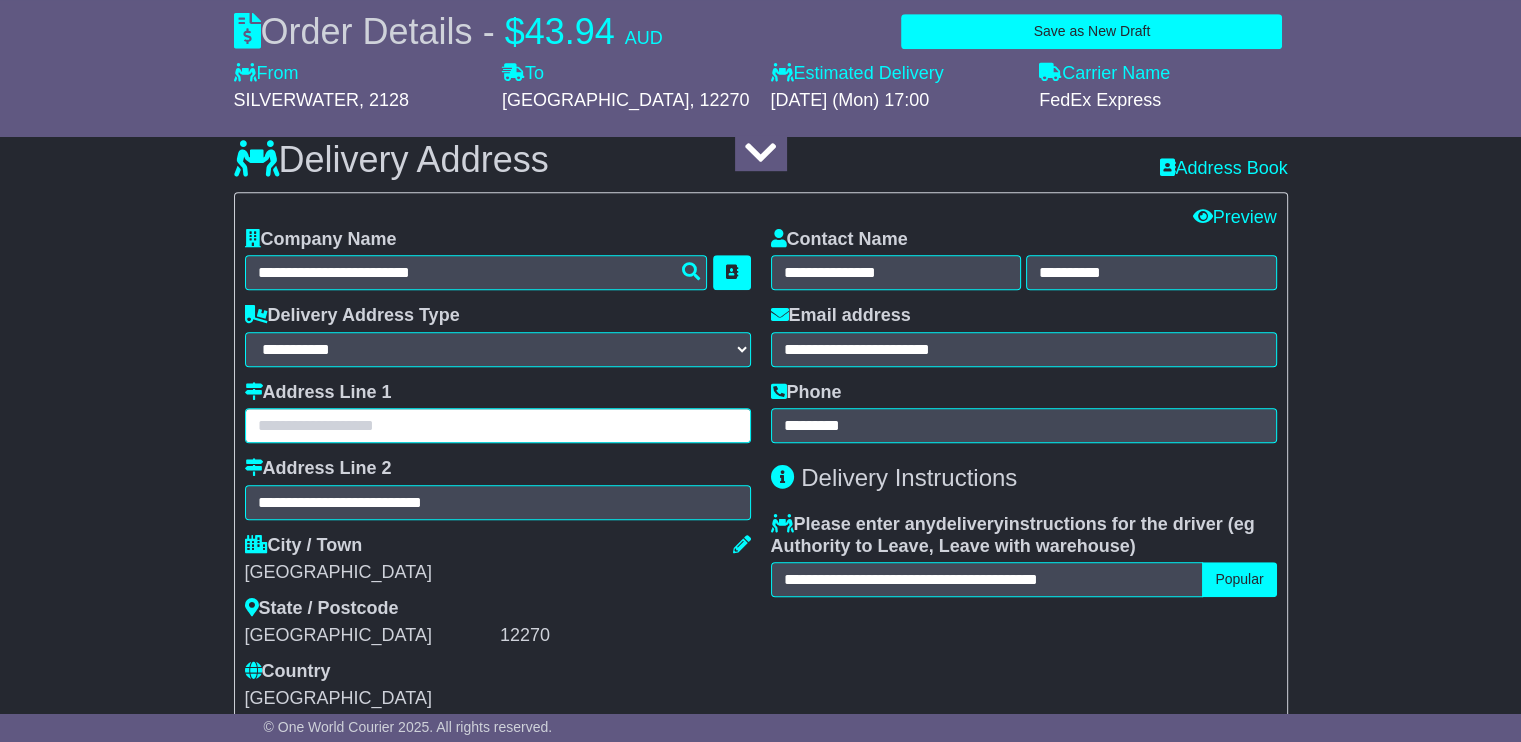 type 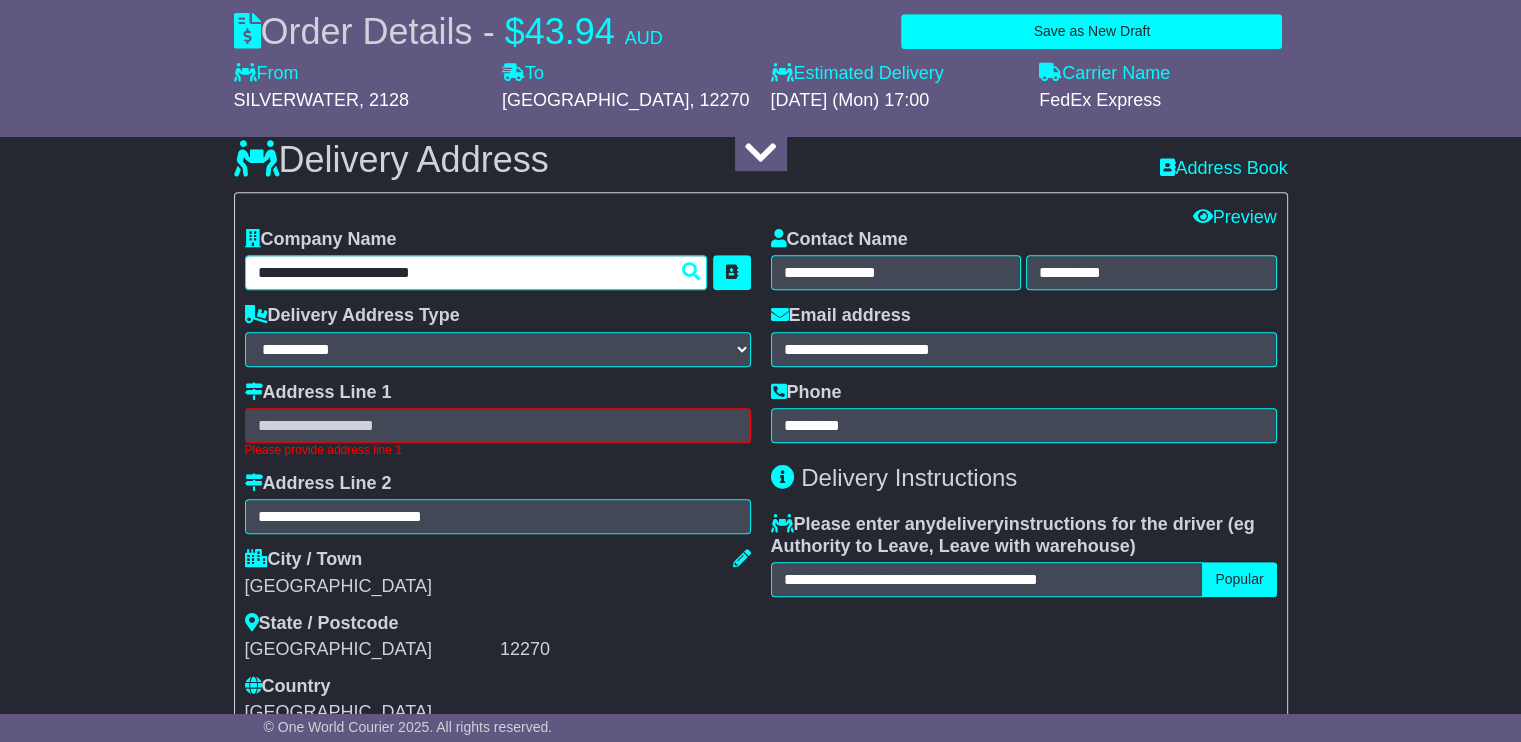 drag, startPoint x: 473, startPoint y: 273, endPoint x: 0, endPoint y: 258, distance: 473.2378 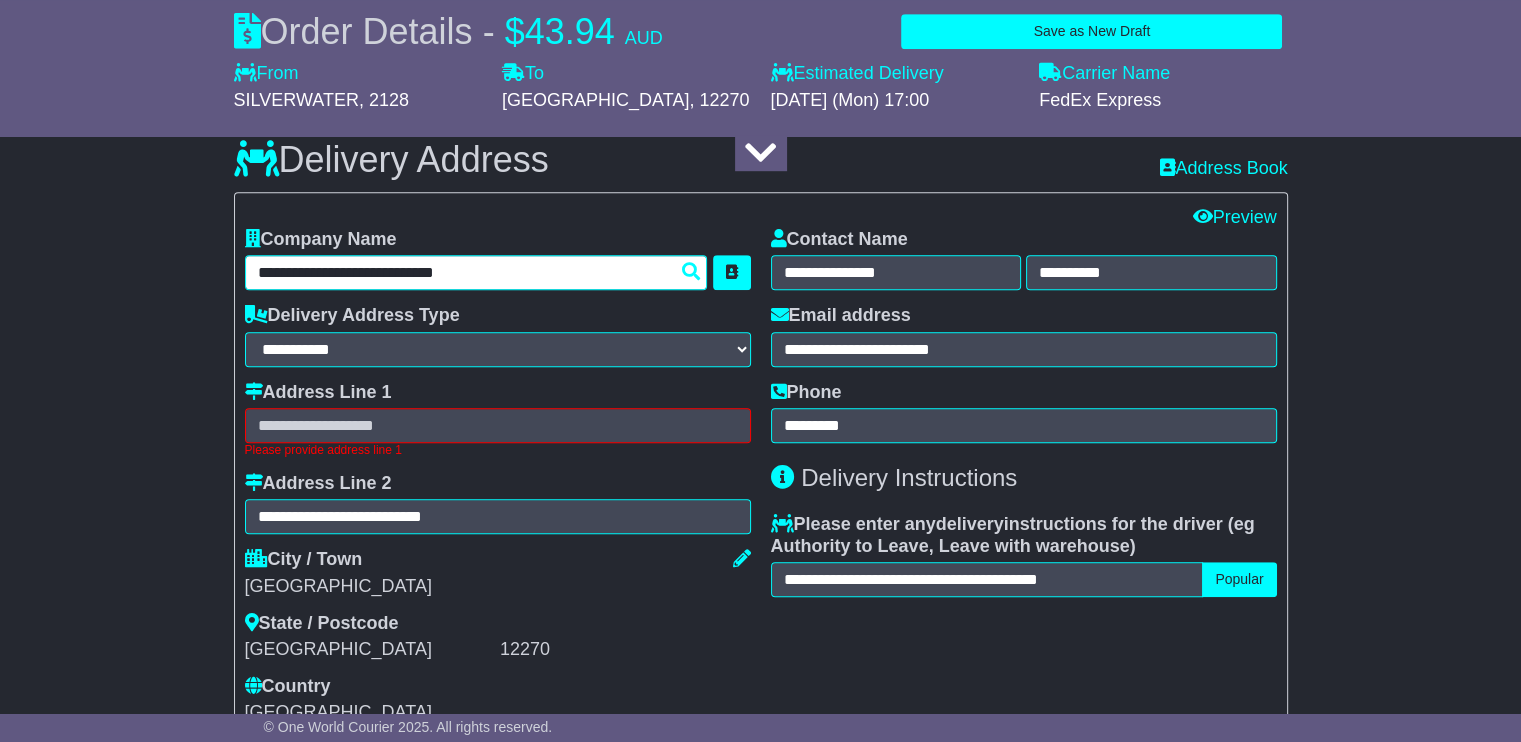 type on "**********" 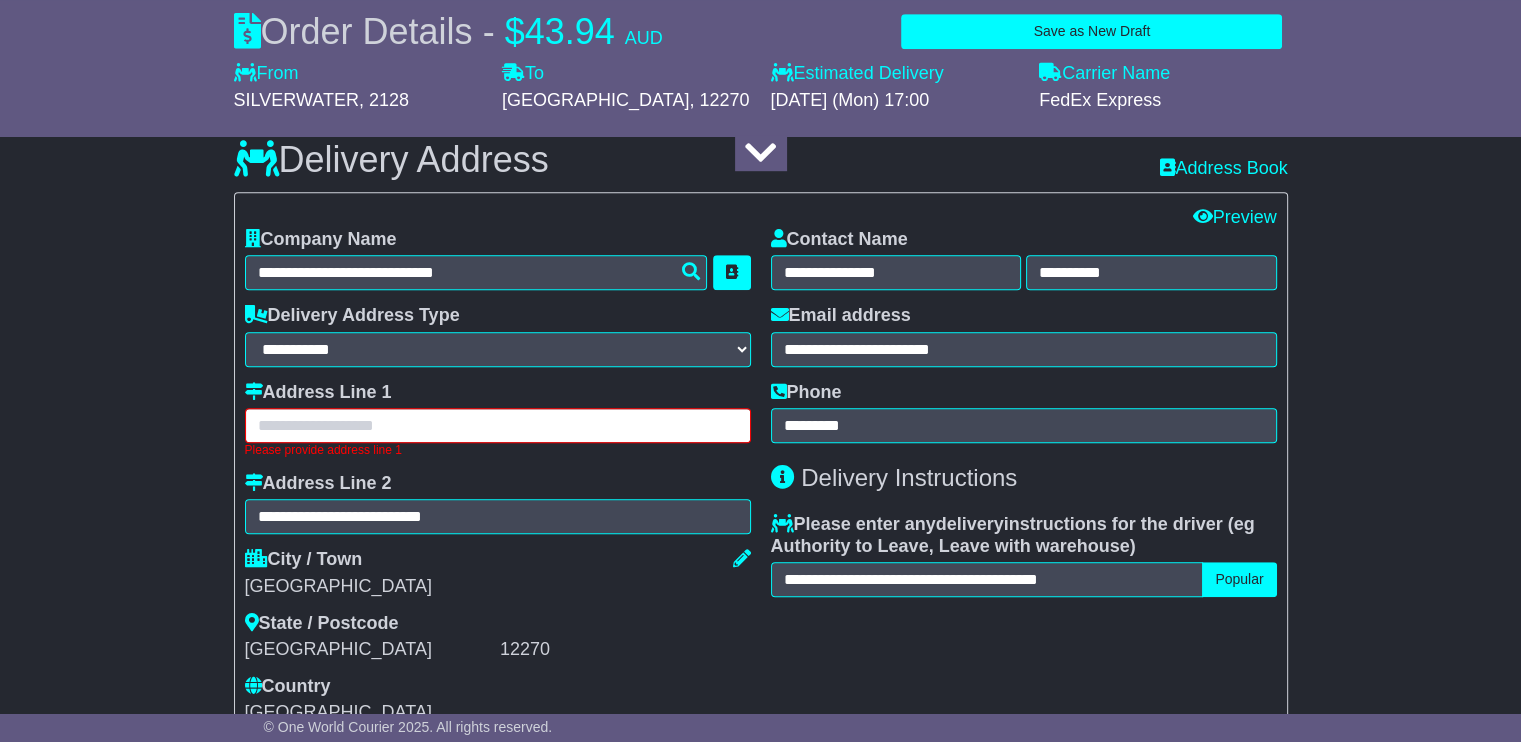 click at bounding box center (498, 425) 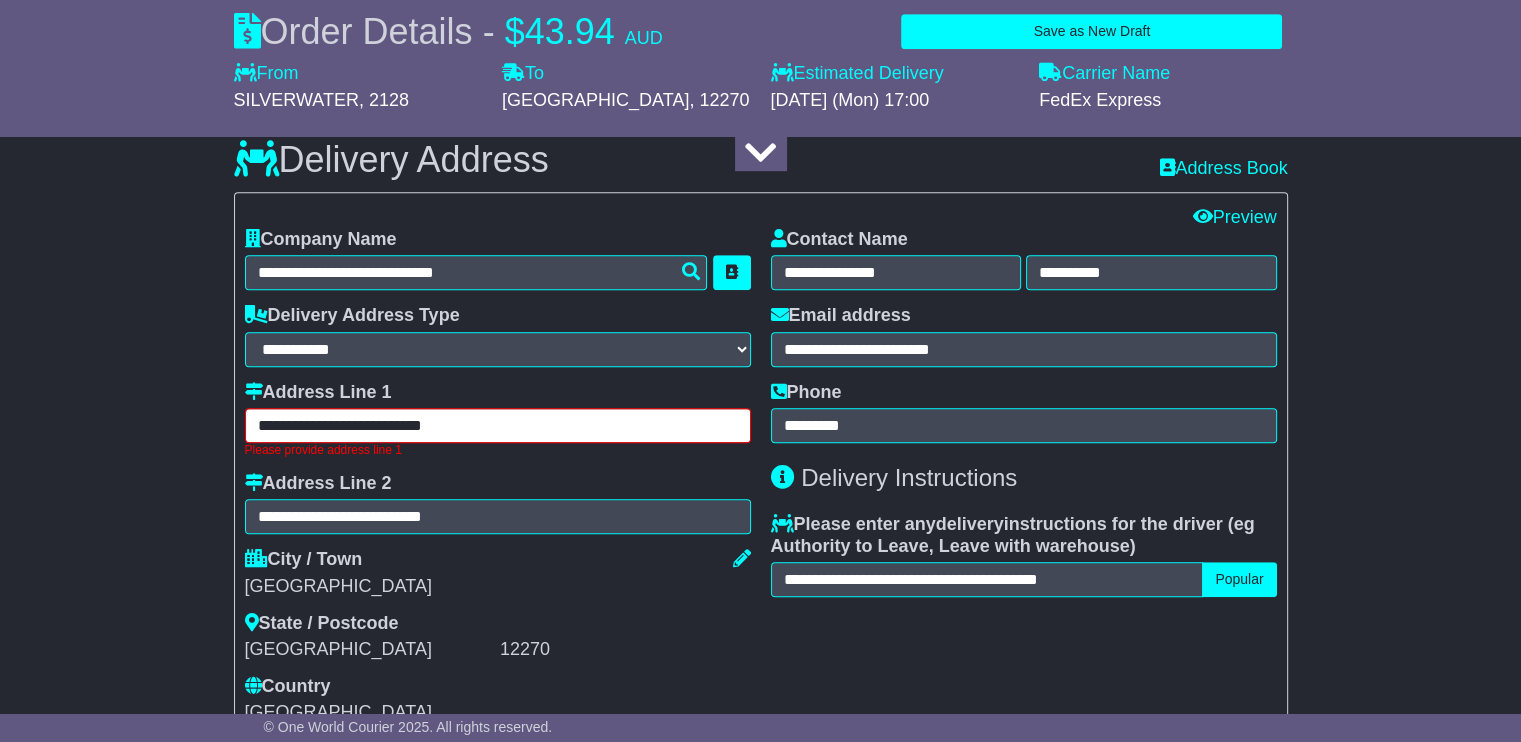 type on "**********" 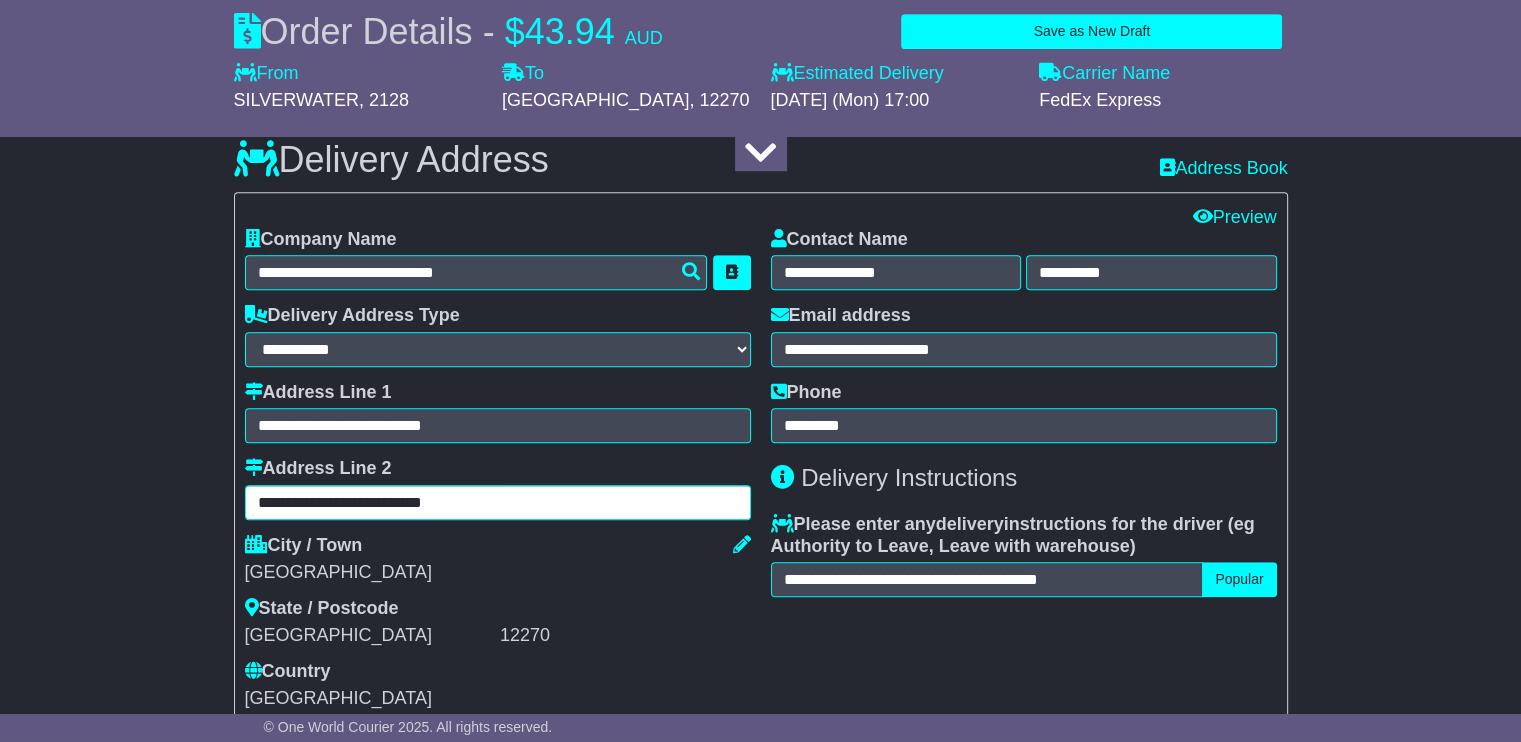 paste on "**********" 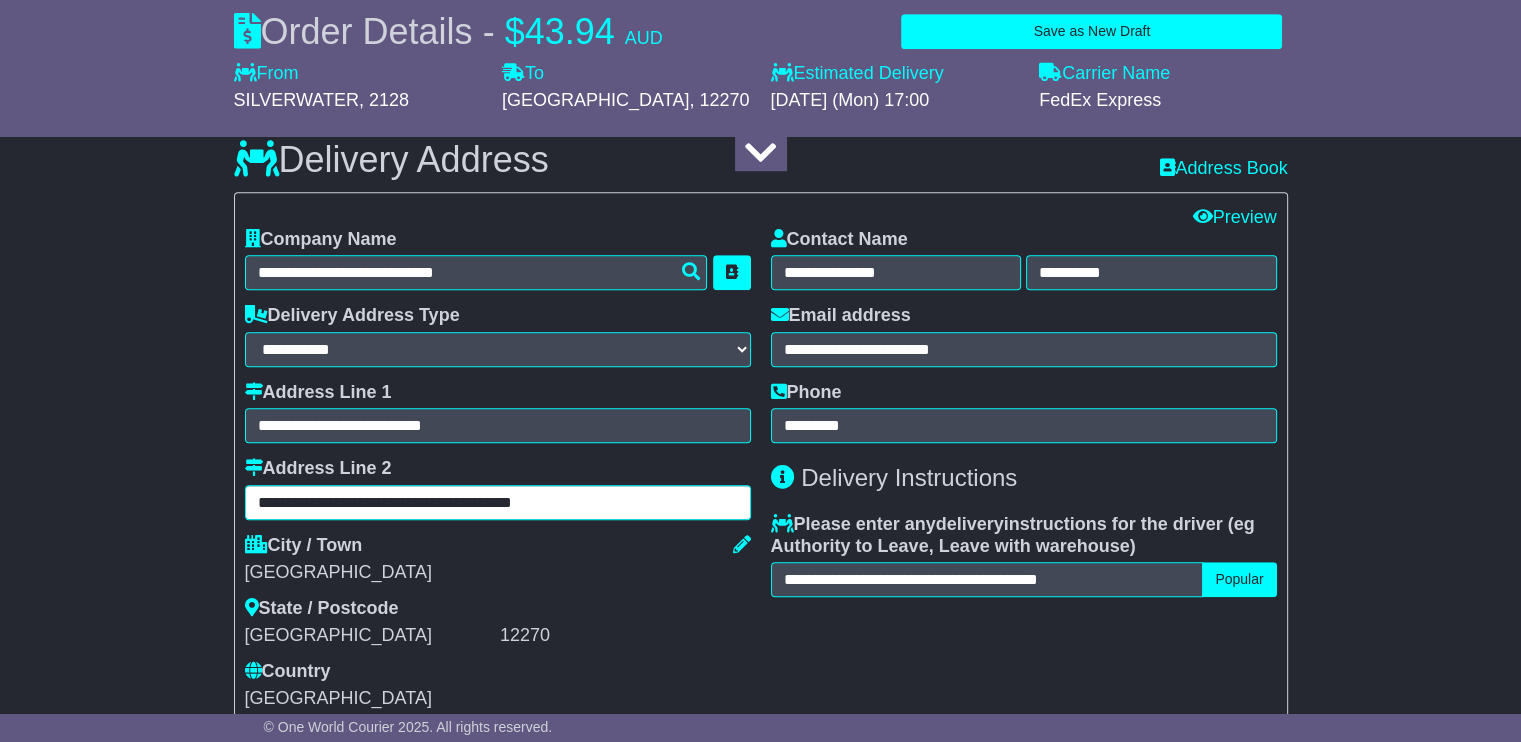 type on "**********" 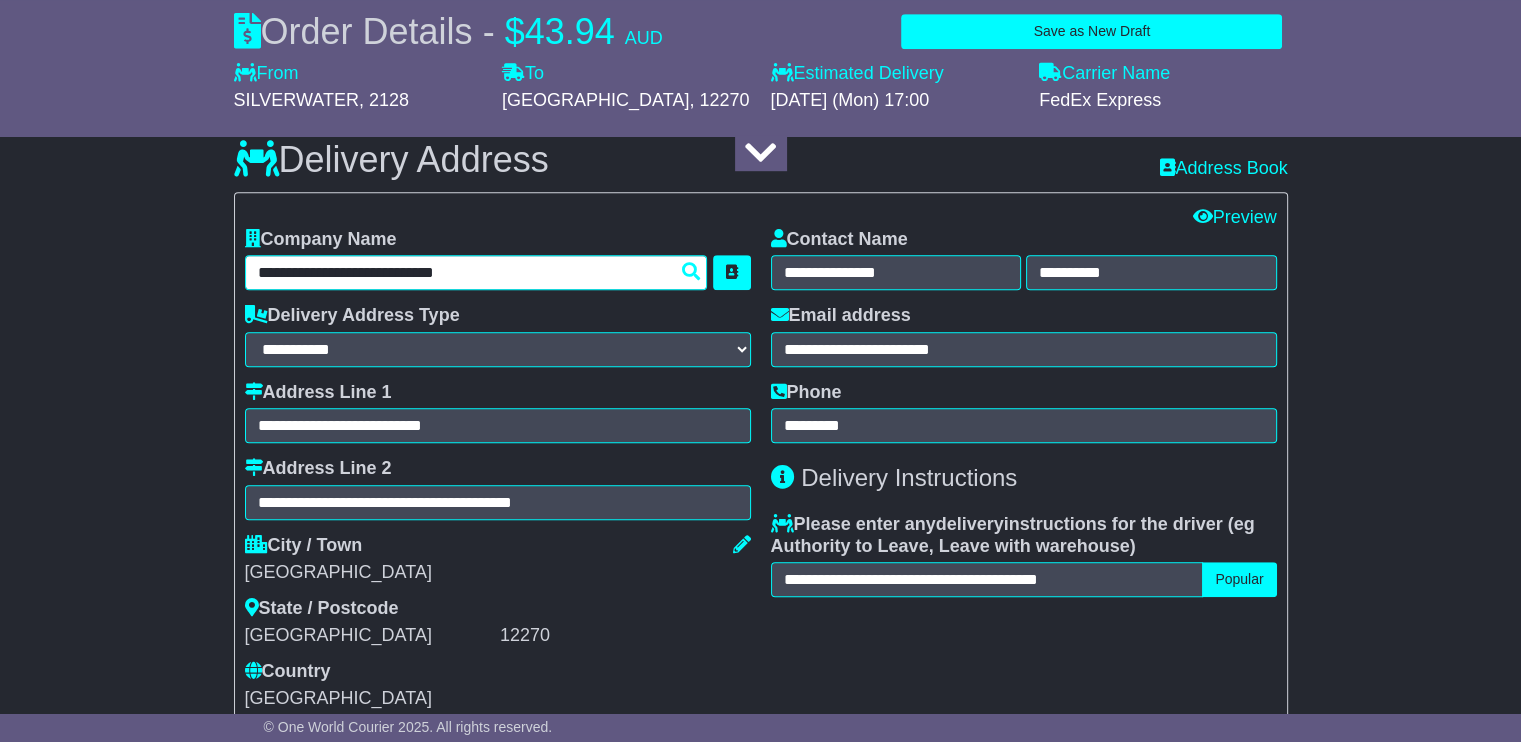 drag, startPoint x: 529, startPoint y: 279, endPoint x: 209, endPoint y: 285, distance: 320.05624 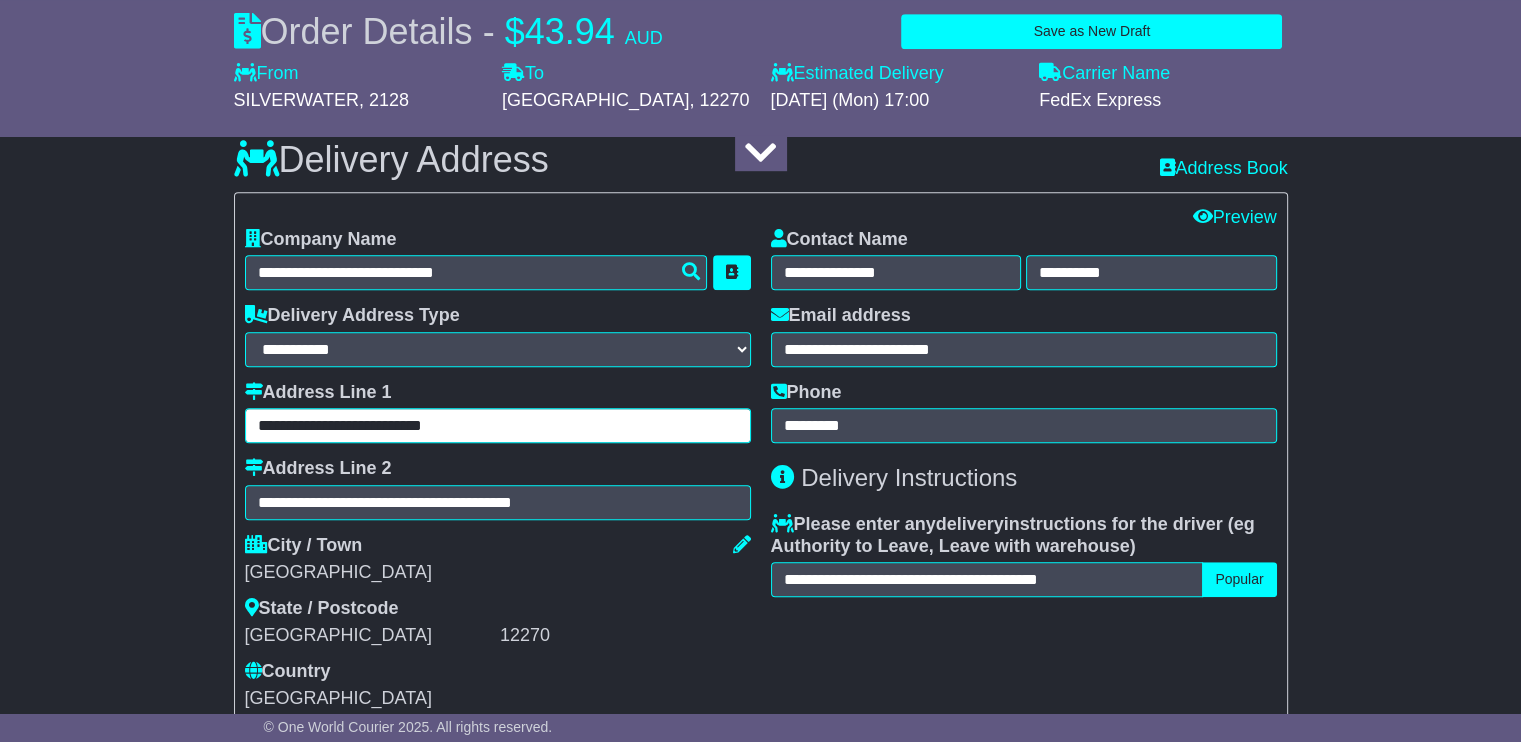 drag, startPoint x: 504, startPoint y: 428, endPoint x: 216, endPoint y: 405, distance: 288.91693 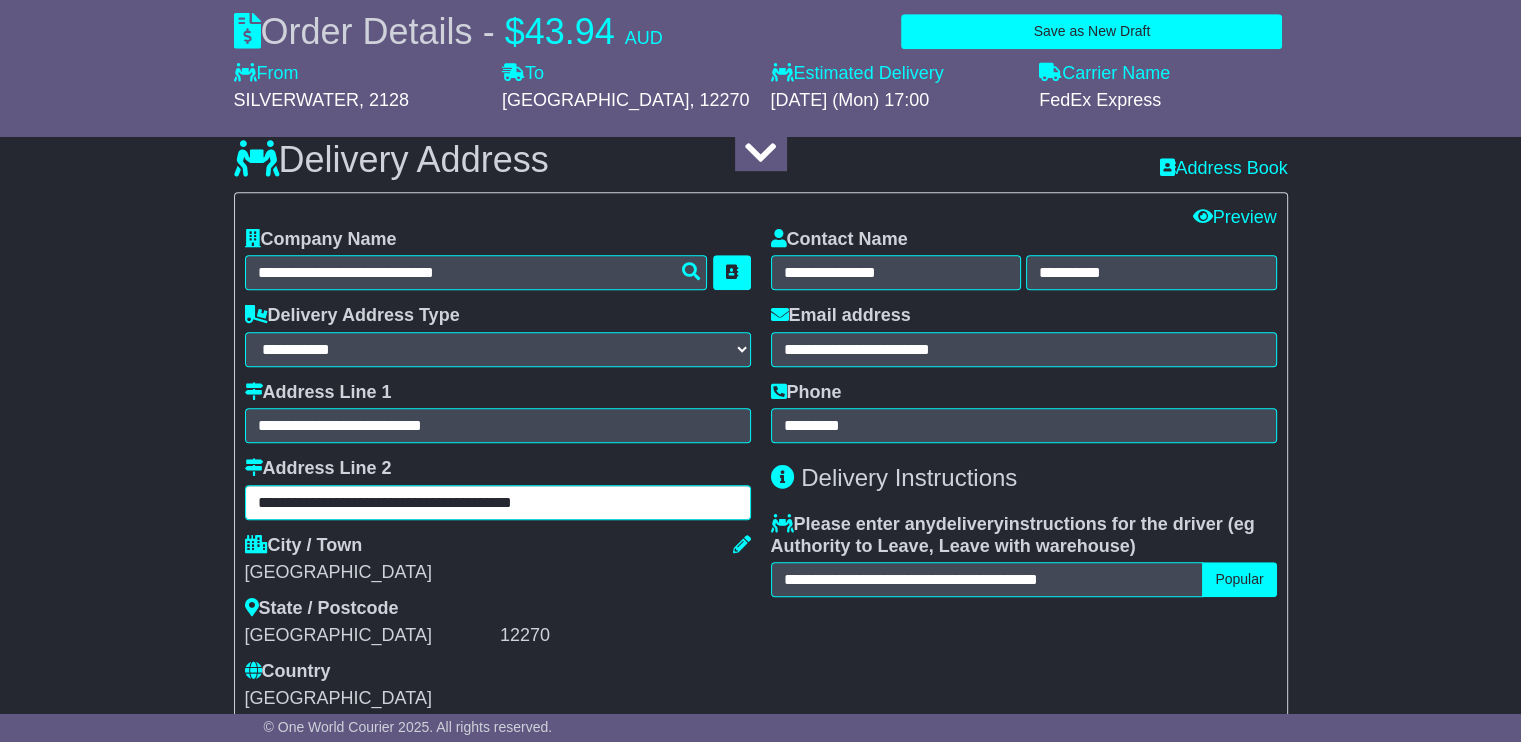 drag, startPoint x: 604, startPoint y: 509, endPoint x: 88, endPoint y: 484, distance: 516.6053 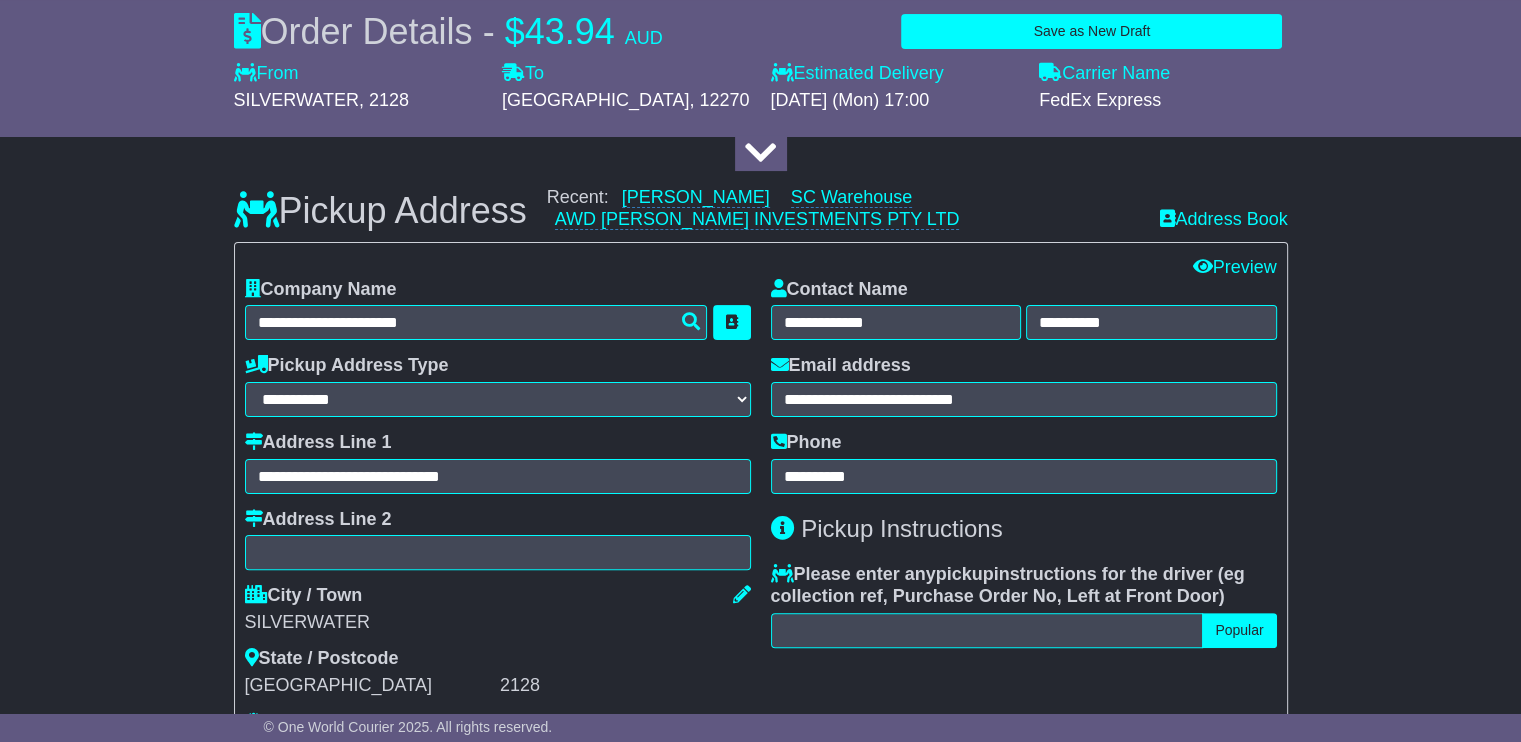 scroll, scrollTop: 400, scrollLeft: 0, axis: vertical 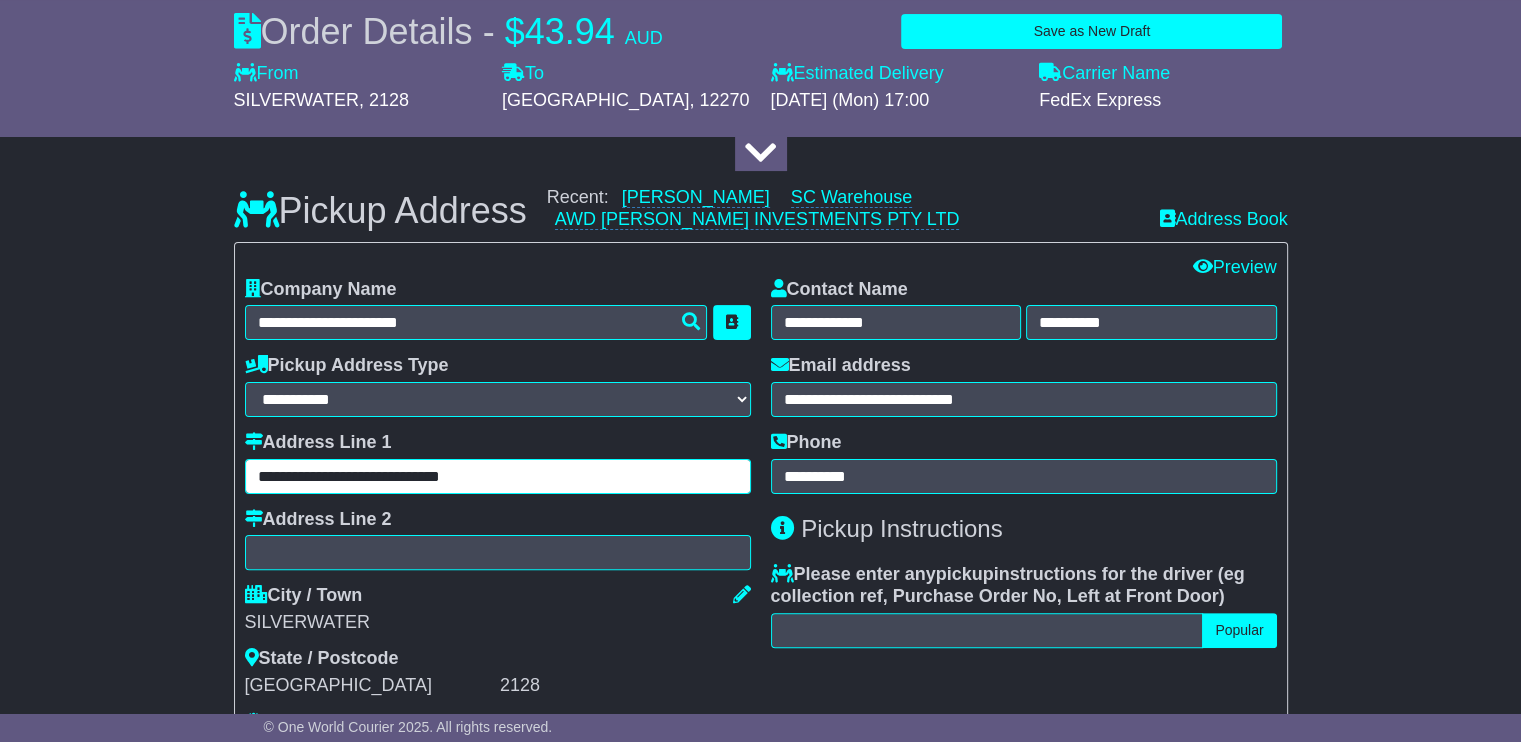 drag, startPoint x: 510, startPoint y: 482, endPoint x: 230, endPoint y: 483, distance: 280.0018 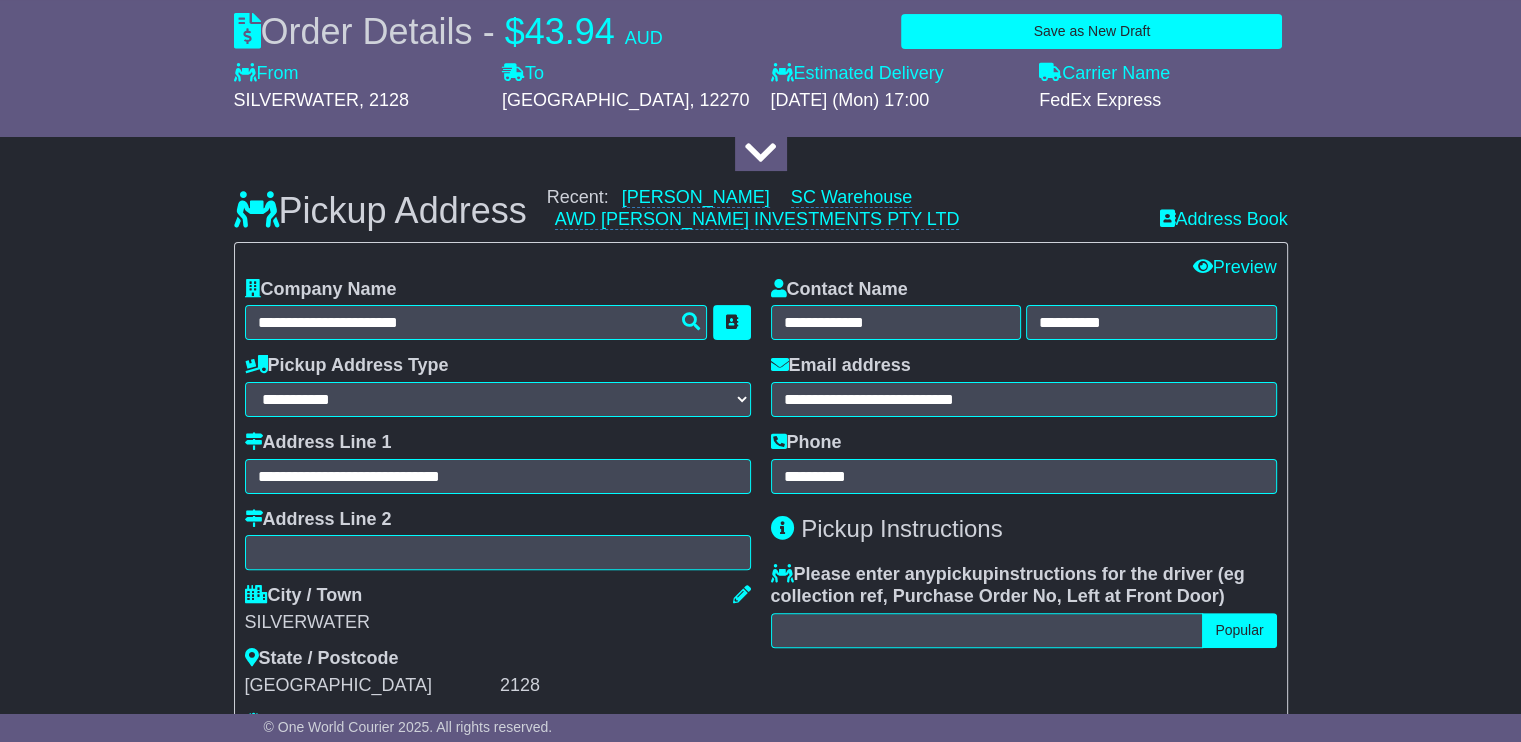 click on "SILVERWATER" at bounding box center [498, 623] 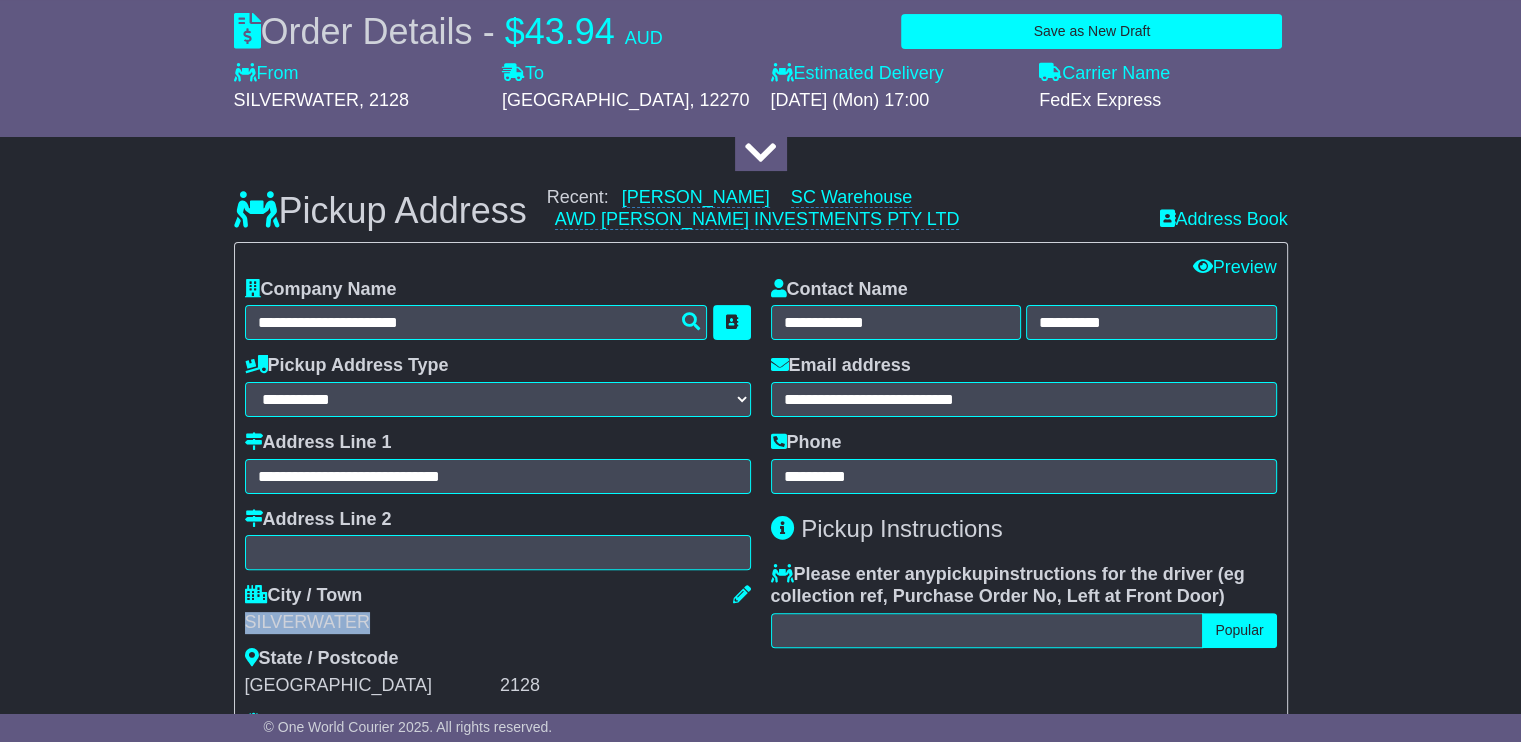 click on "SILVERWATER" at bounding box center (498, 623) 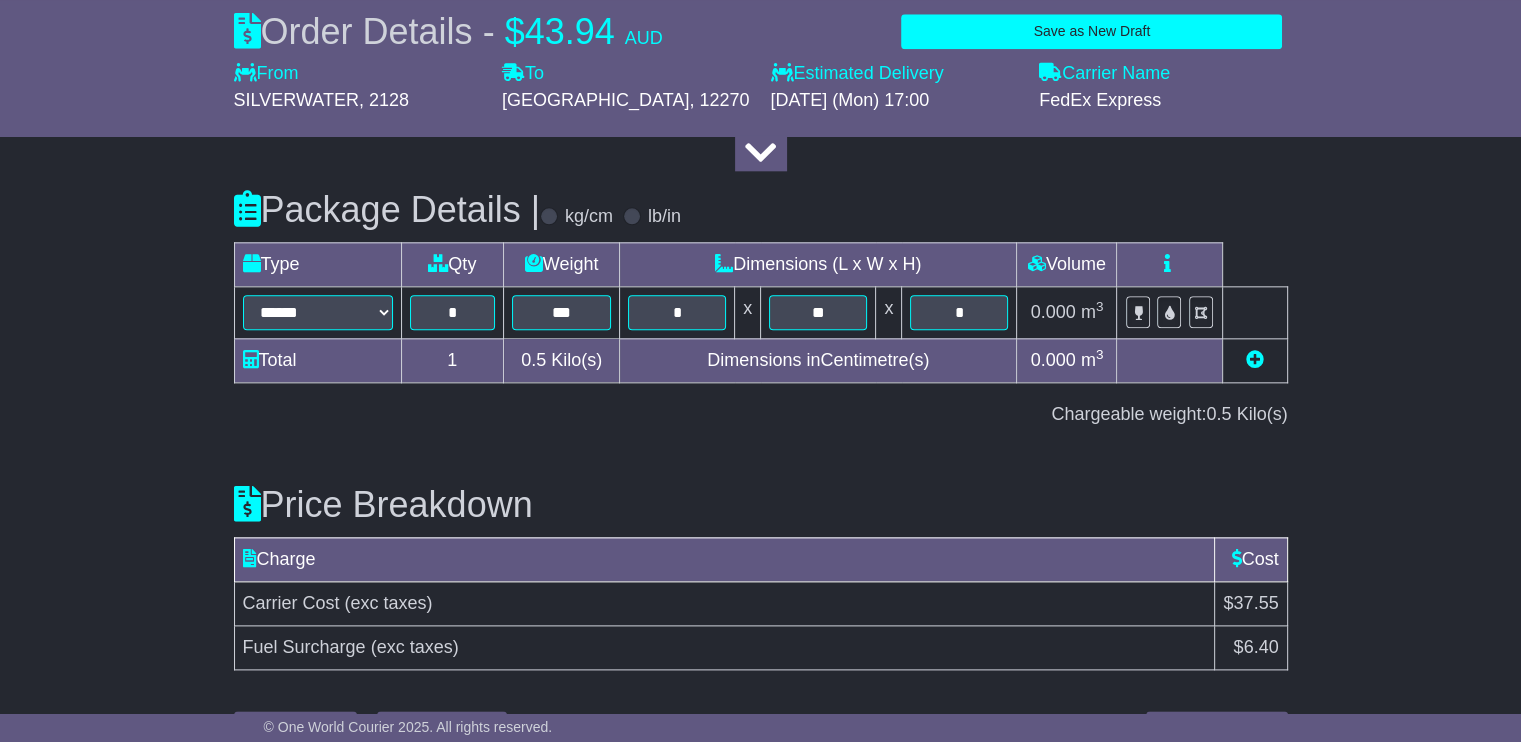 scroll, scrollTop: 2350, scrollLeft: 0, axis: vertical 